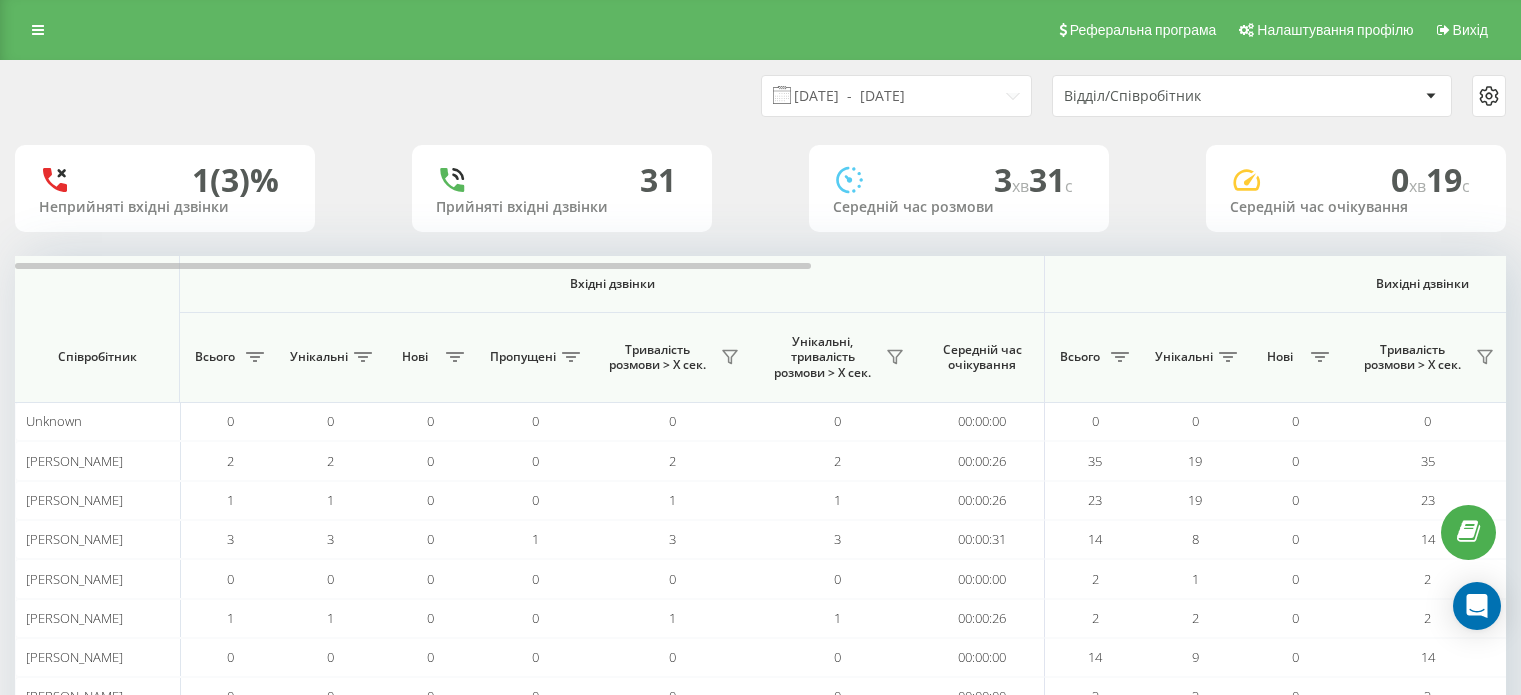 scroll, scrollTop: 0, scrollLeft: 0, axis: both 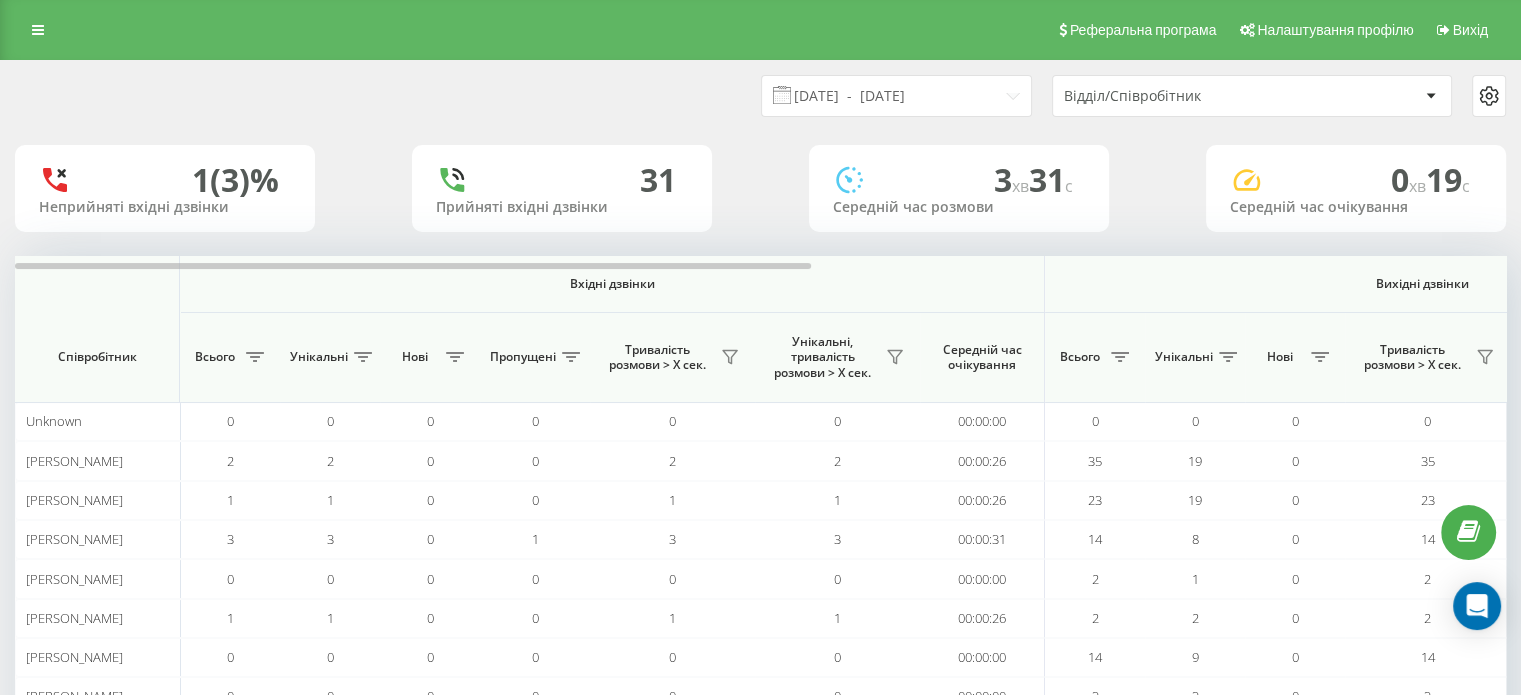click on "Відділ/Співробітник" at bounding box center (1183, 96) 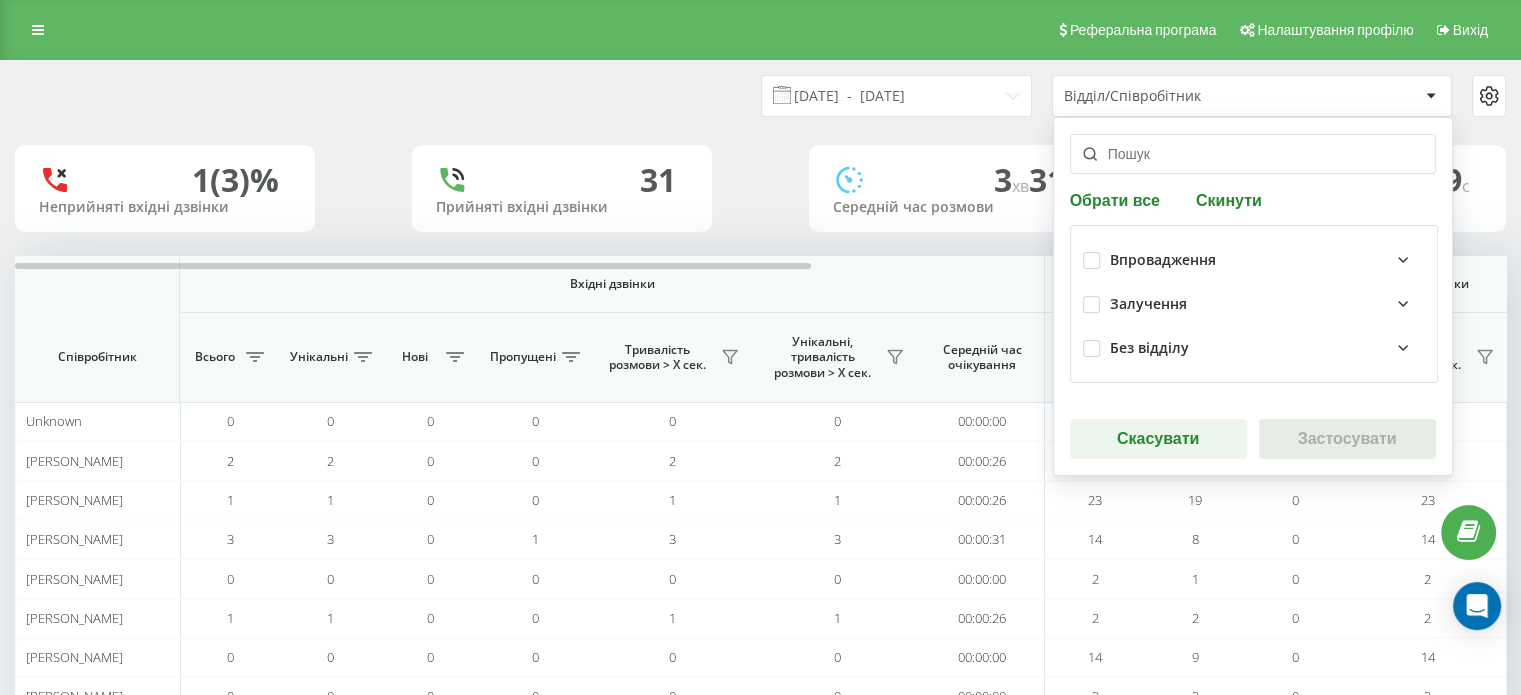click on "Залучення" at bounding box center (1267, 304) 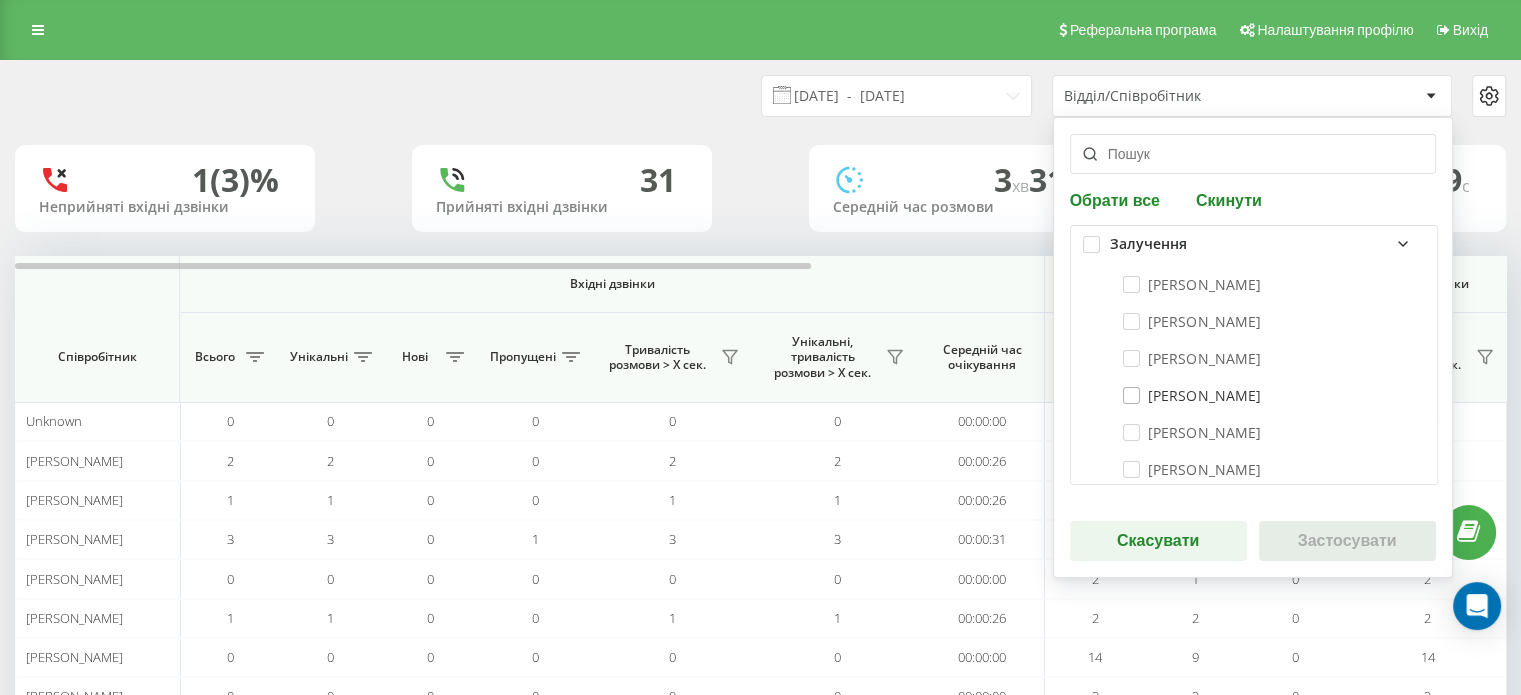 scroll, scrollTop: 100, scrollLeft: 0, axis: vertical 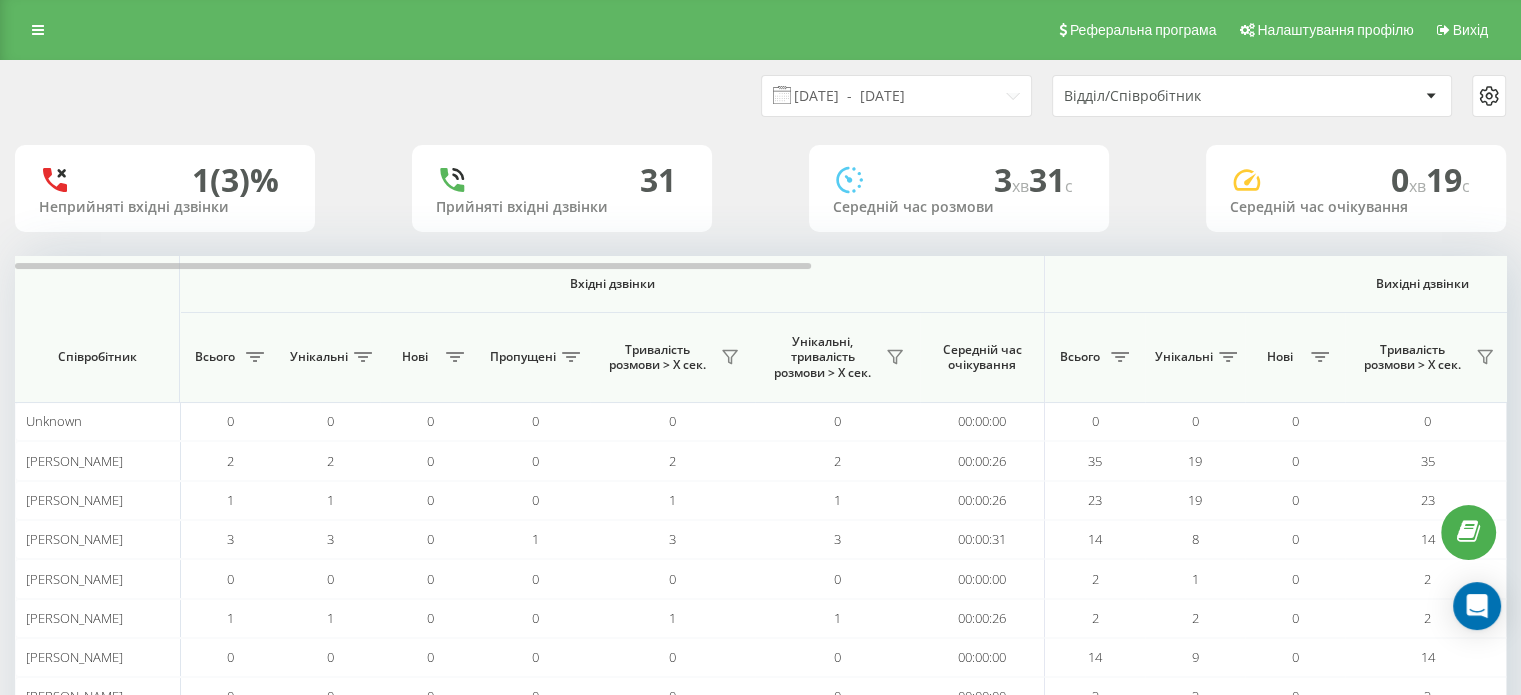 click on "Відділ/Співробітник" at bounding box center [1183, 96] 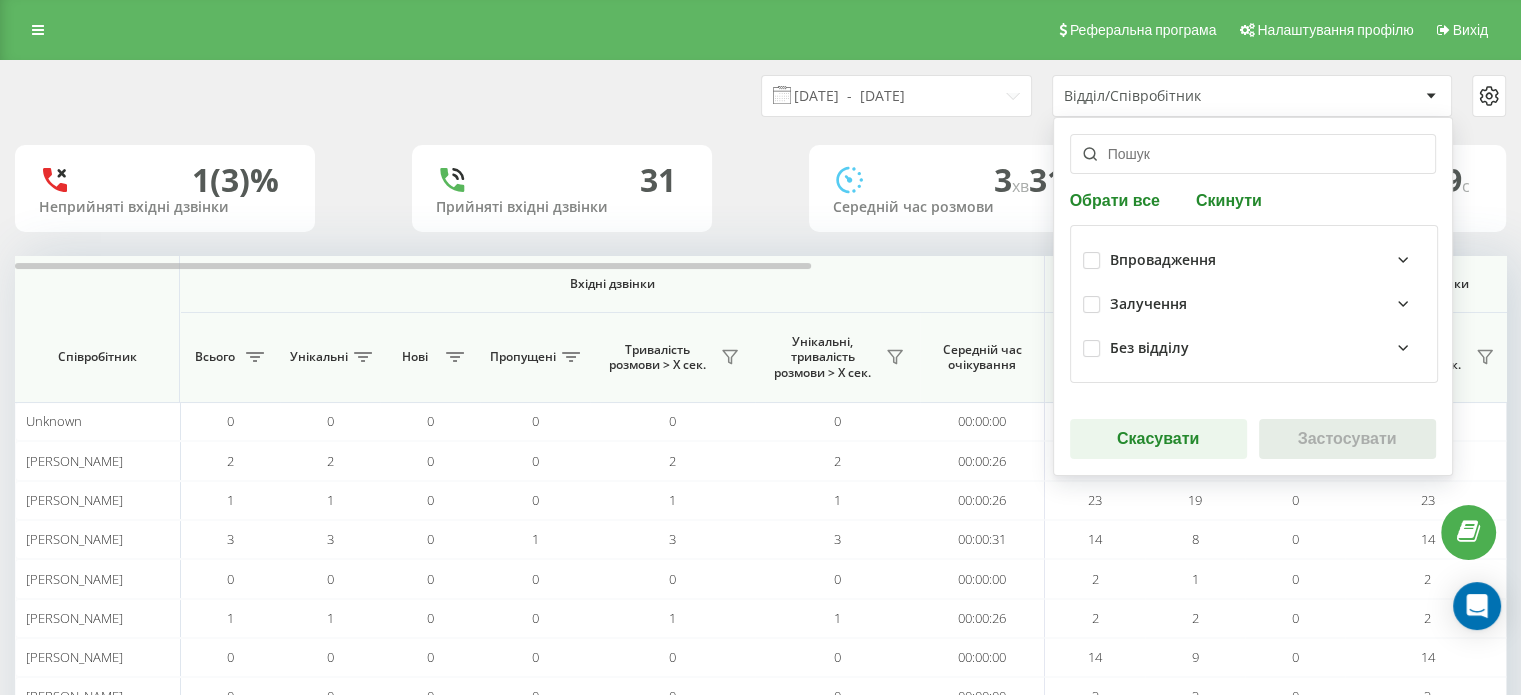 click 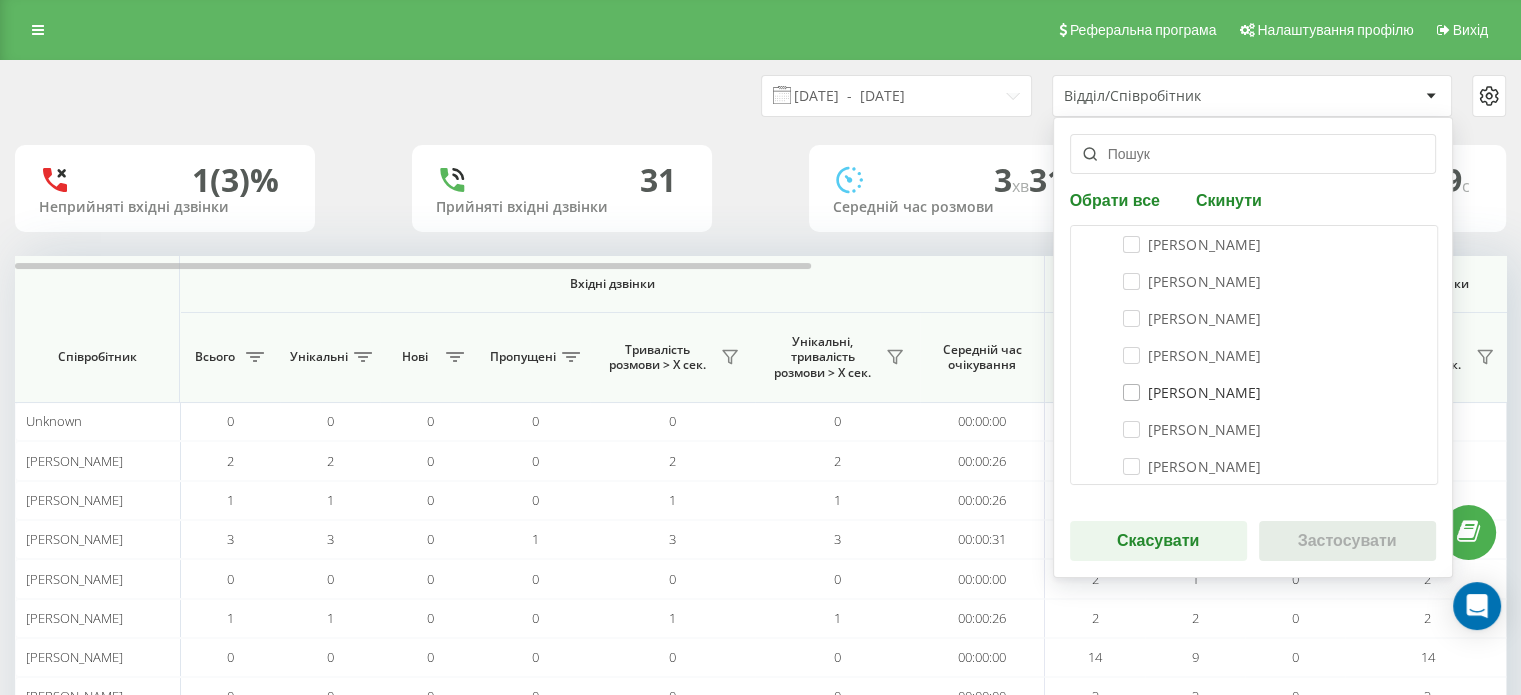 scroll, scrollTop: 300, scrollLeft: 0, axis: vertical 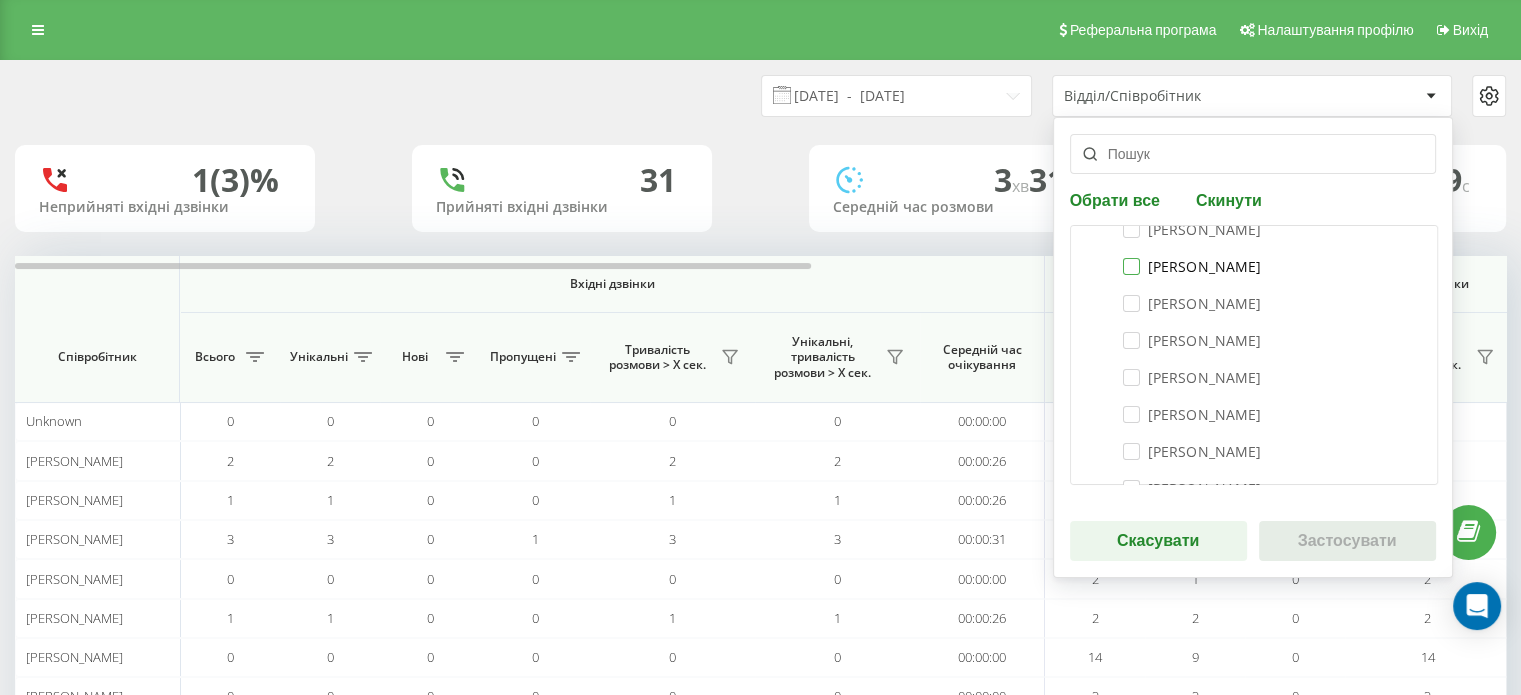 click on "Сергій Бобров" at bounding box center (1192, 266) 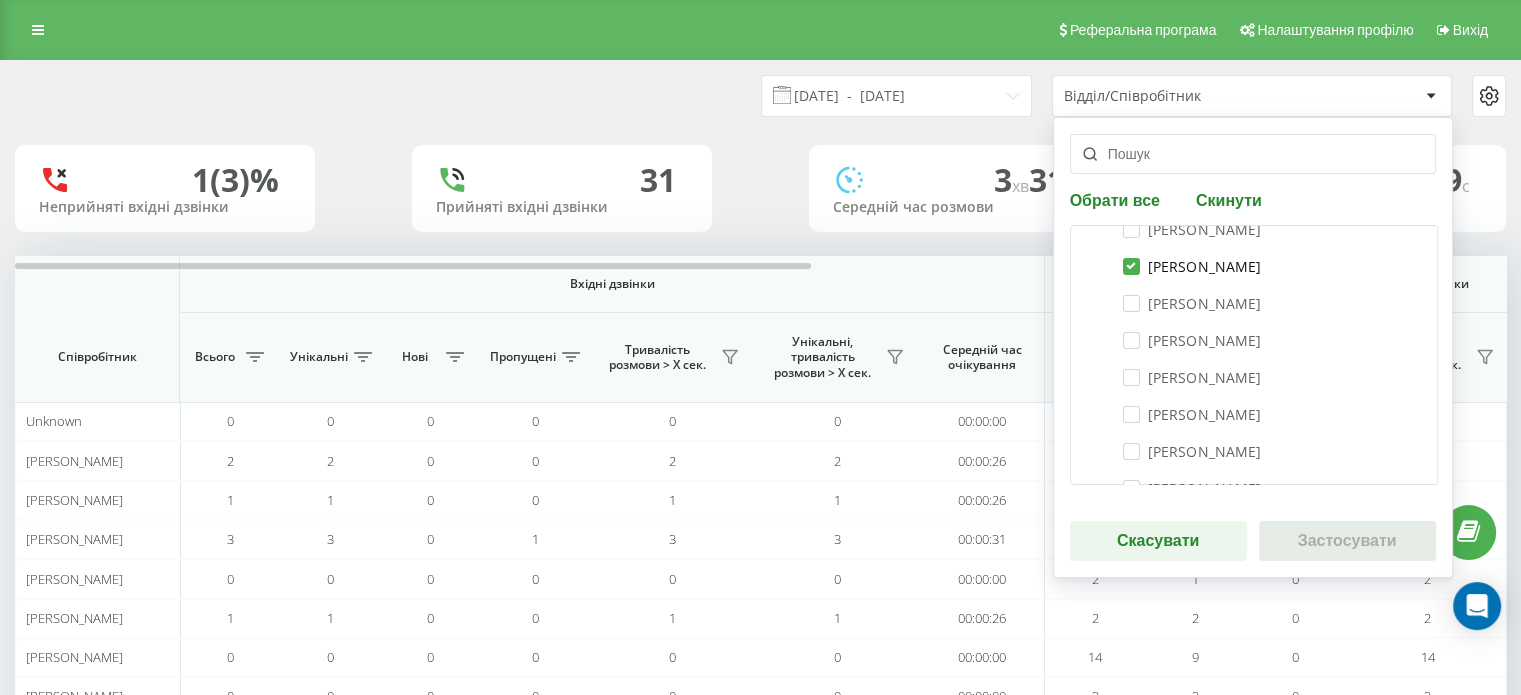 checkbox on "true" 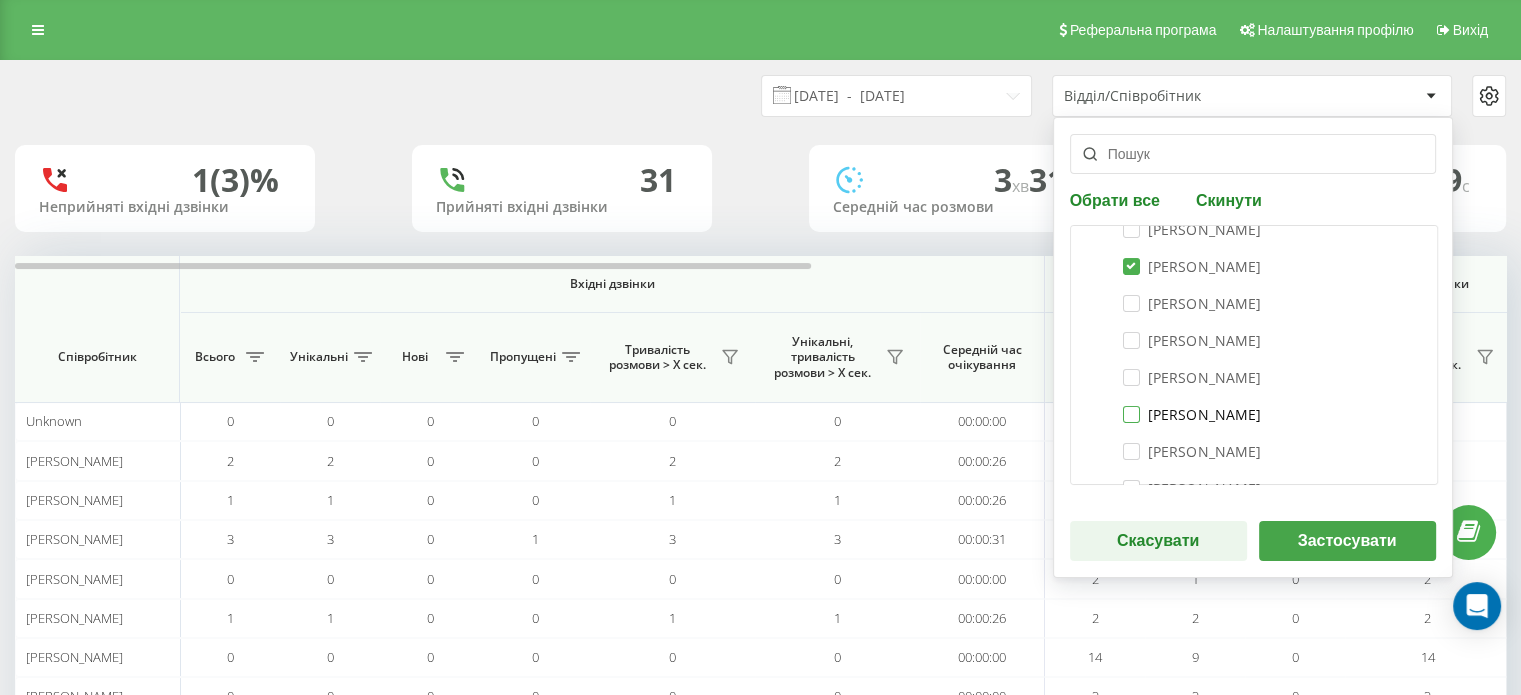click on "Блага Роксолана" at bounding box center [1192, 414] 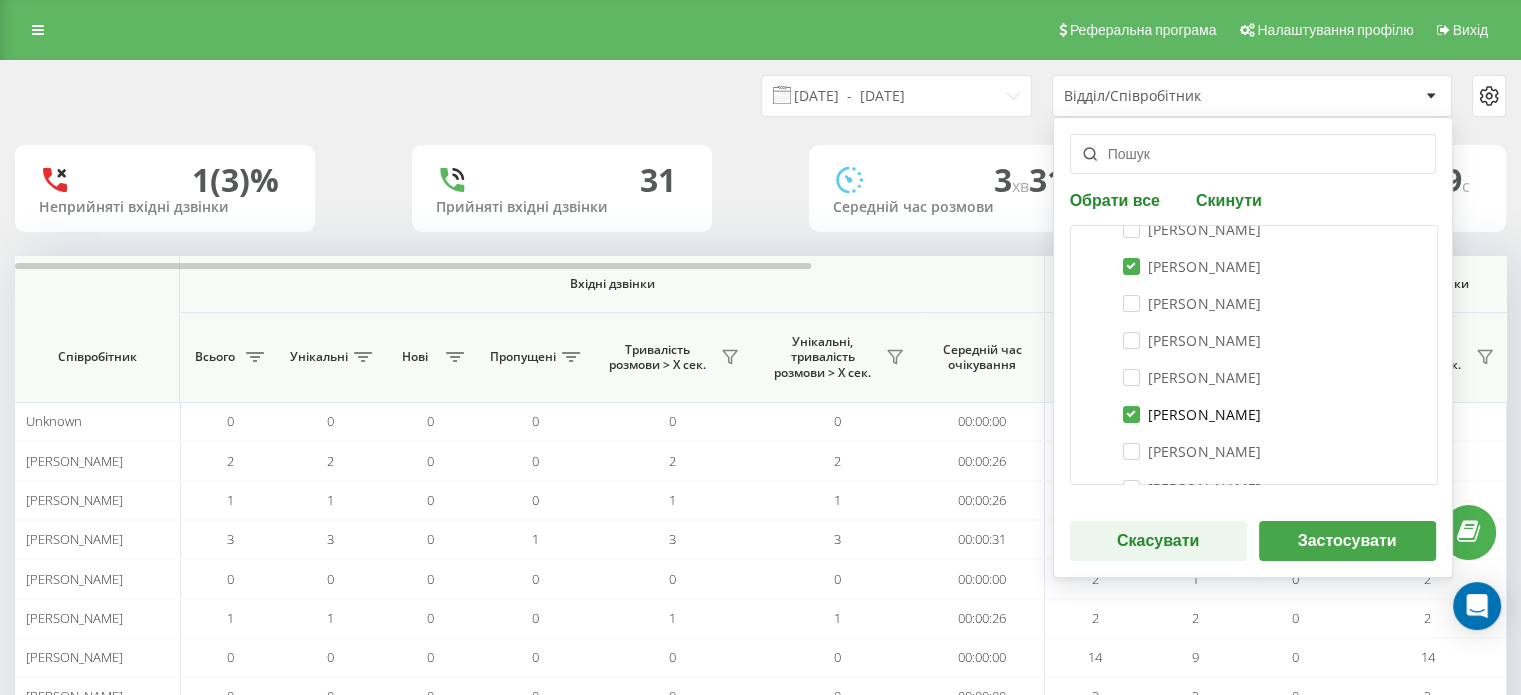 checkbox on "true" 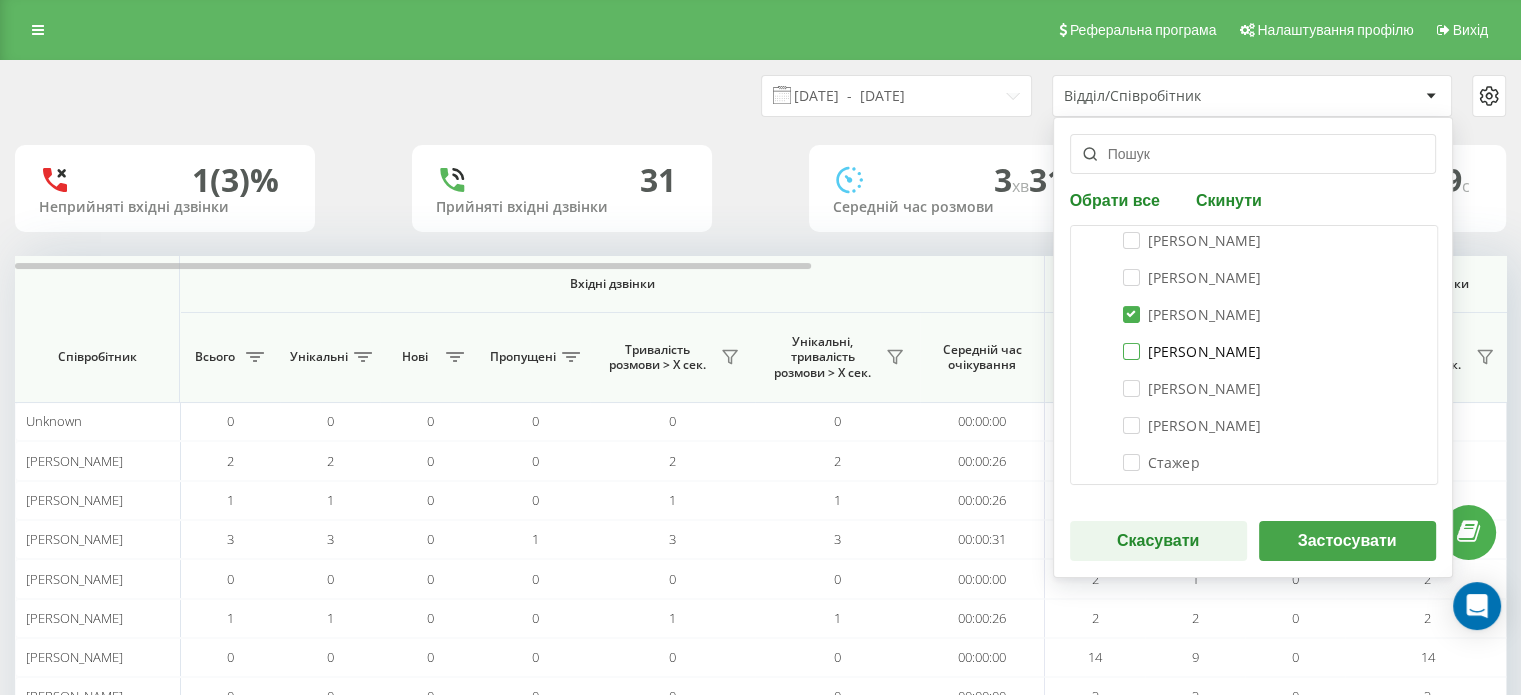 click on "Петрушко Анастасія" at bounding box center [1192, 351] 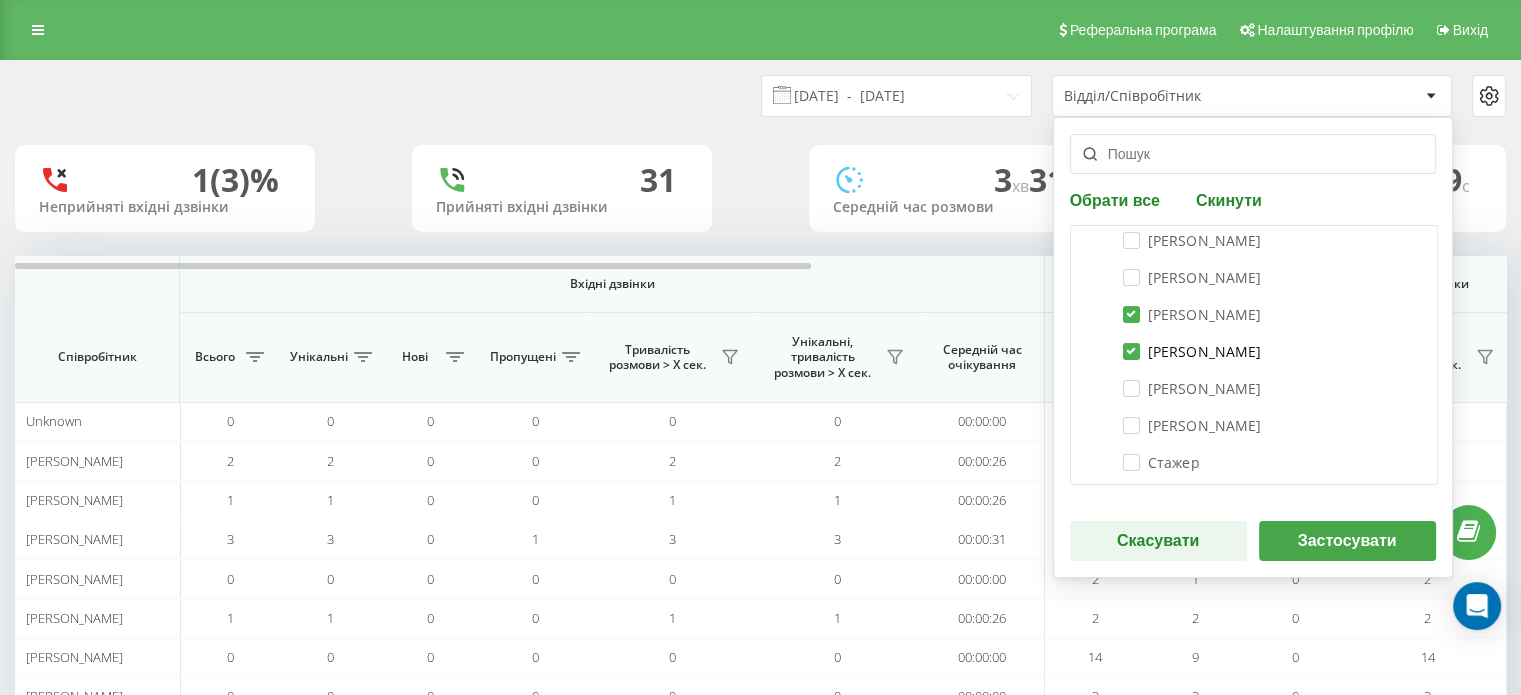 checkbox on "true" 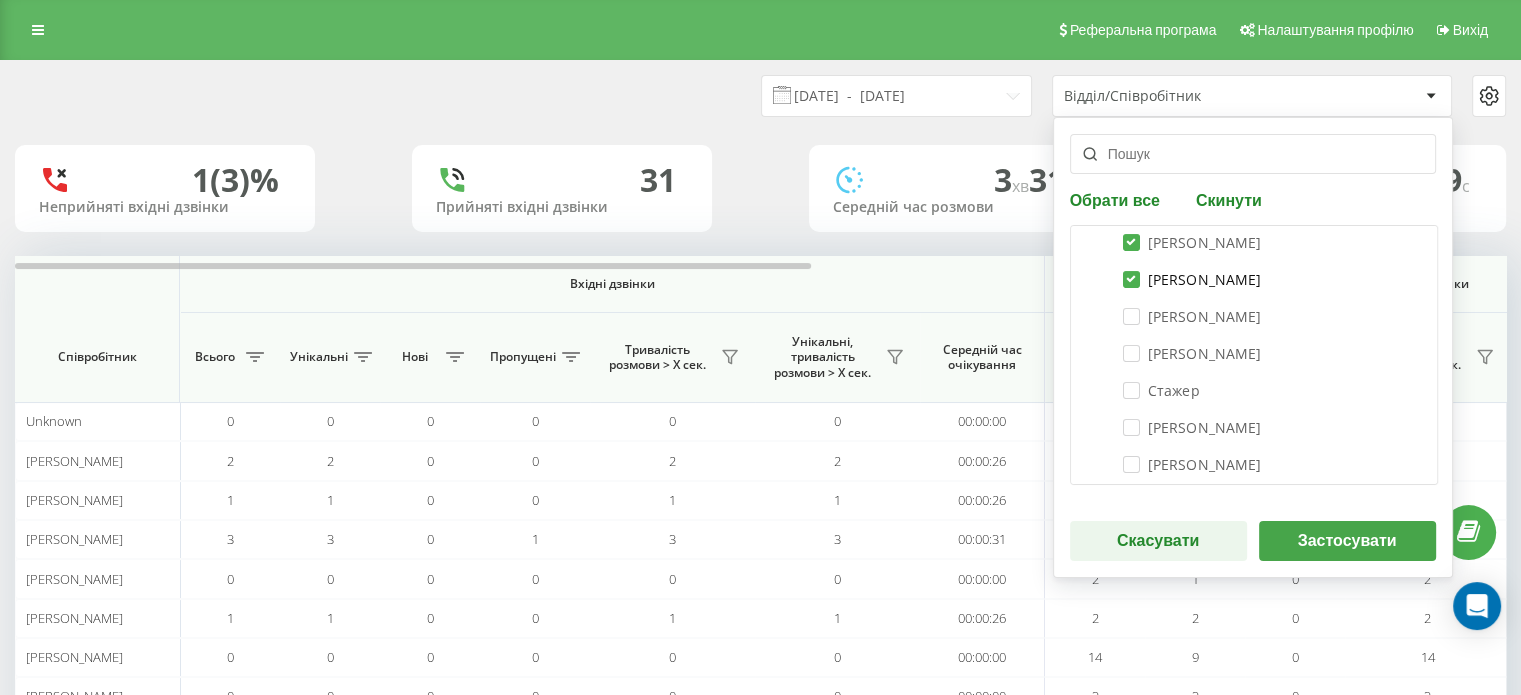 scroll, scrollTop: 500, scrollLeft: 0, axis: vertical 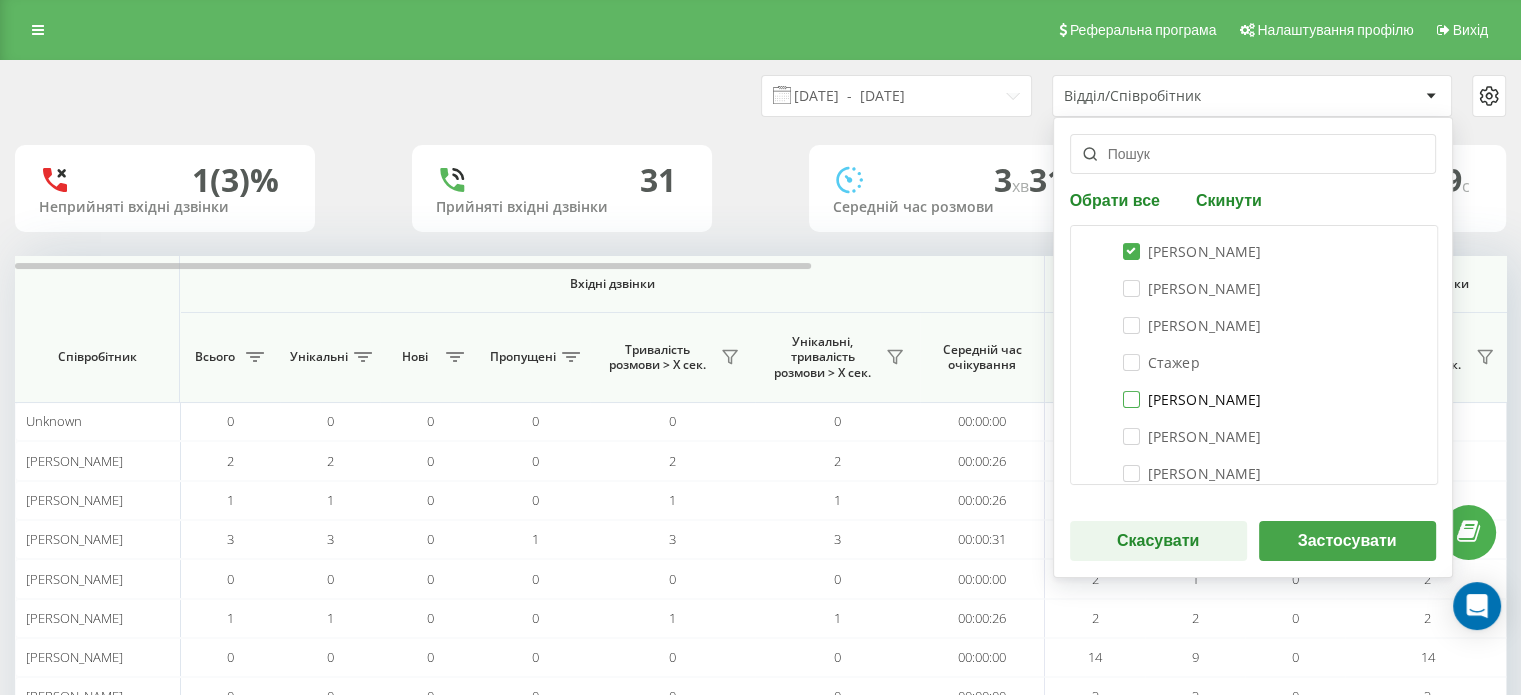 click on "Діхно Богдан" at bounding box center (1192, 399) 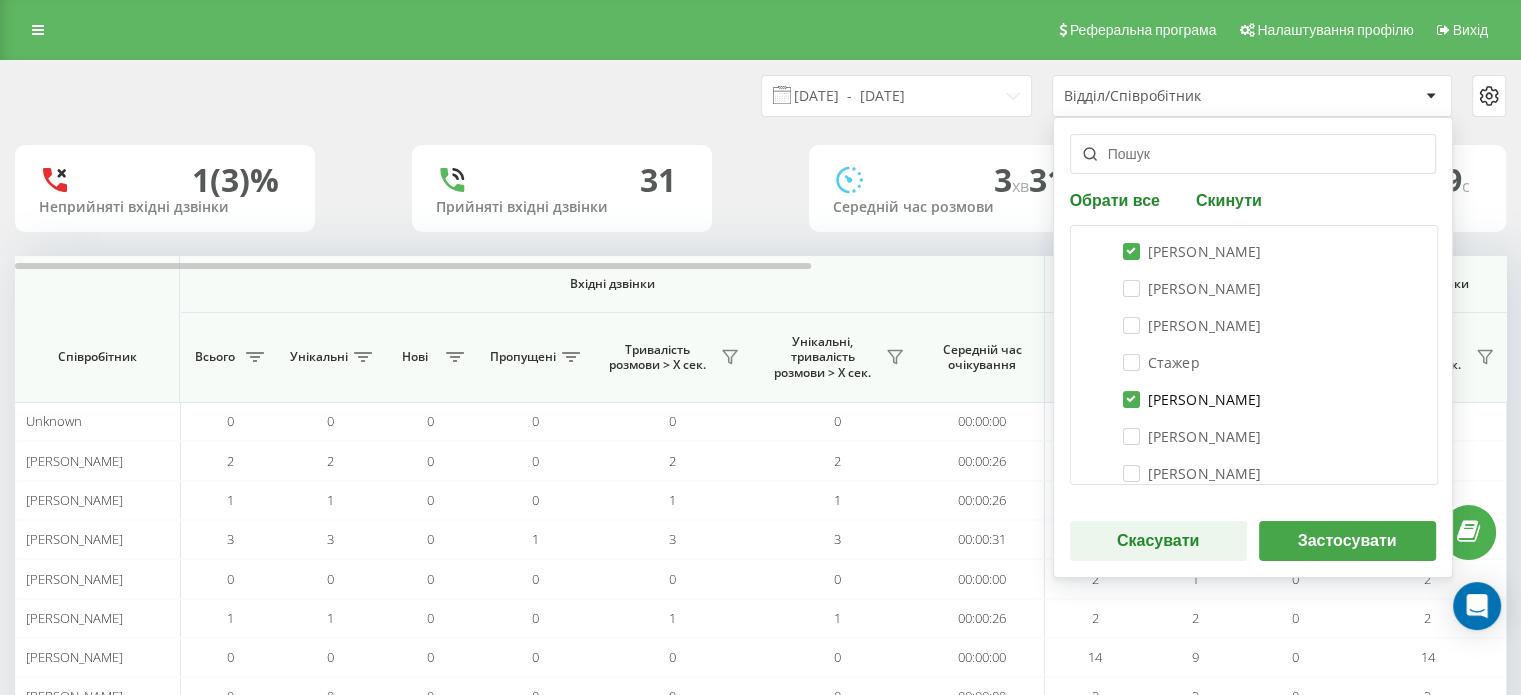 checkbox on "true" 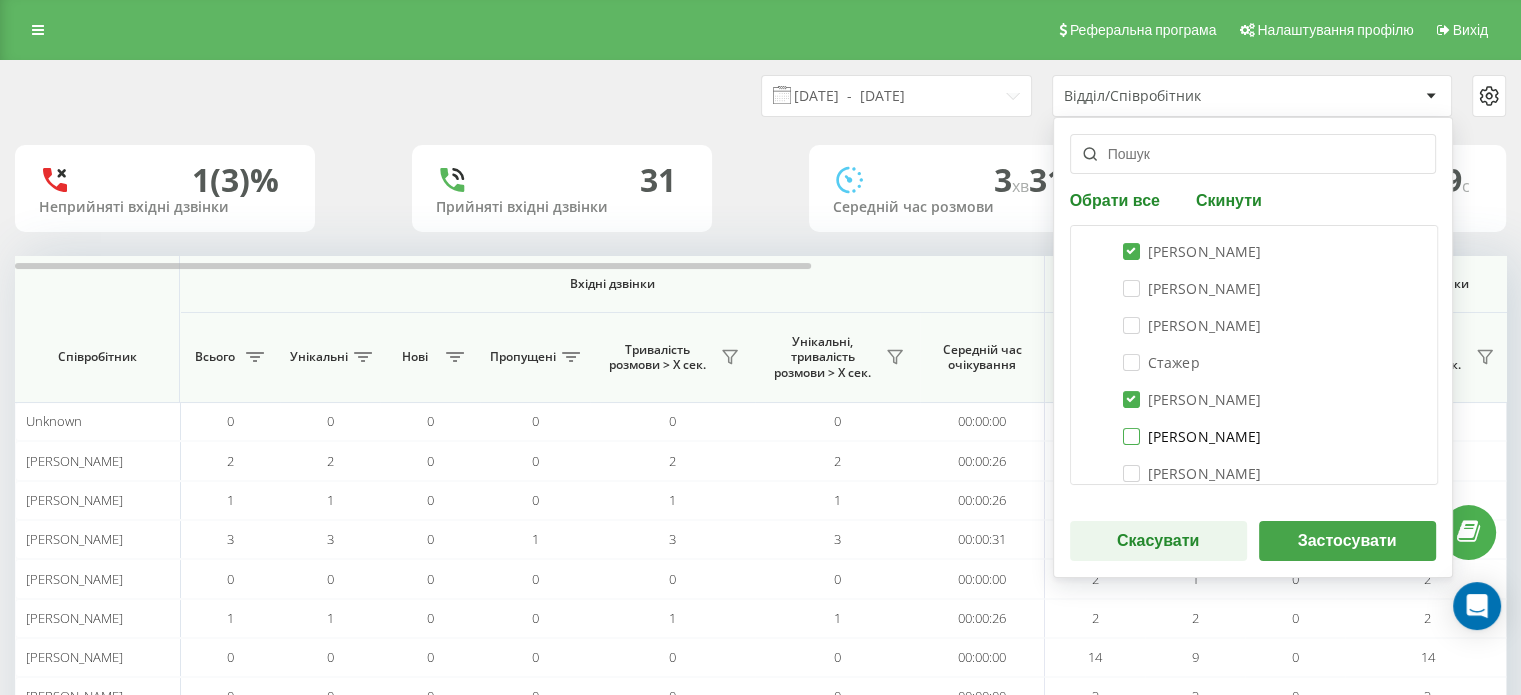 click on "Ігор Юрченко" at bounding box center (1192, 436) 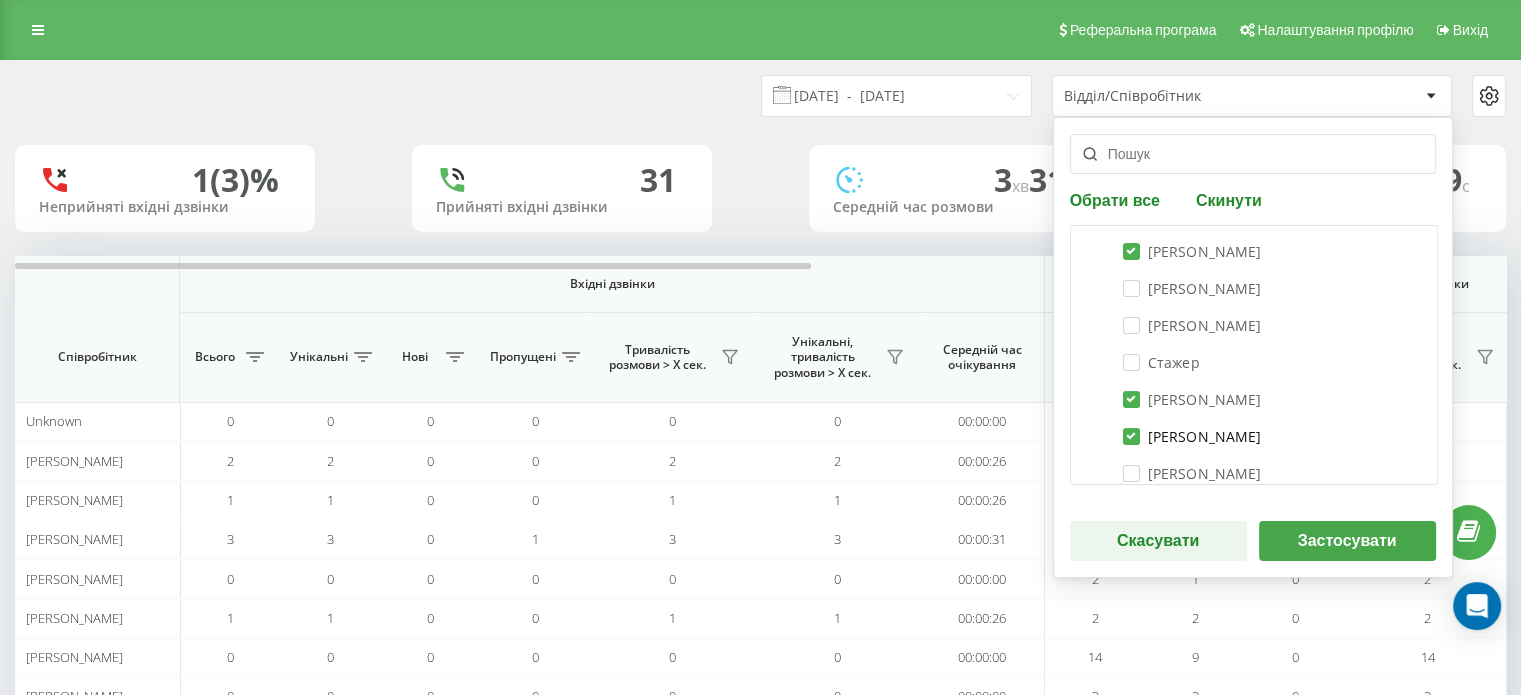 checkbox on "true" 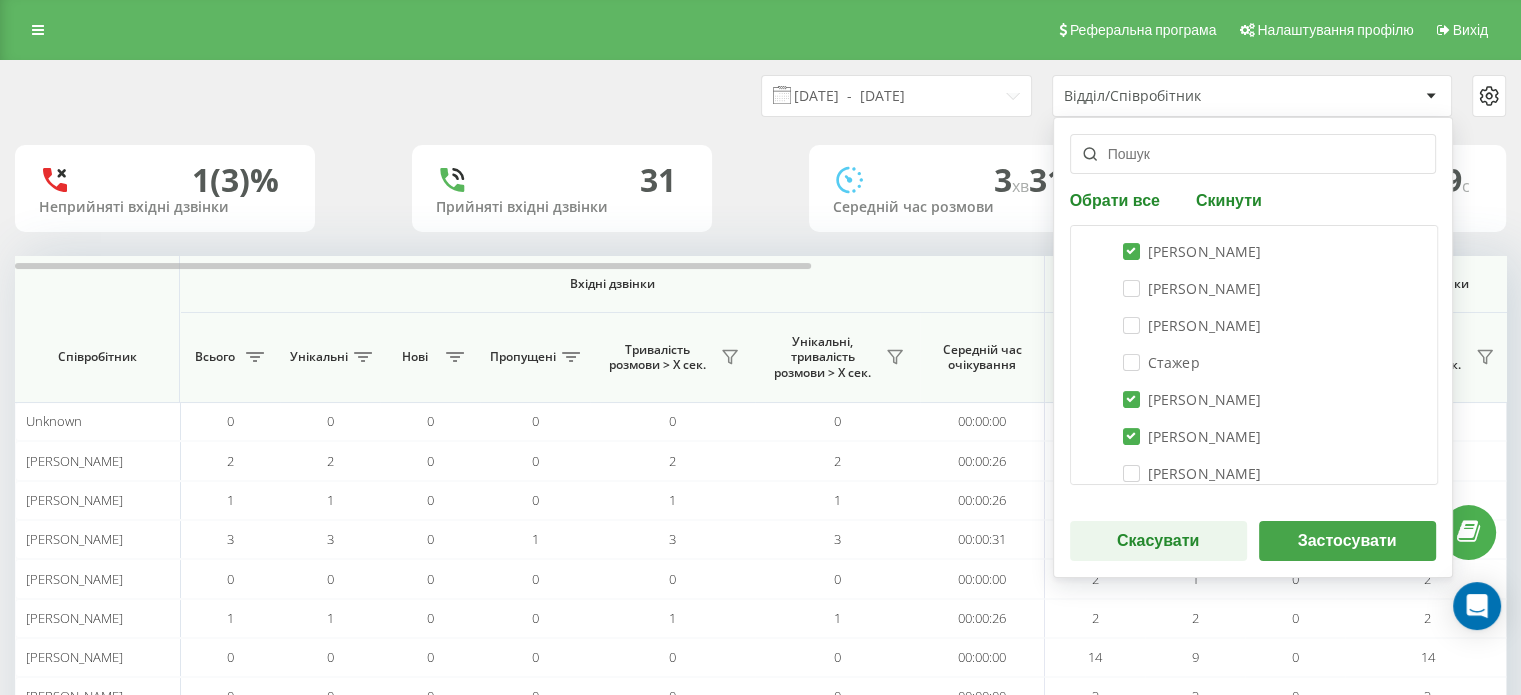 click on "Застосувати" at bounding box center (1347, 541) 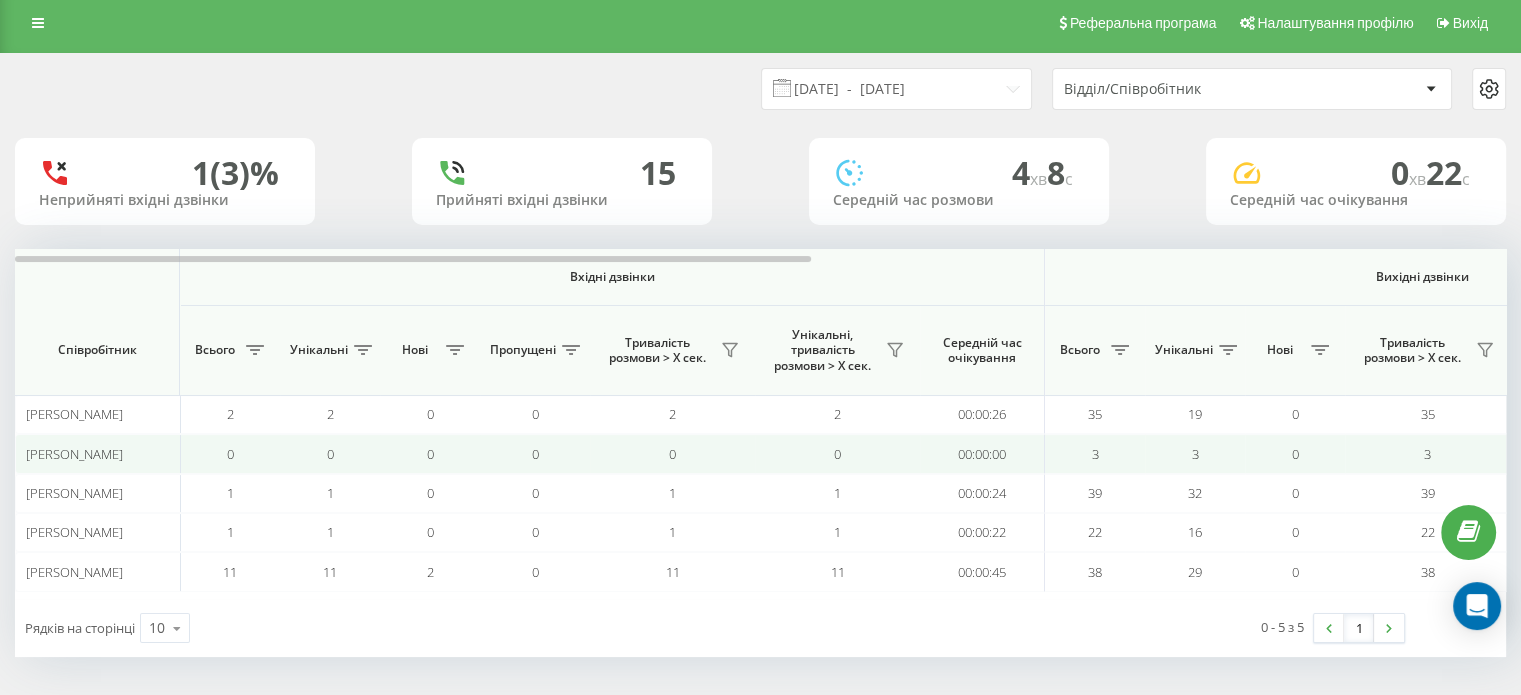 scroll, scrollTop: 8, scrollLeft: 0, axis: vertical 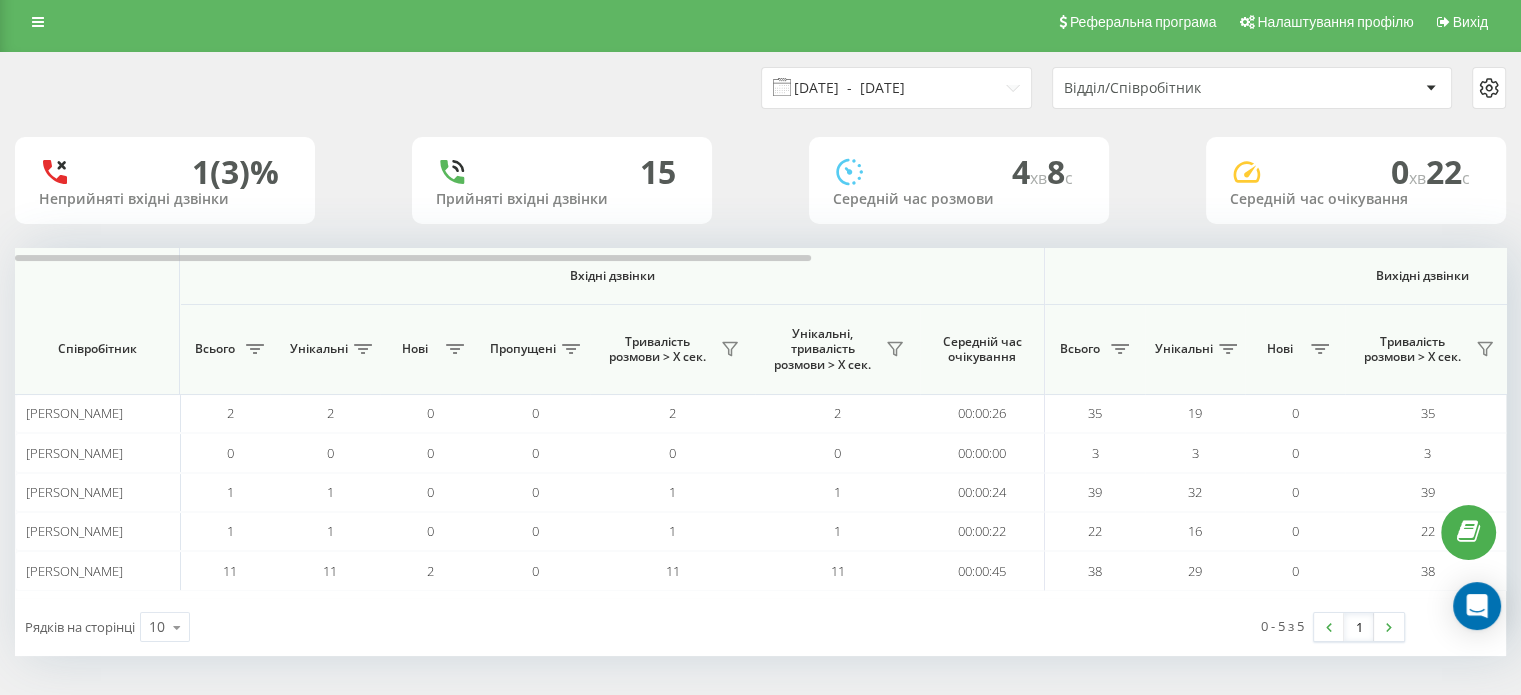 click on "08.07.2025  -  08.07.2025" at bounding box center [896, 88] 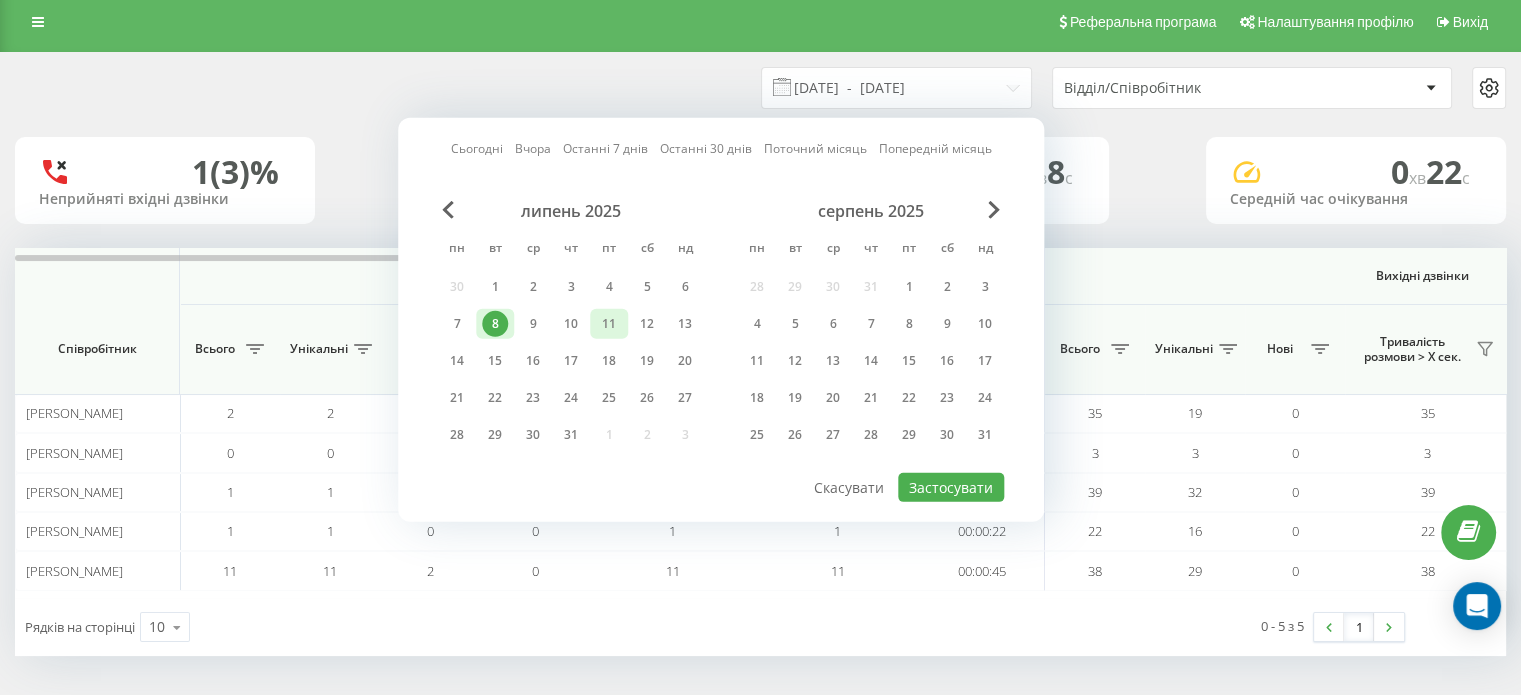 click on "11" at bounding box center (609, 324) 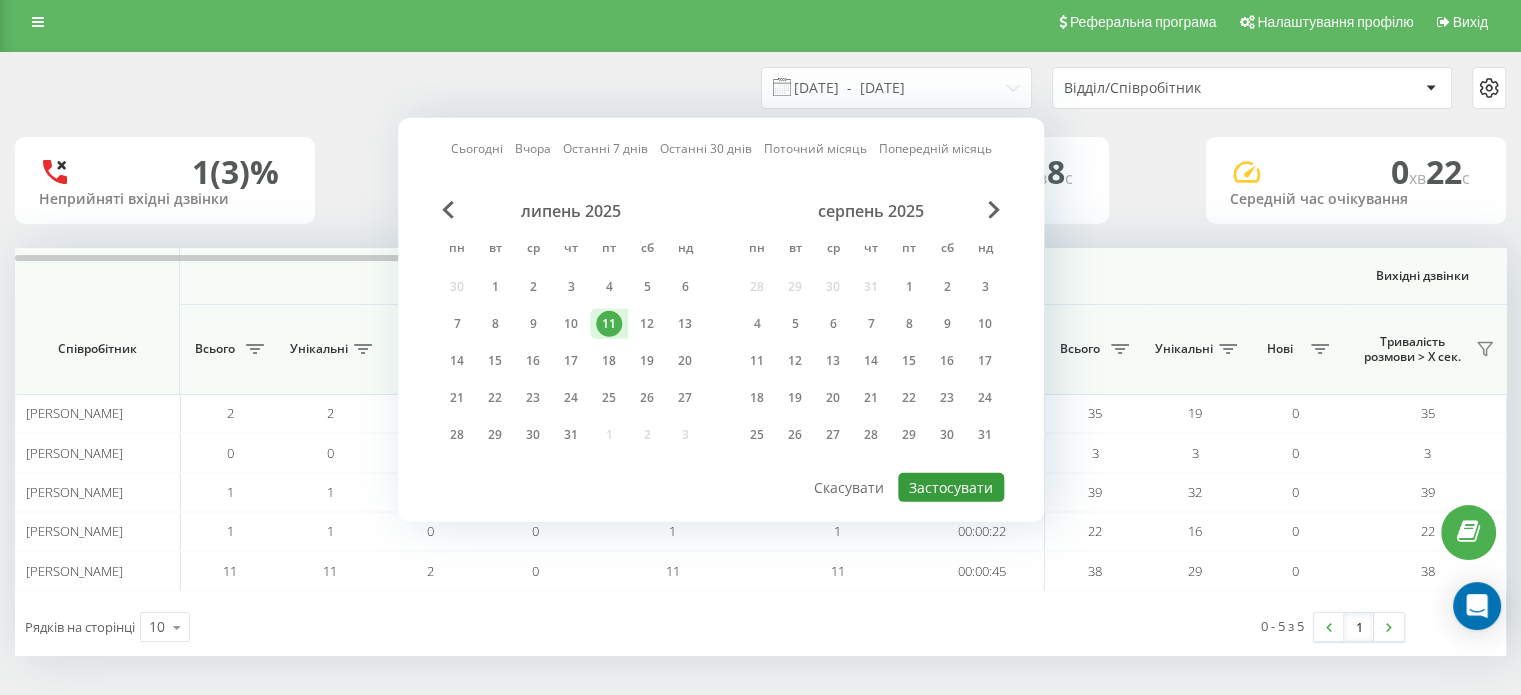 click on "Застосувати" at bounding box center [951, 487] 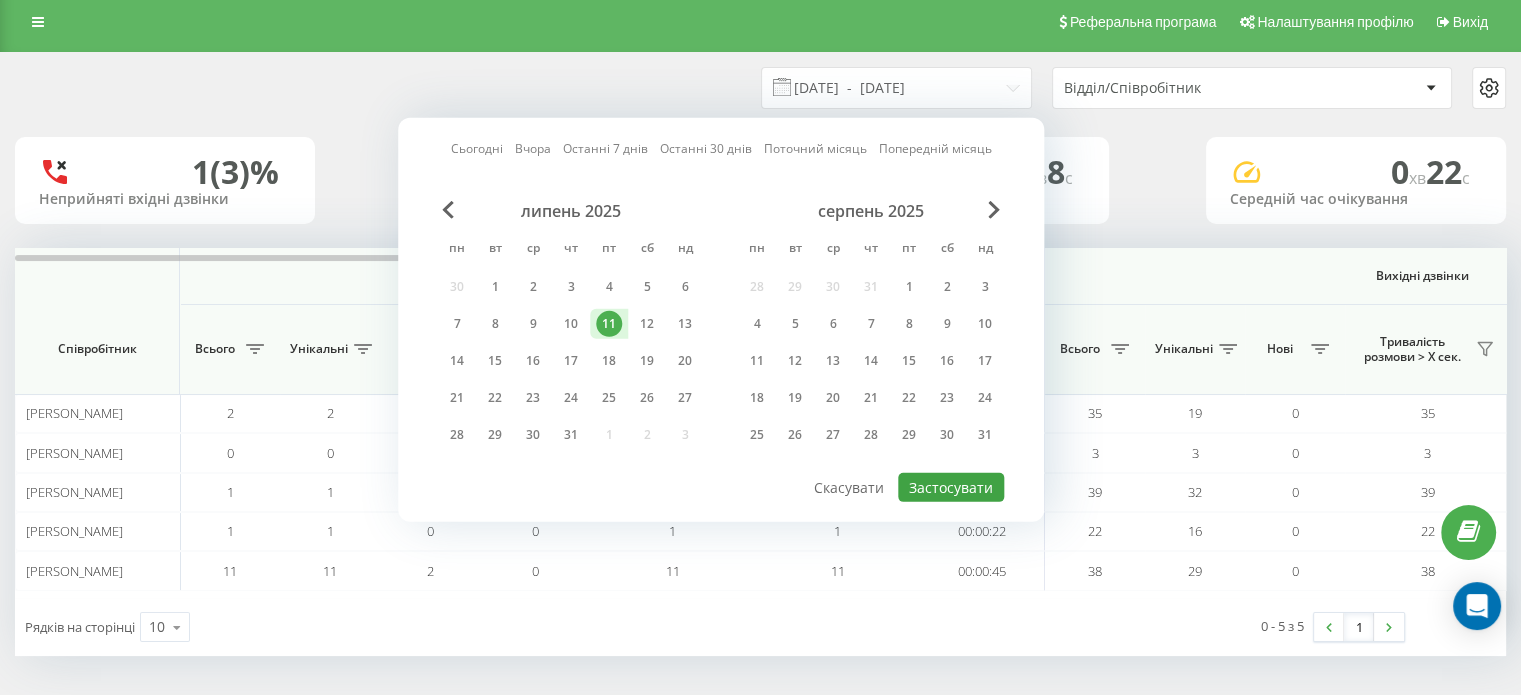 type on "11.07.2025  -  11.07.2025" 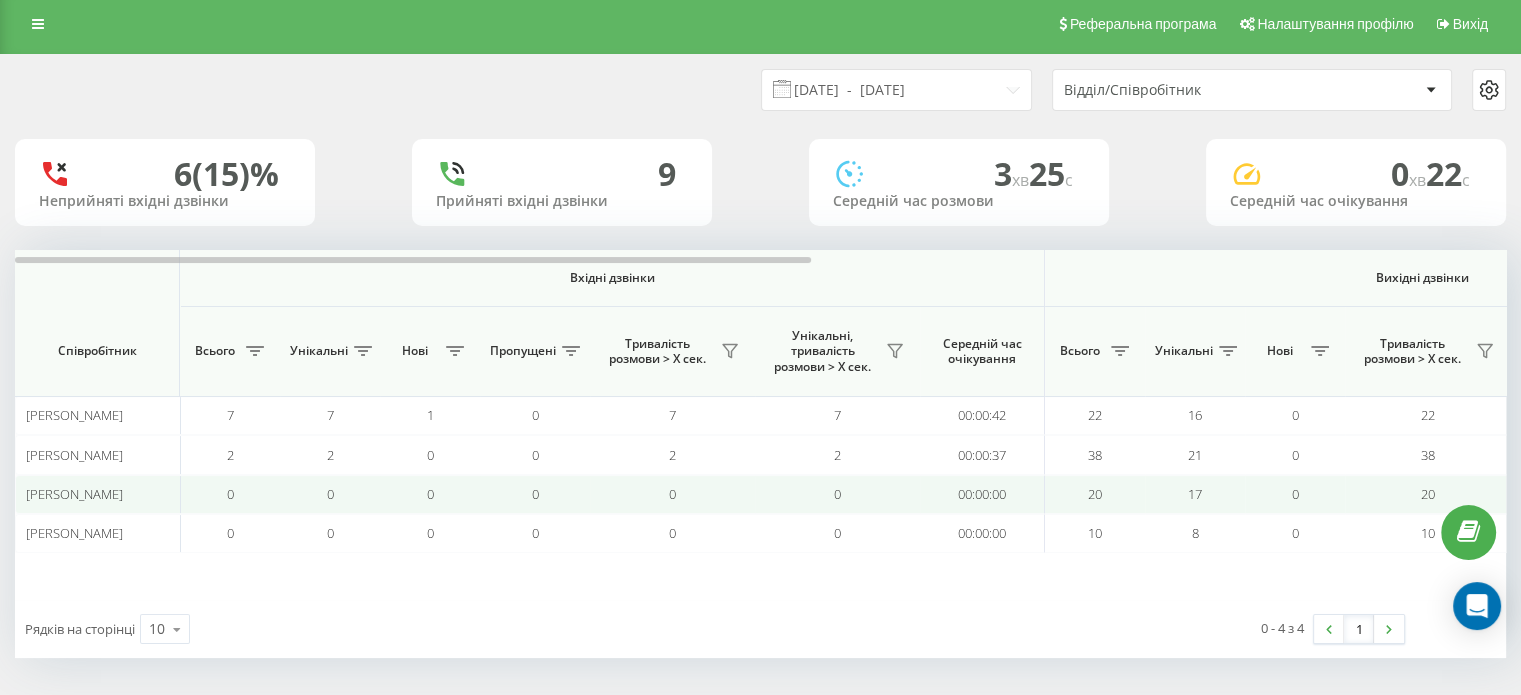 scroll, scrollTop: 8, scrollLeft: 0, axis: vertical 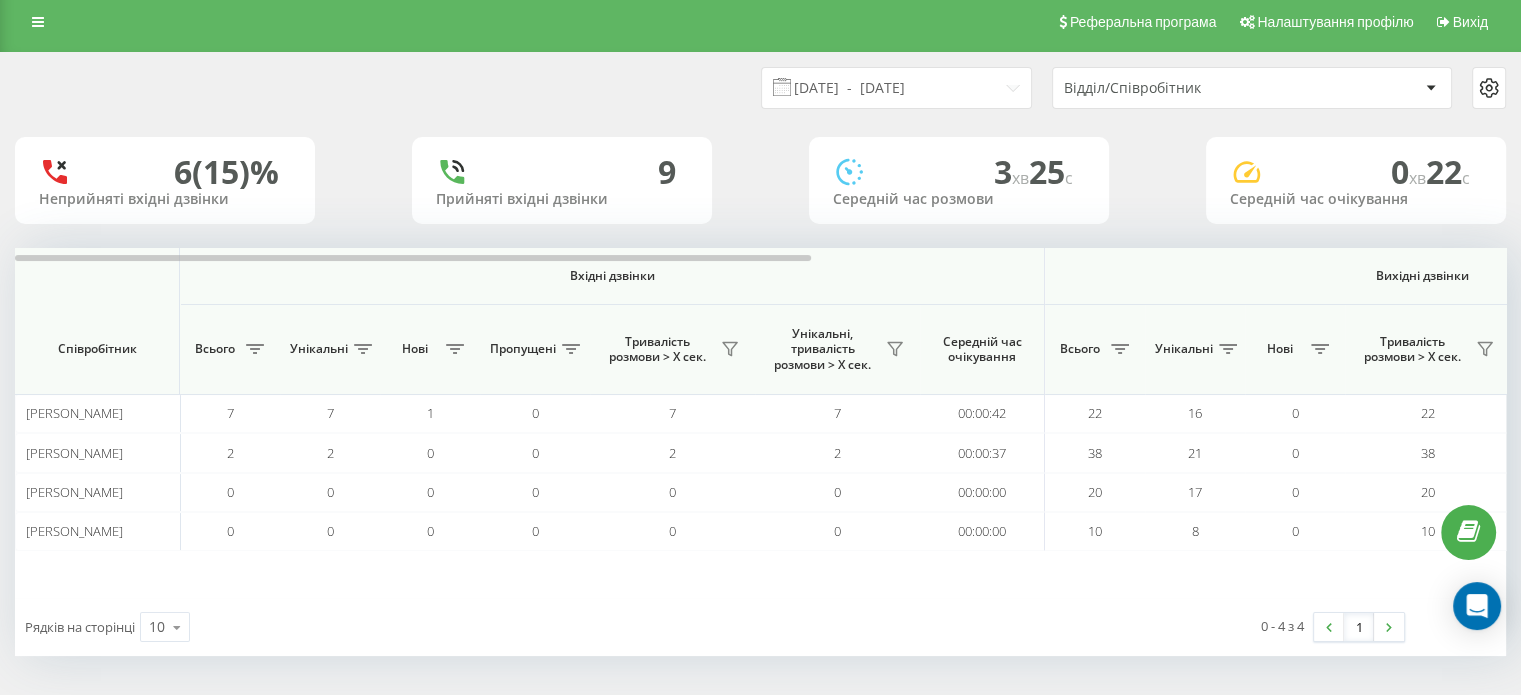 click on "Відділ/Співробітник" at bounding box center [1183, 88] 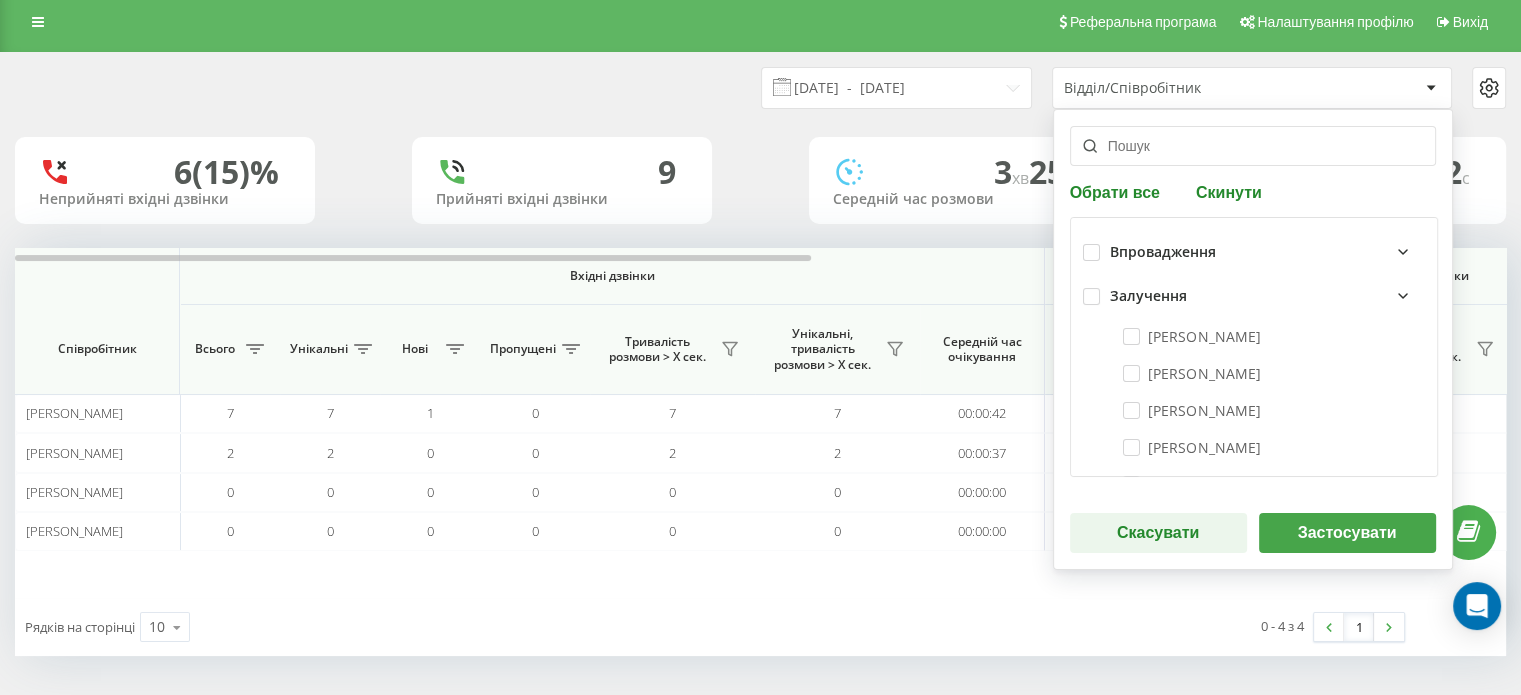 click on "Скинути" at bounding box center [1229, 191] 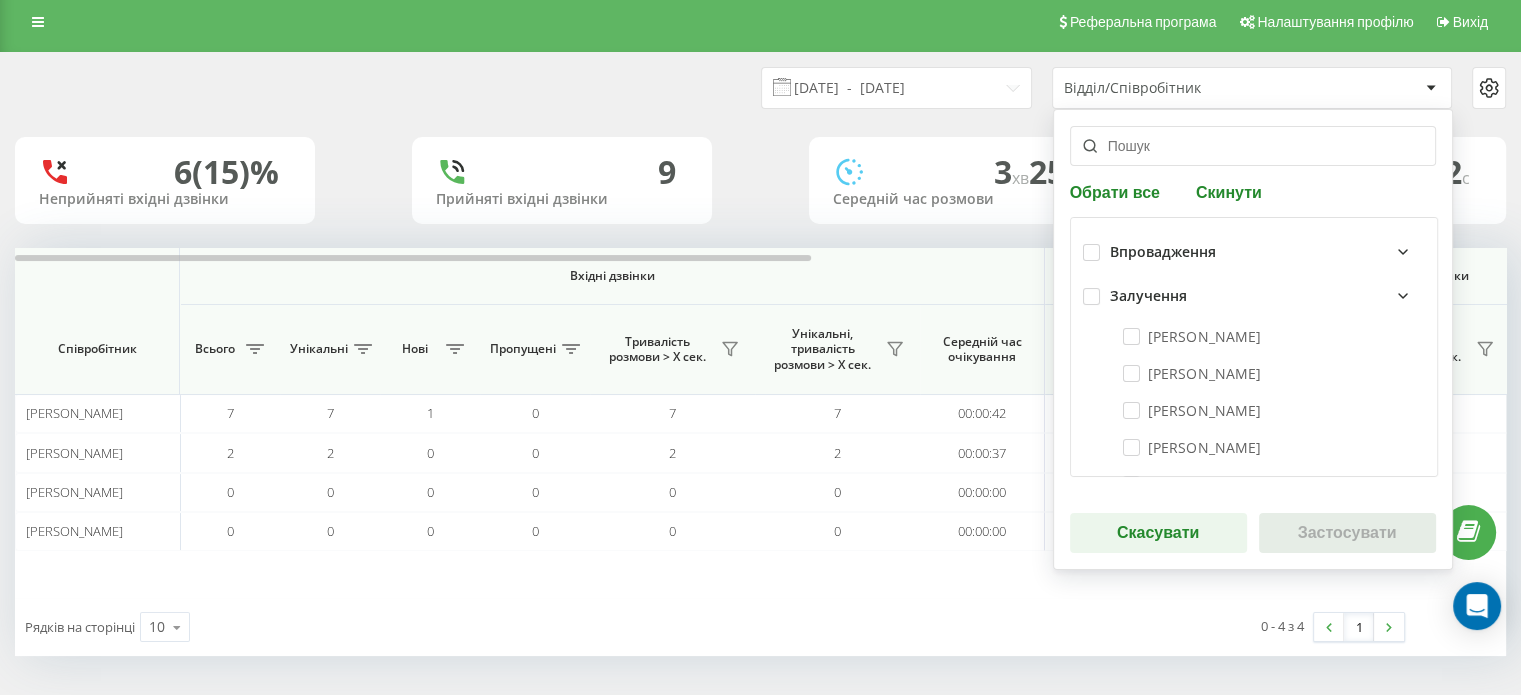 checkbox on "false" 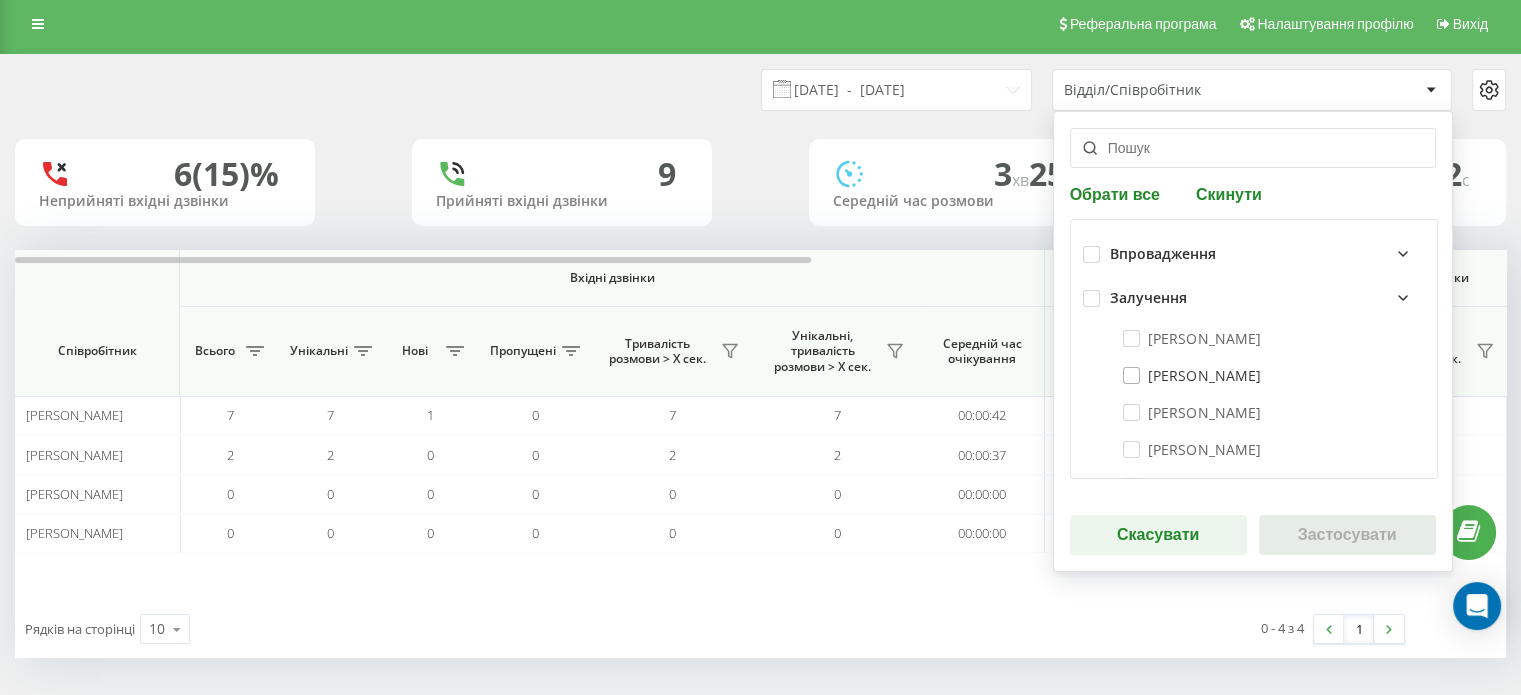 scroll, scrollTop: 8, scrollLeft: 0, axis: vertical 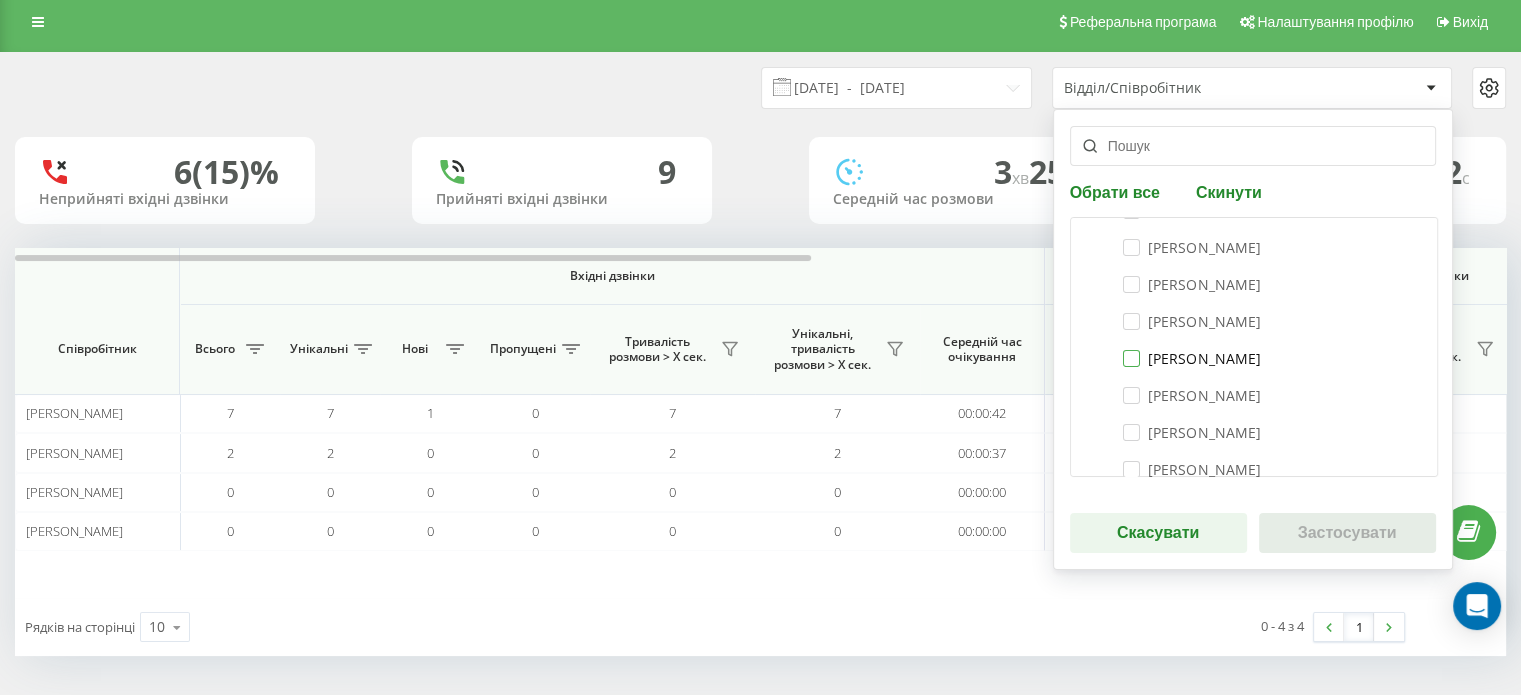 click on "Сергій Бобров" at bounding box center (1192, 358) 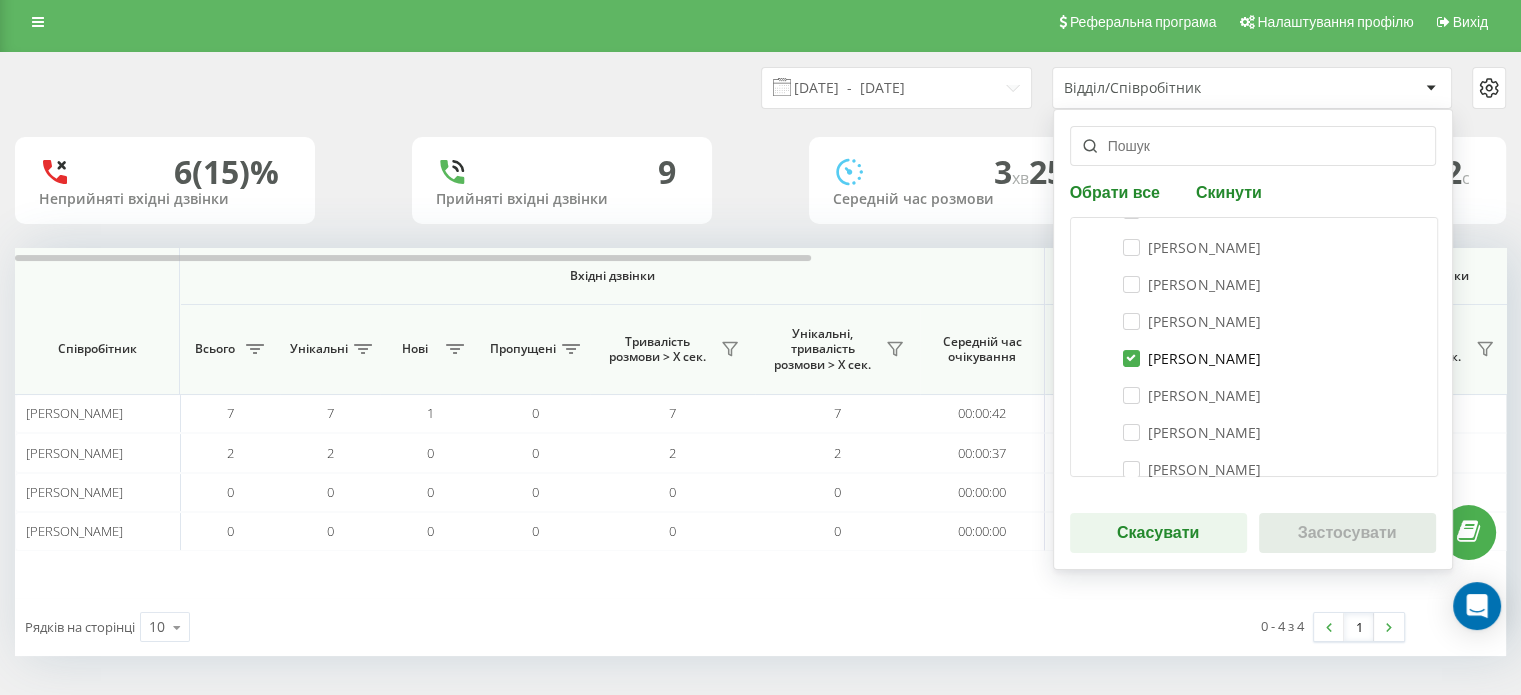 checkbox on "true" 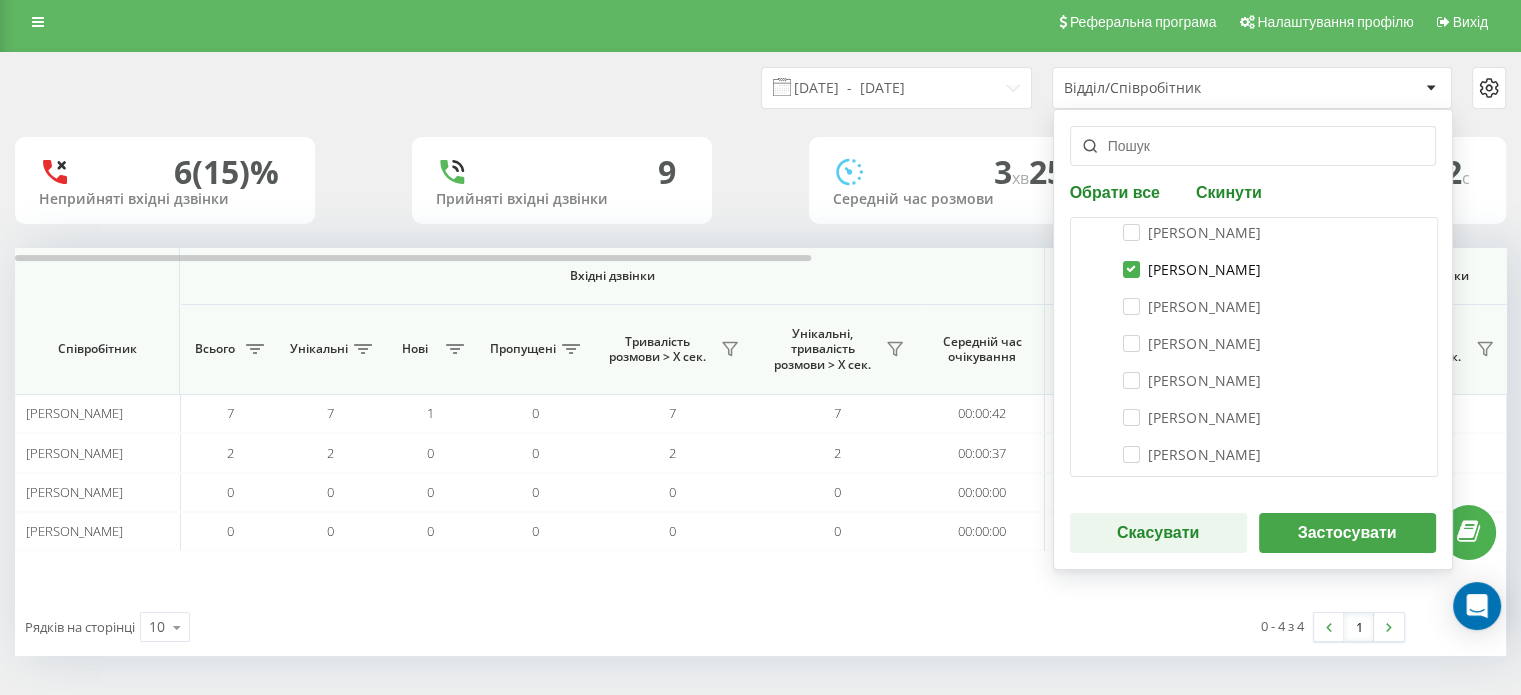 scroll, scrollTop: 400, scrollLeft: 0, axis: vertical 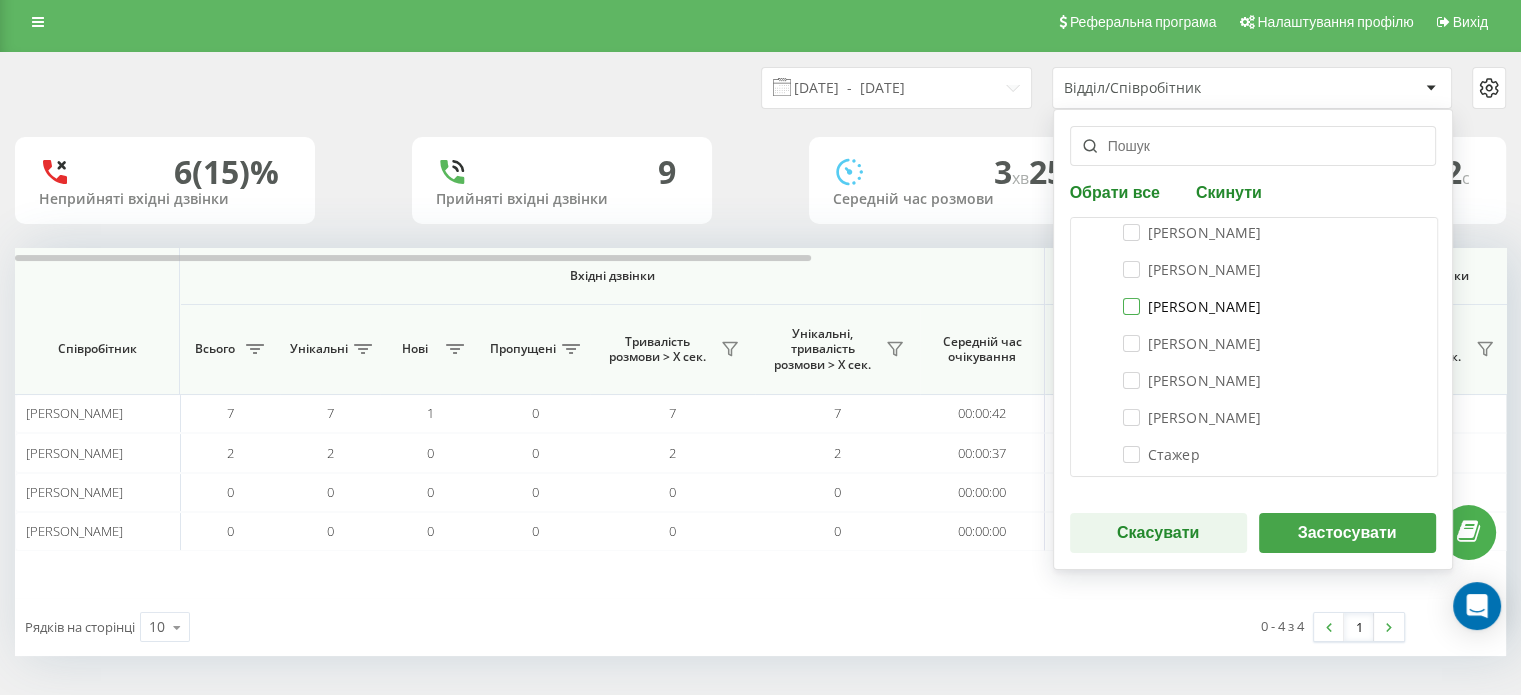 click on "Блага Роксолана" at bounding box center (1192, 306) 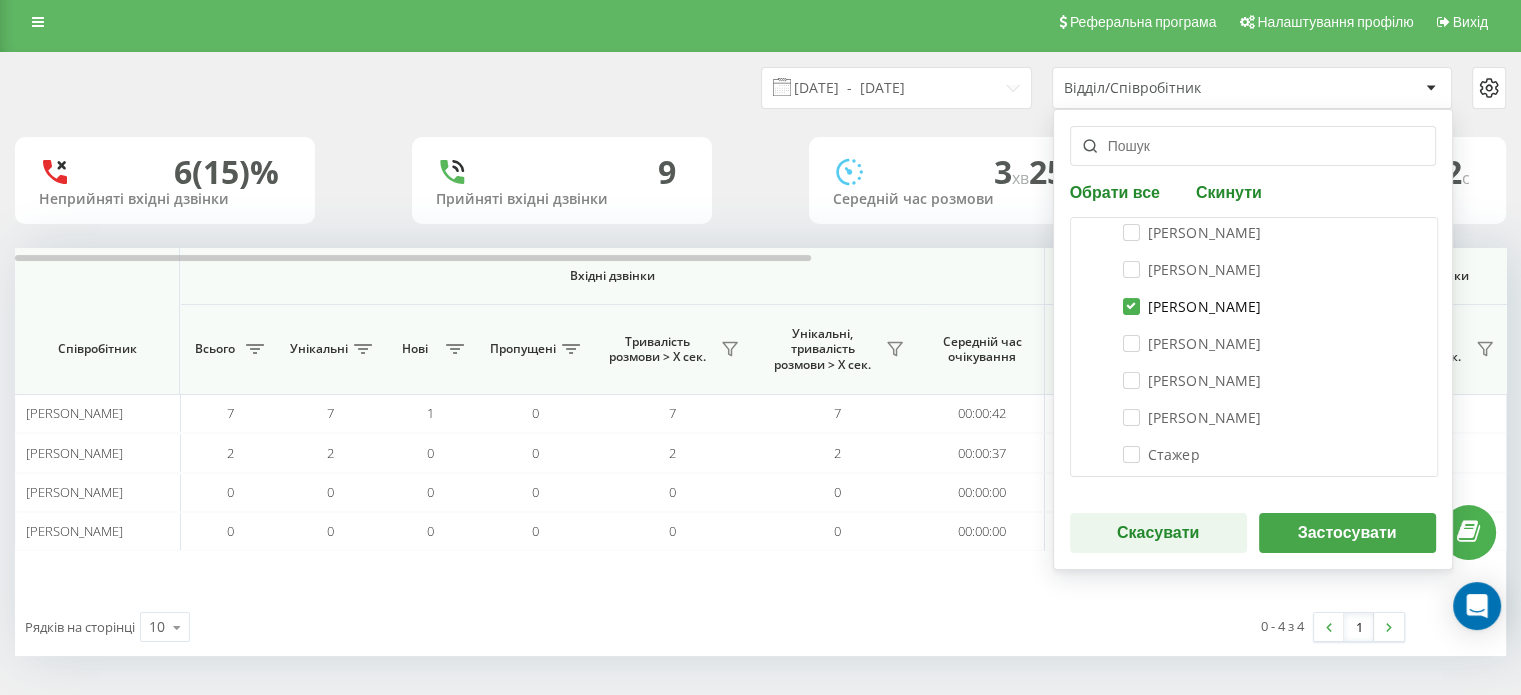 checkbox on "true" 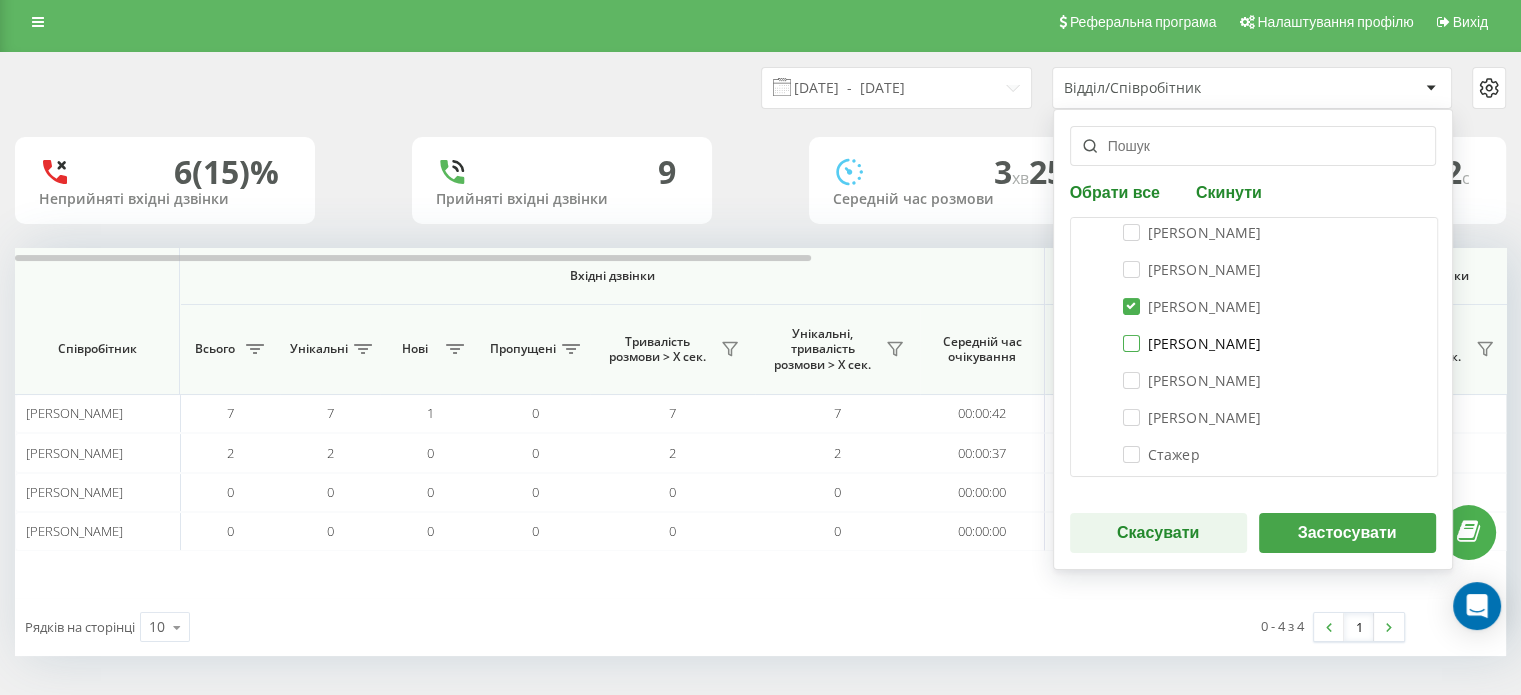 click on "Петрушко Анастасія" at bounding box center [1192, 343] 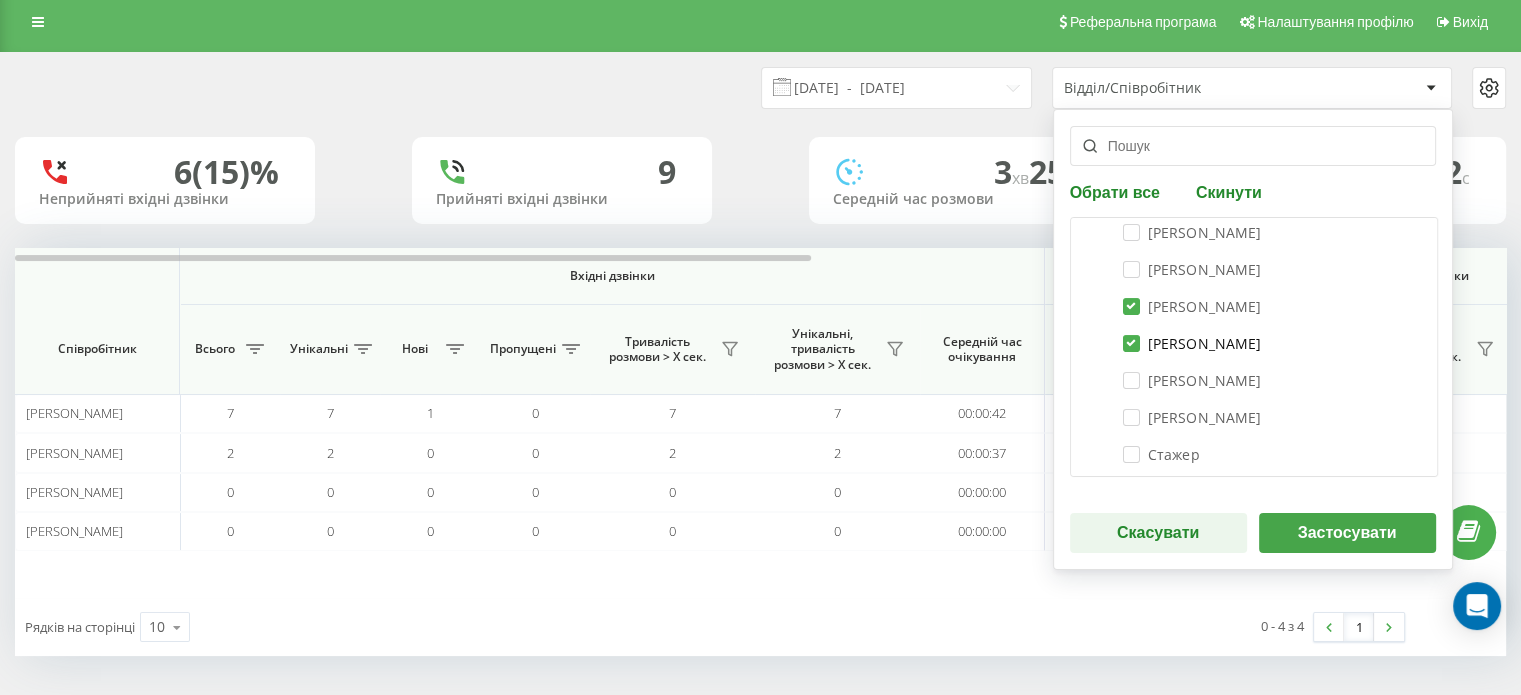 checkbox on "true" 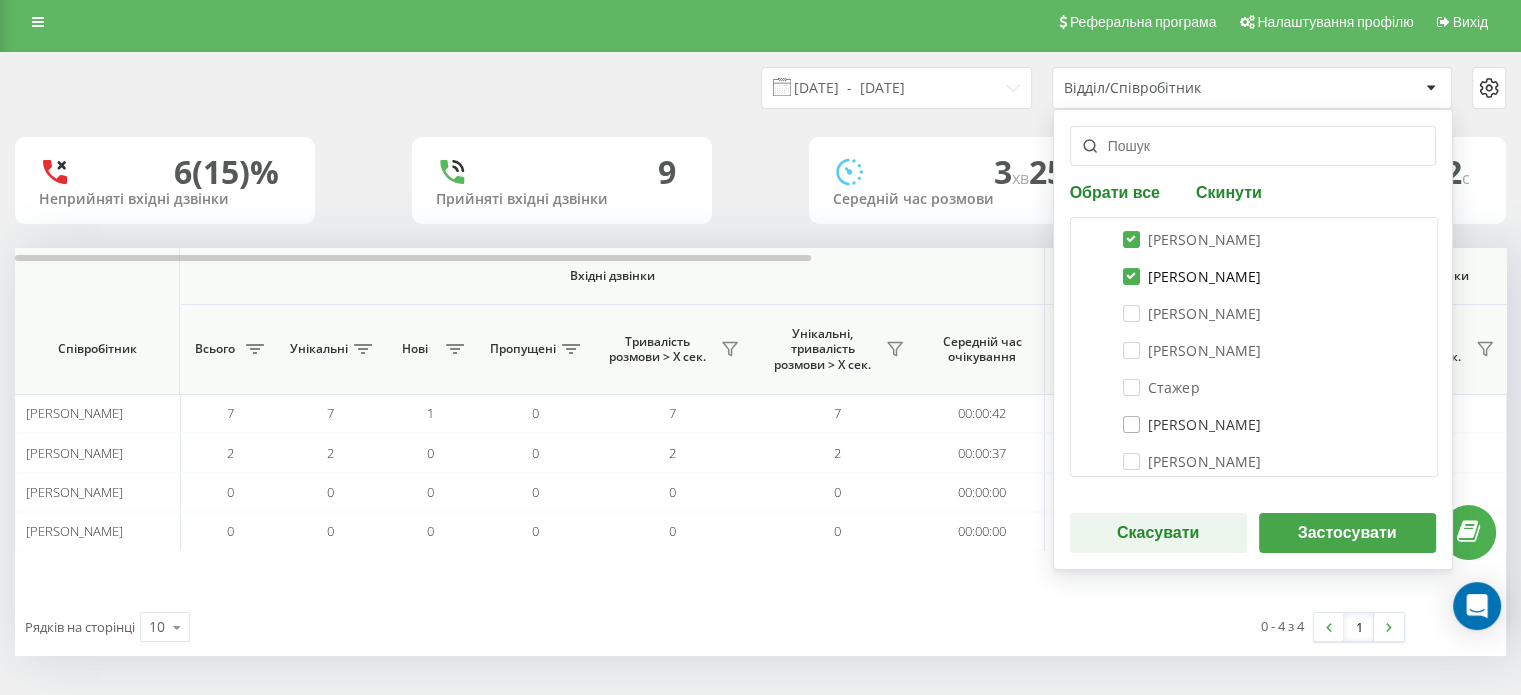scroll, scrollTop: 500, scrollLeft: 0, axis: vertical 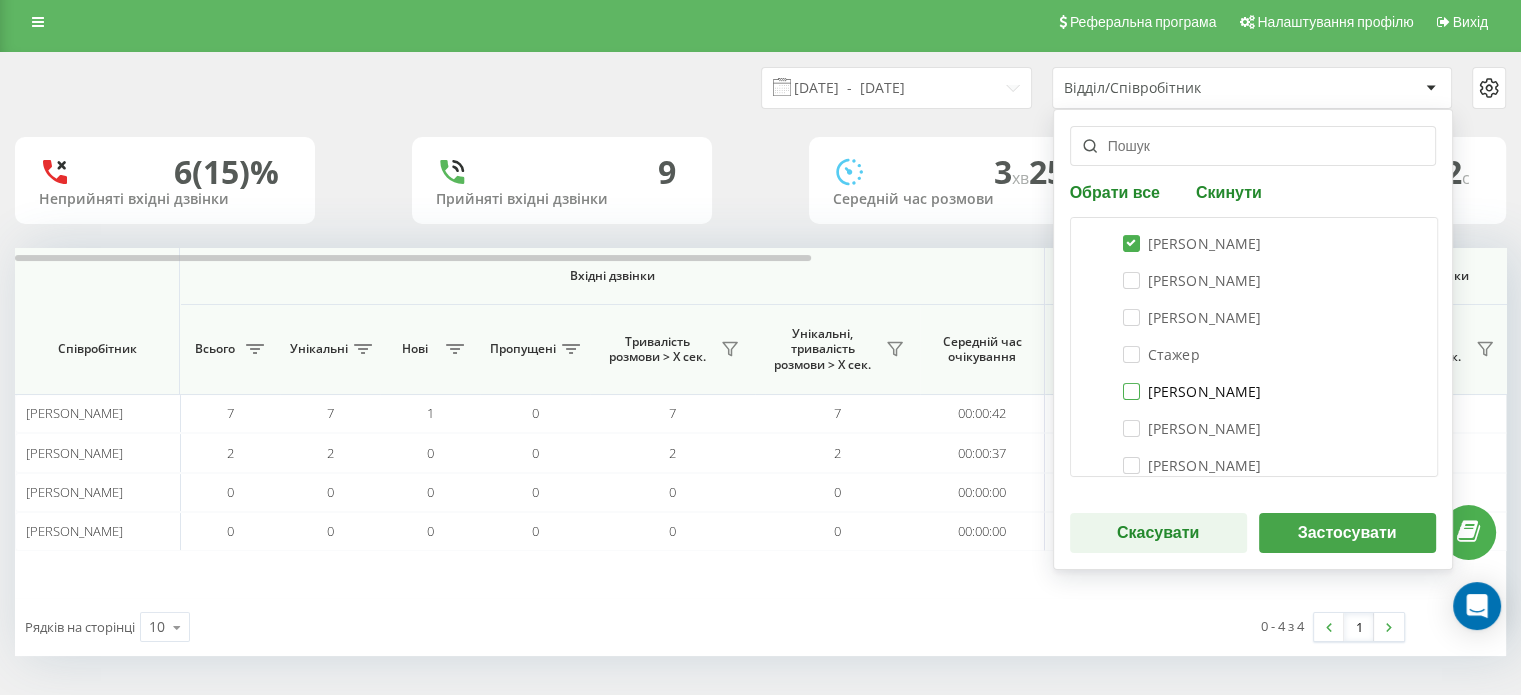 click on "Діхно Богдан" at bounding box center [1192, 391] 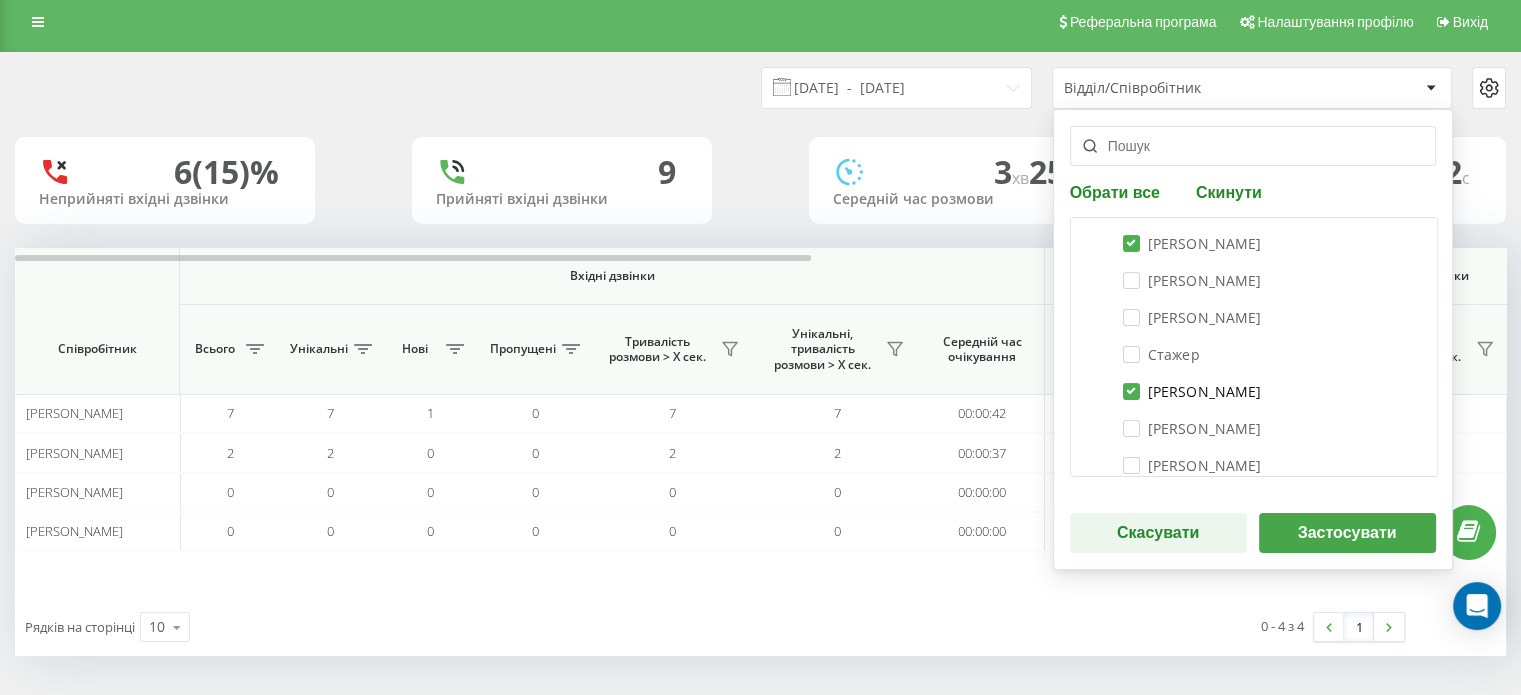 checkbox on "true" 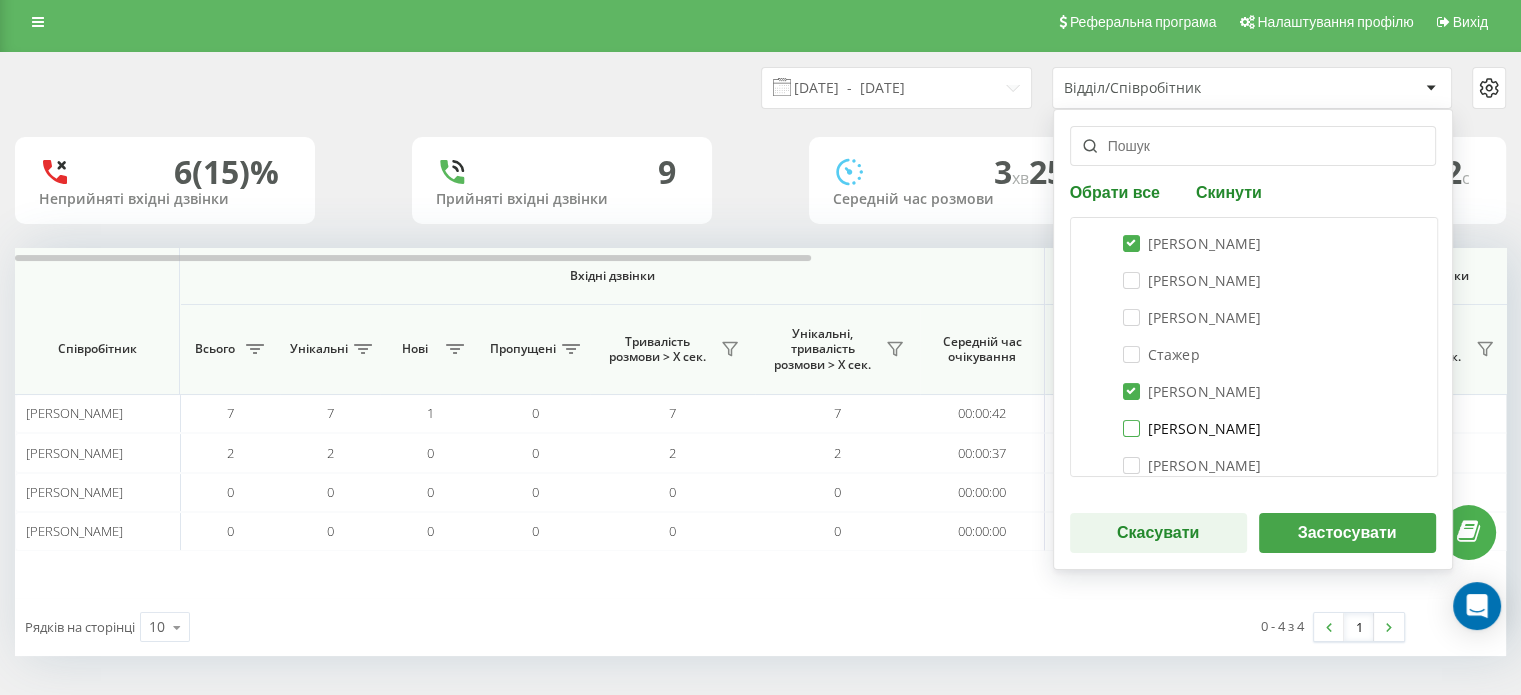 click on "Ігор Юрченко" at bounding box center [1192, 428] 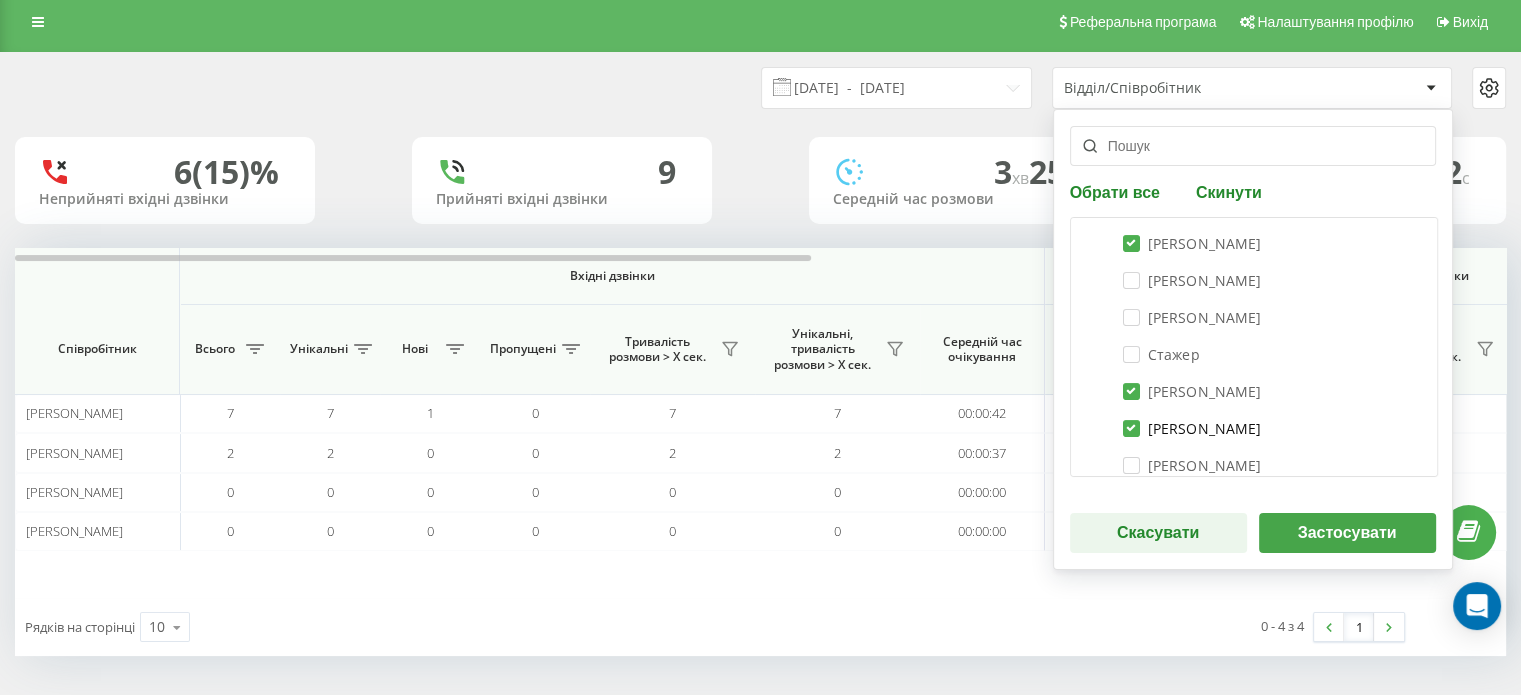 checkbox on "true" 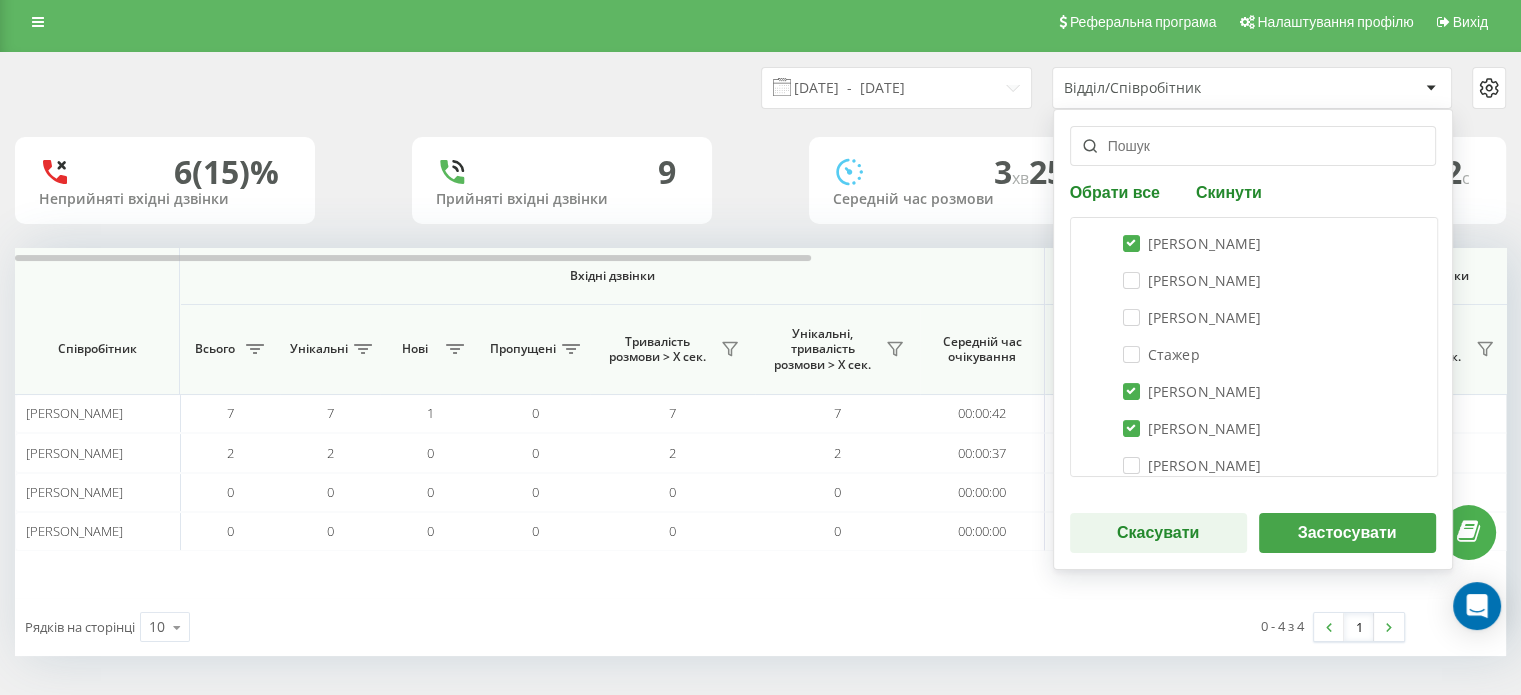 click on "Застосувати" at bounding box center [1347, 533] 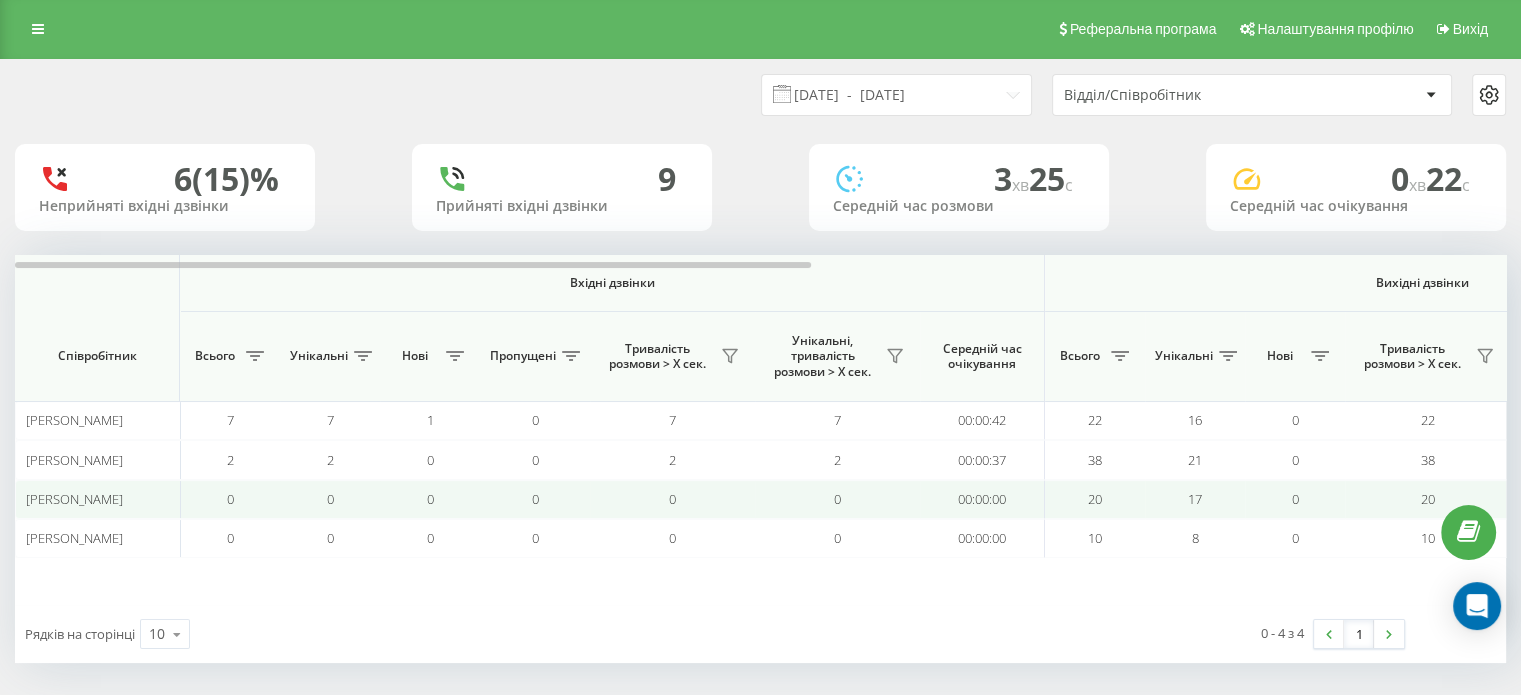 scroll, scrollTop: 0, scrollLeft: 0, axis: both 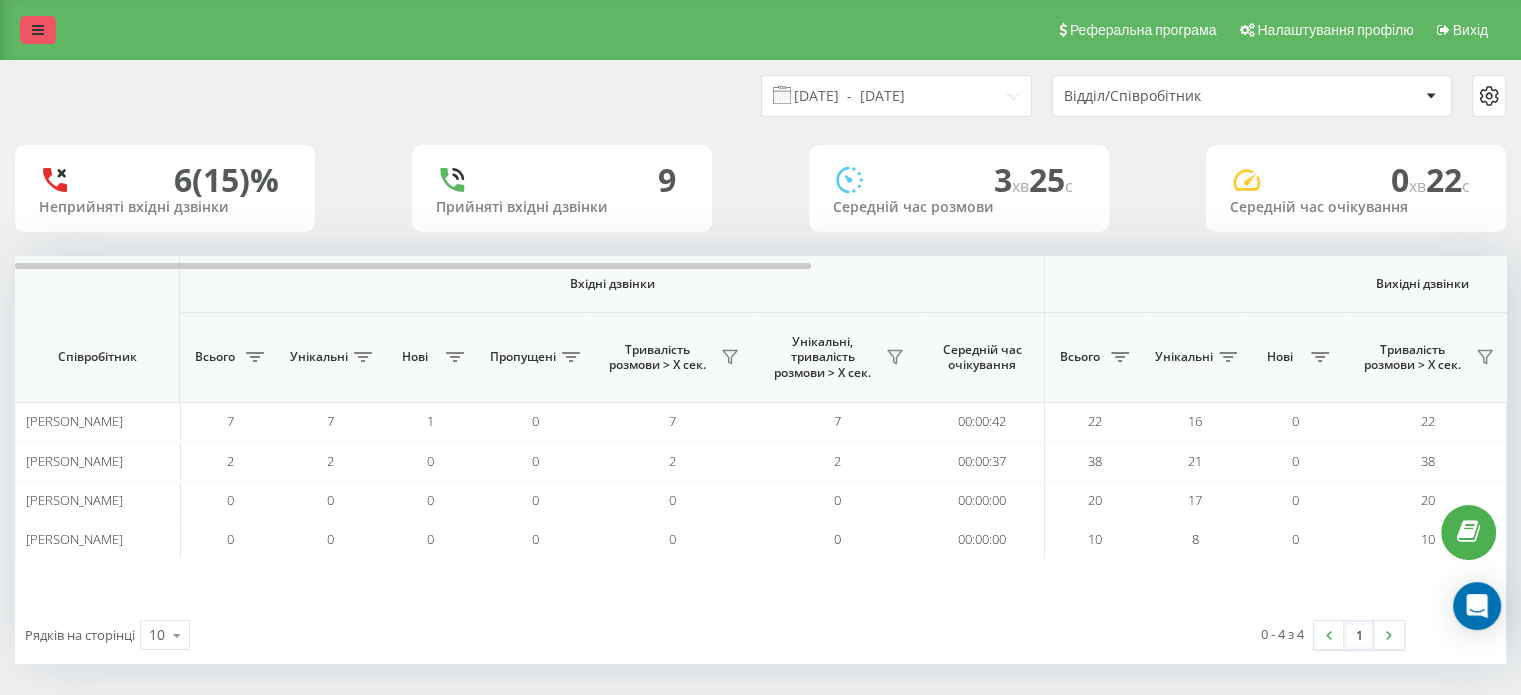 click at bounding box center [38, 30] 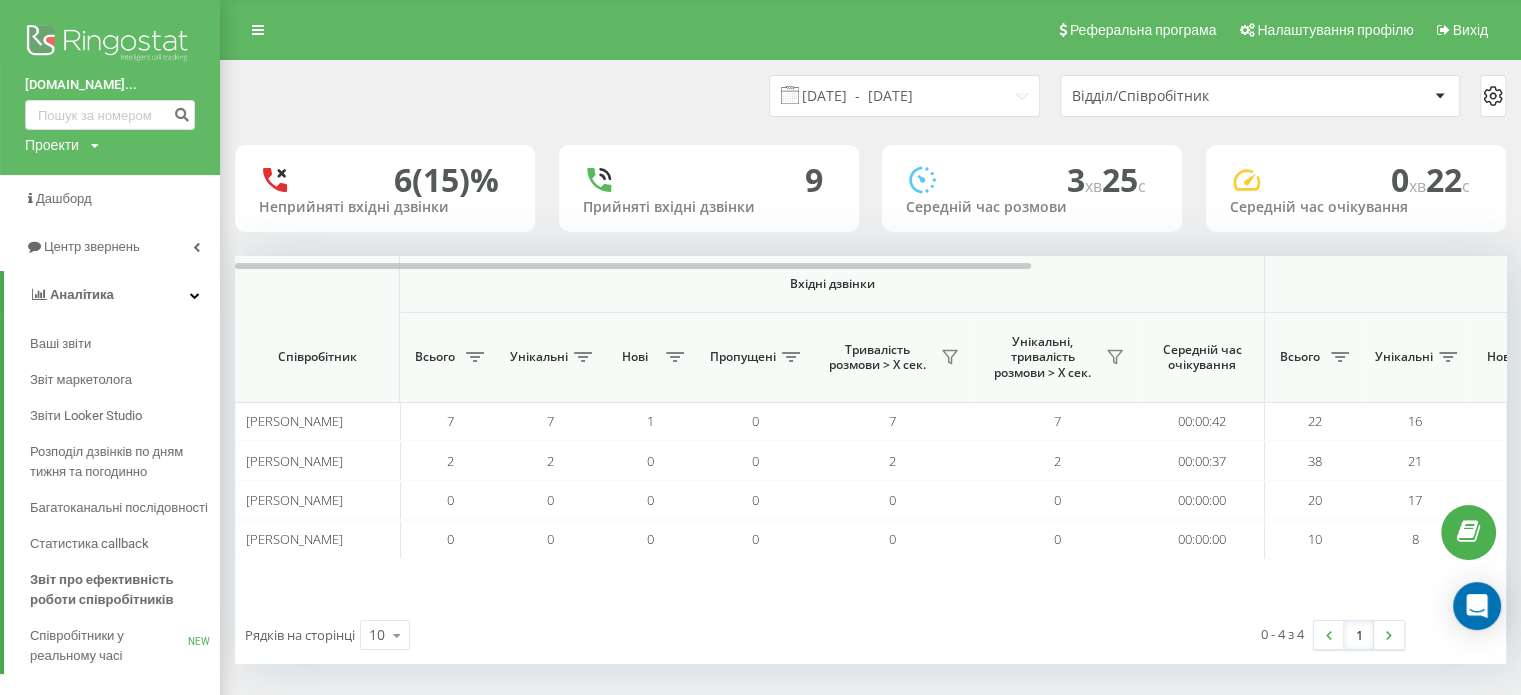 click at bounding box center [110, 45] 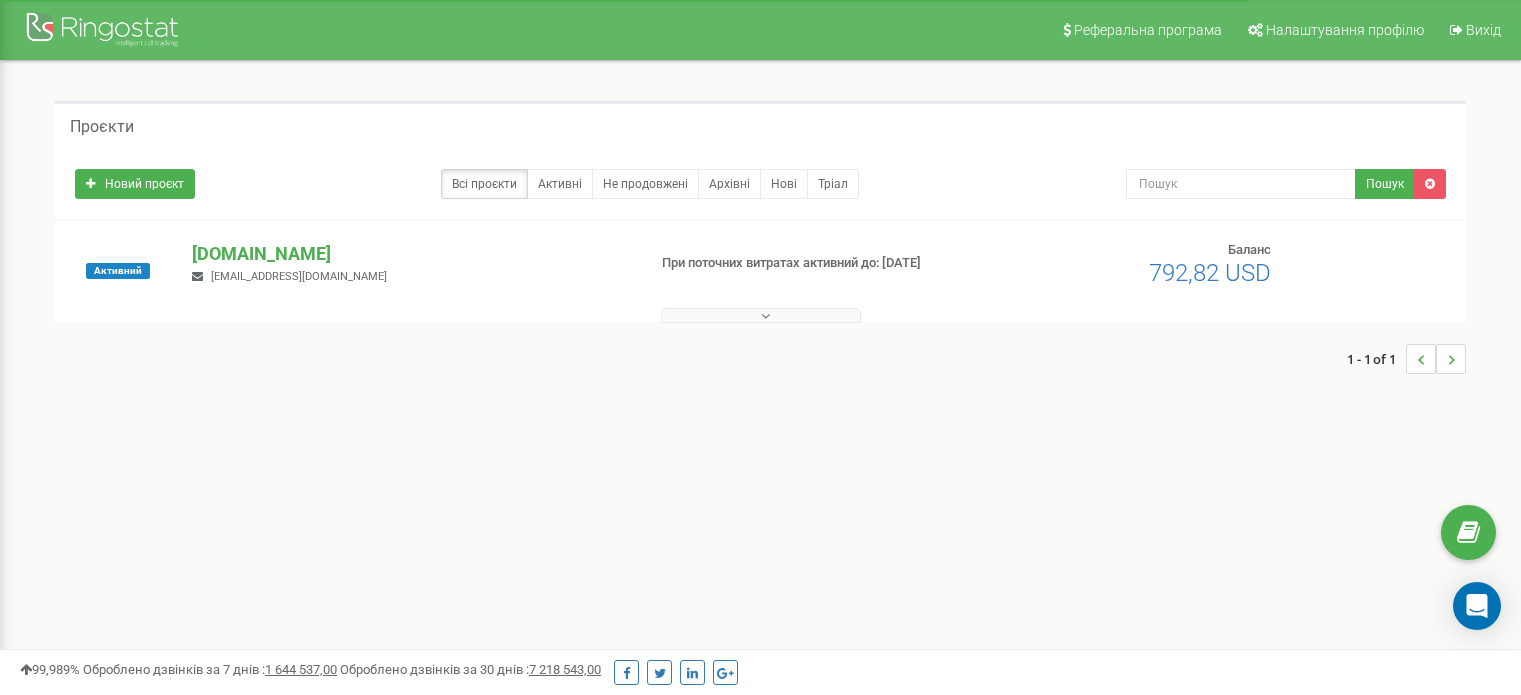 scroll, scrollTop: 0, scrollLeft: 0, axis: both 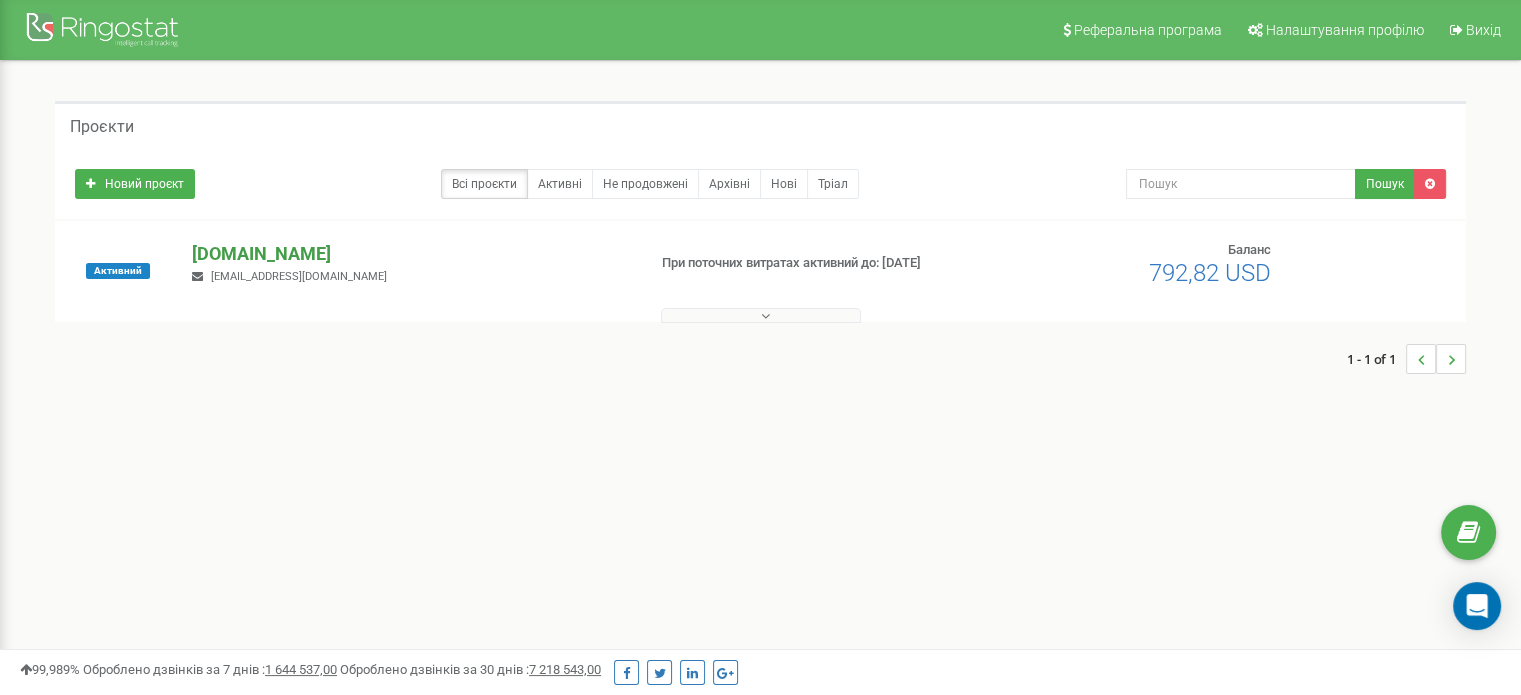 click on "[DOMAIN_NAME]" at bounding box center [410, 254] 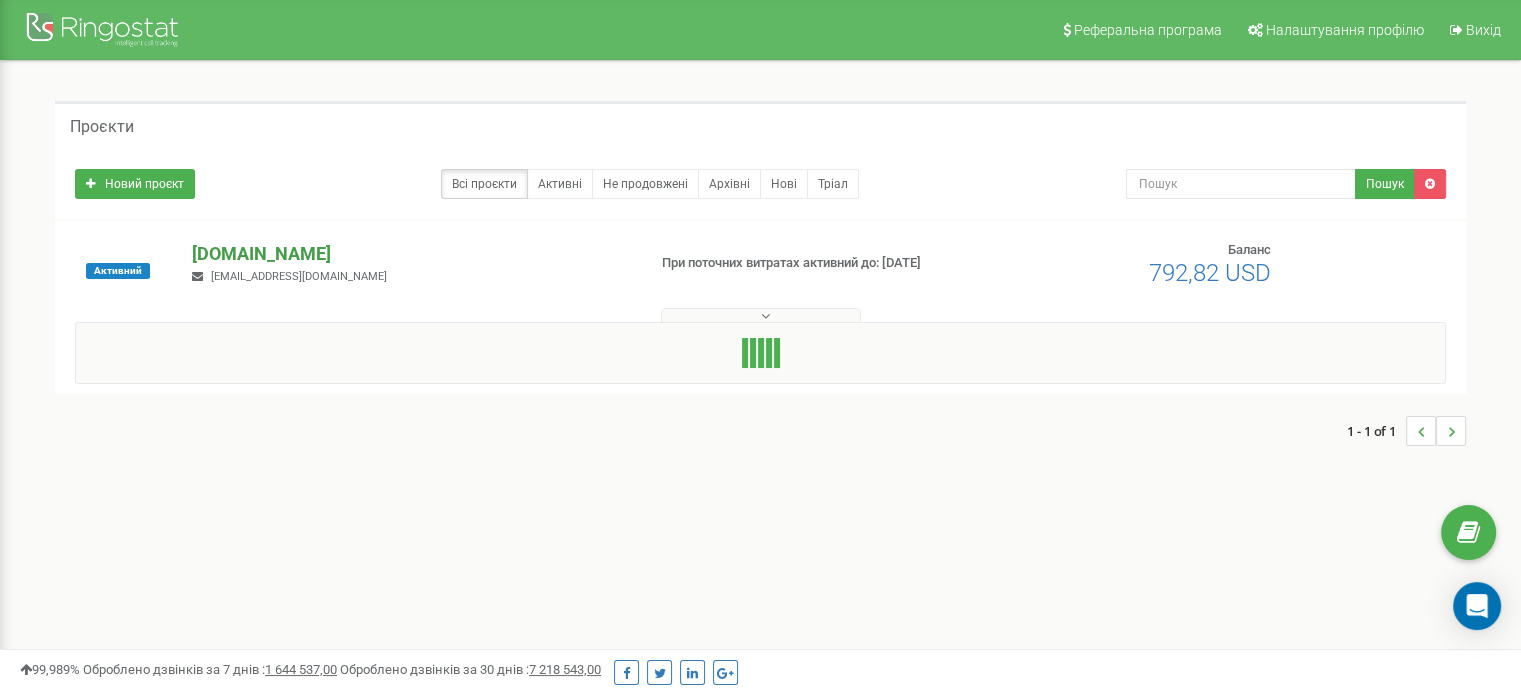 click on "[DOMAIN_NAME]" at bounding box center [410, 254] 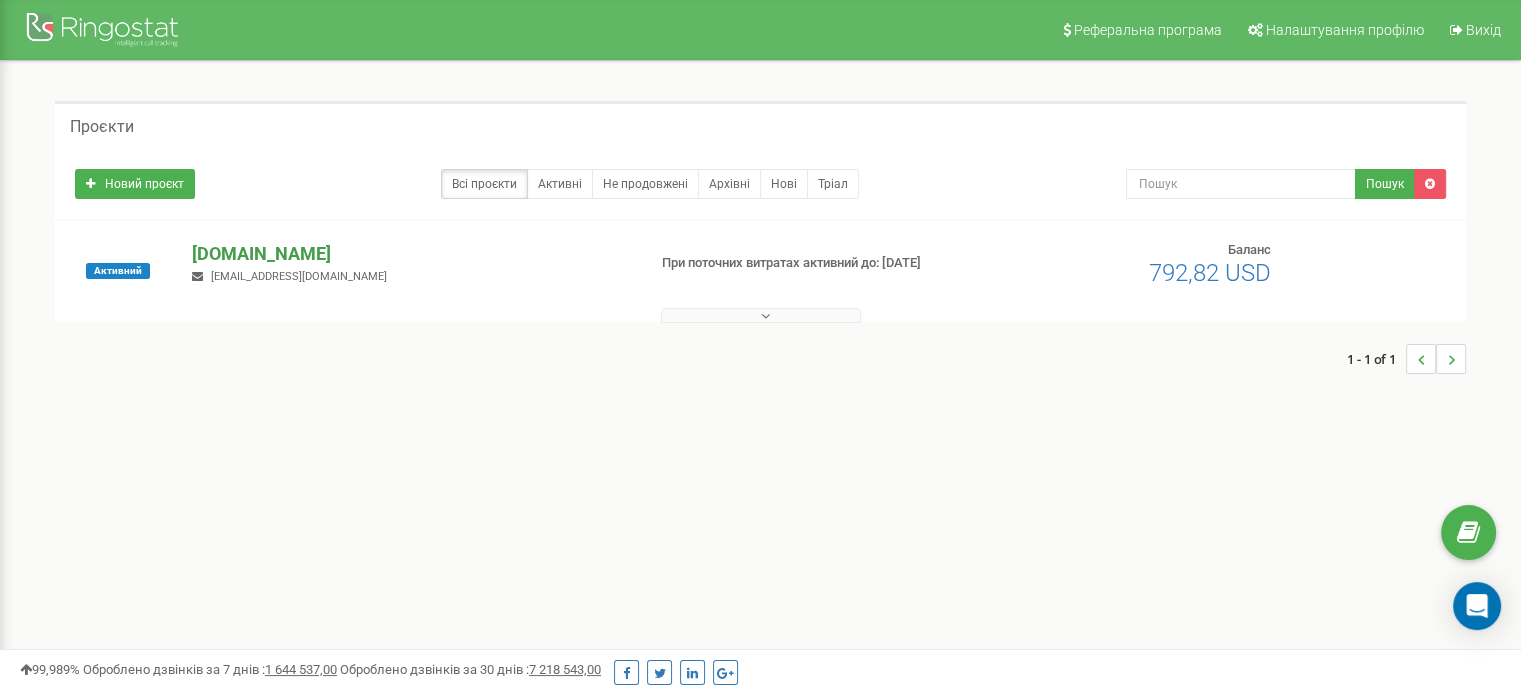 click on "[DOMAIN_NAME]" at bounding box center (410, 254) 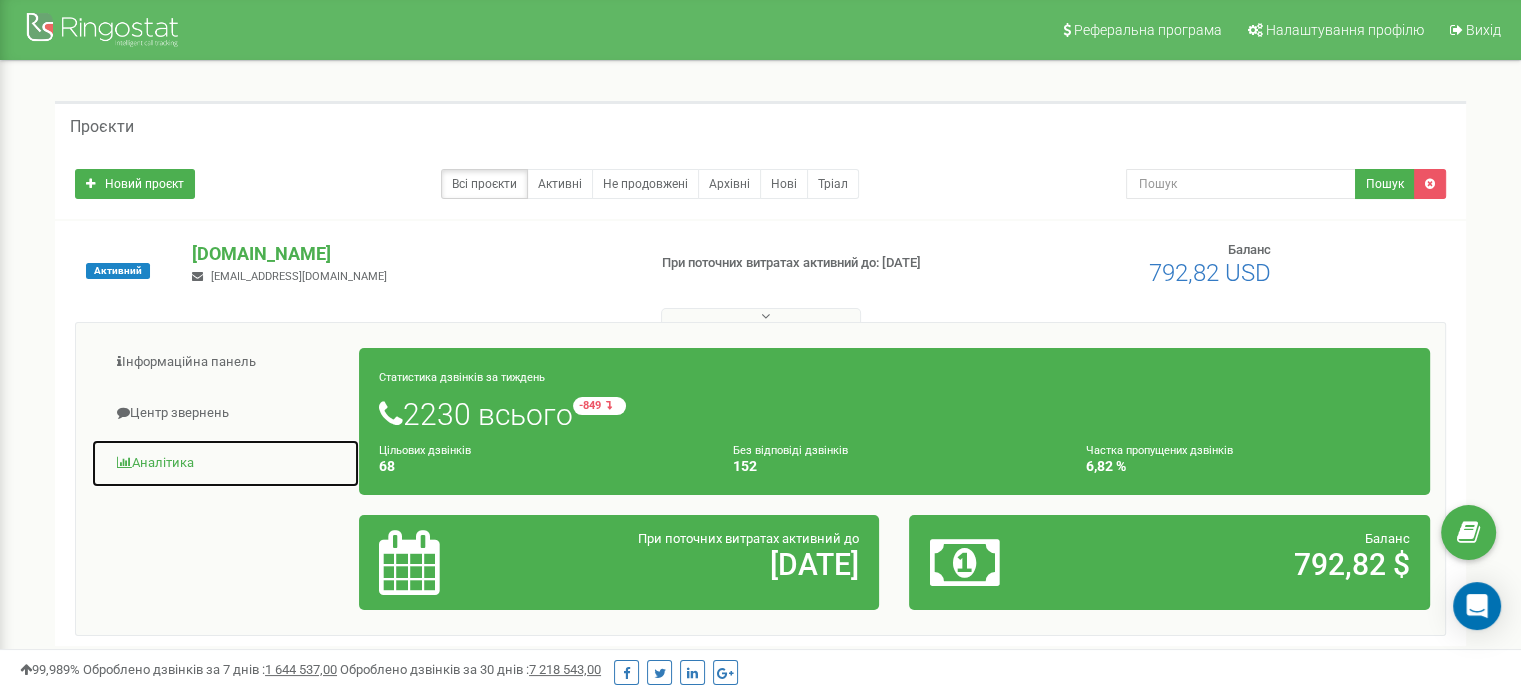 click on "Аналiтика" at bounding box center [225, 463] 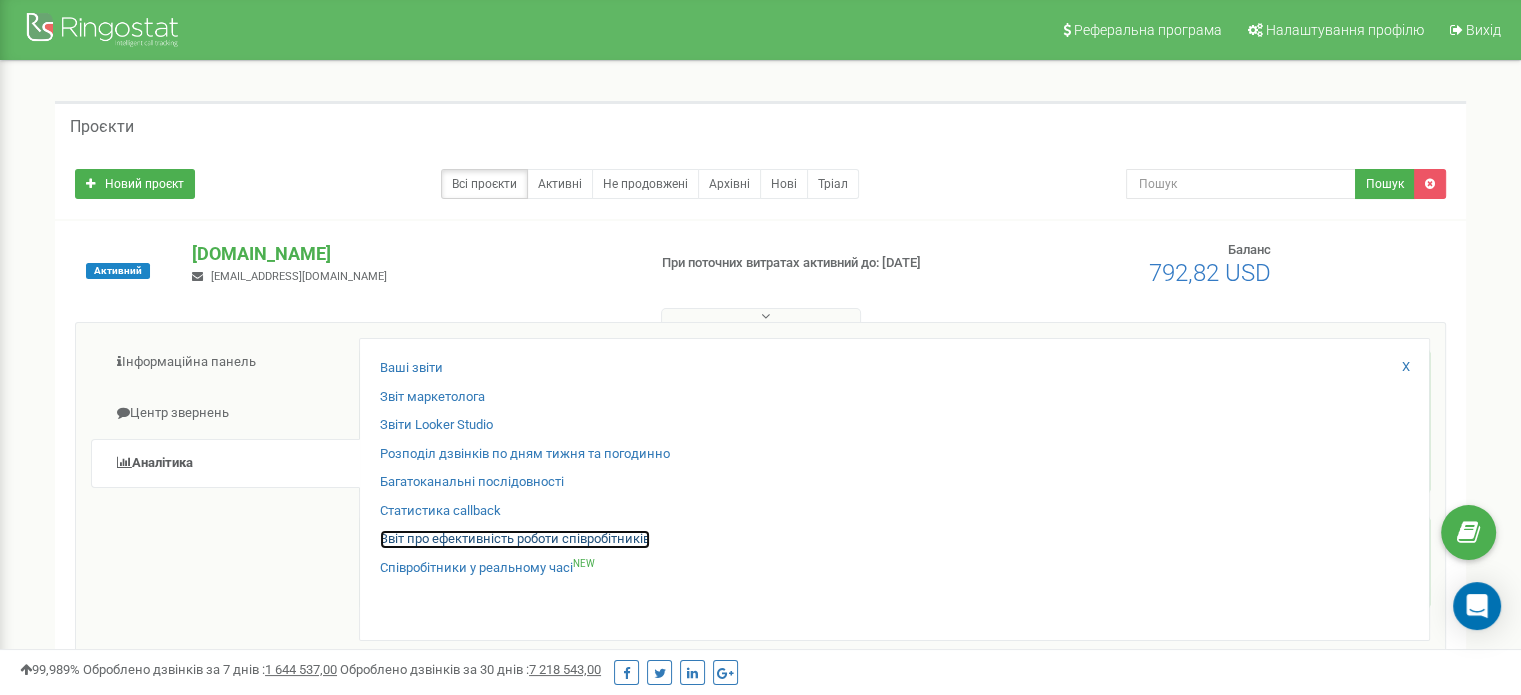 click on "Звіт про ефективність роботи співробітників" at bounding box center (515, 539) 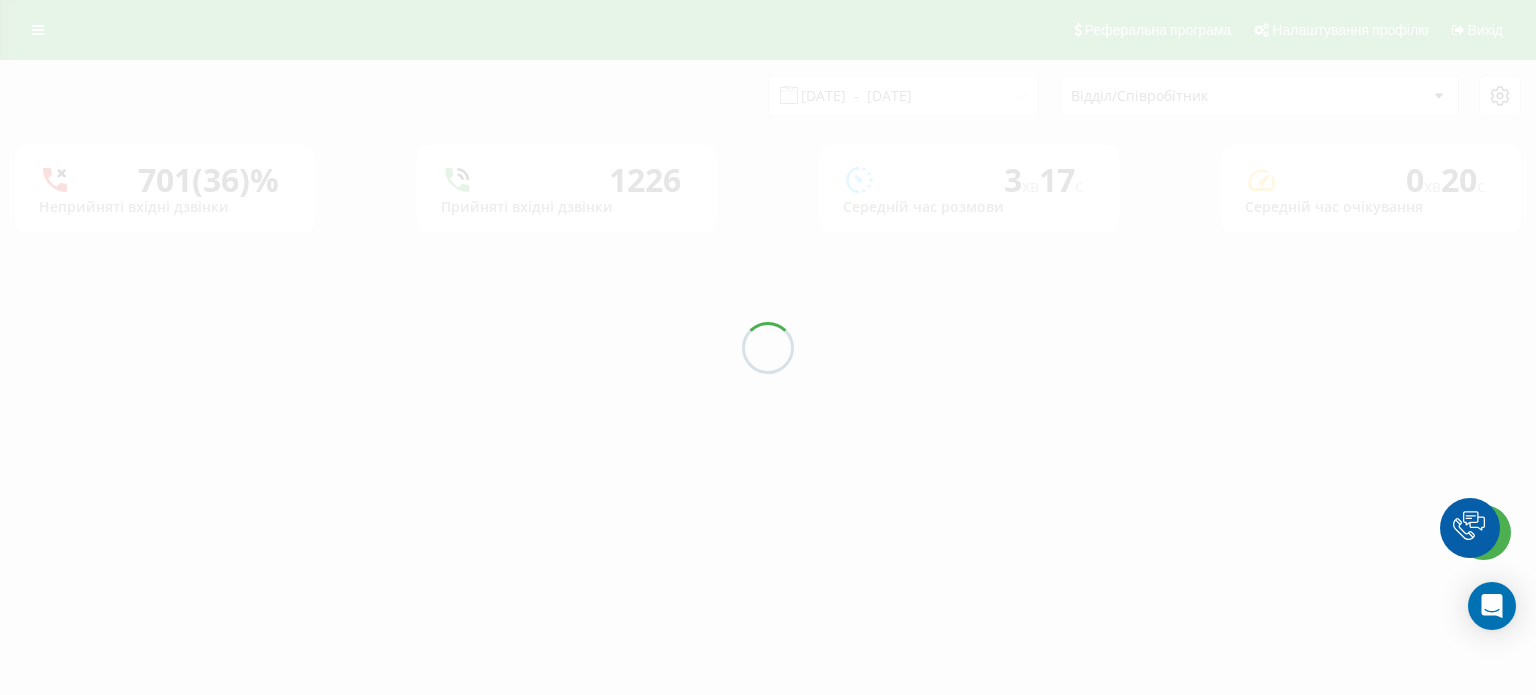 scroll, scrollTop: 0, scrollLeft: 0, axis: both 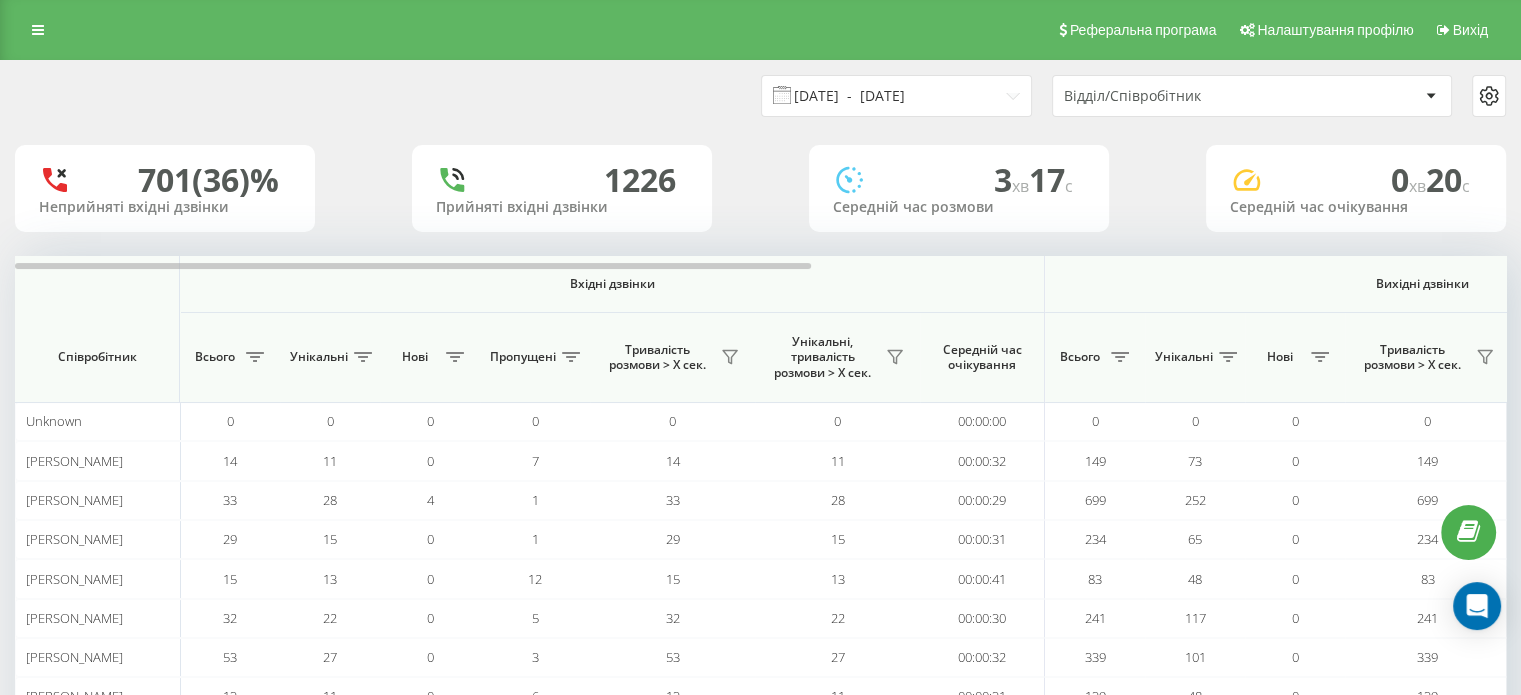 click on "11.06.2025  -  11.07.2025" at bounding box center (896, 96) 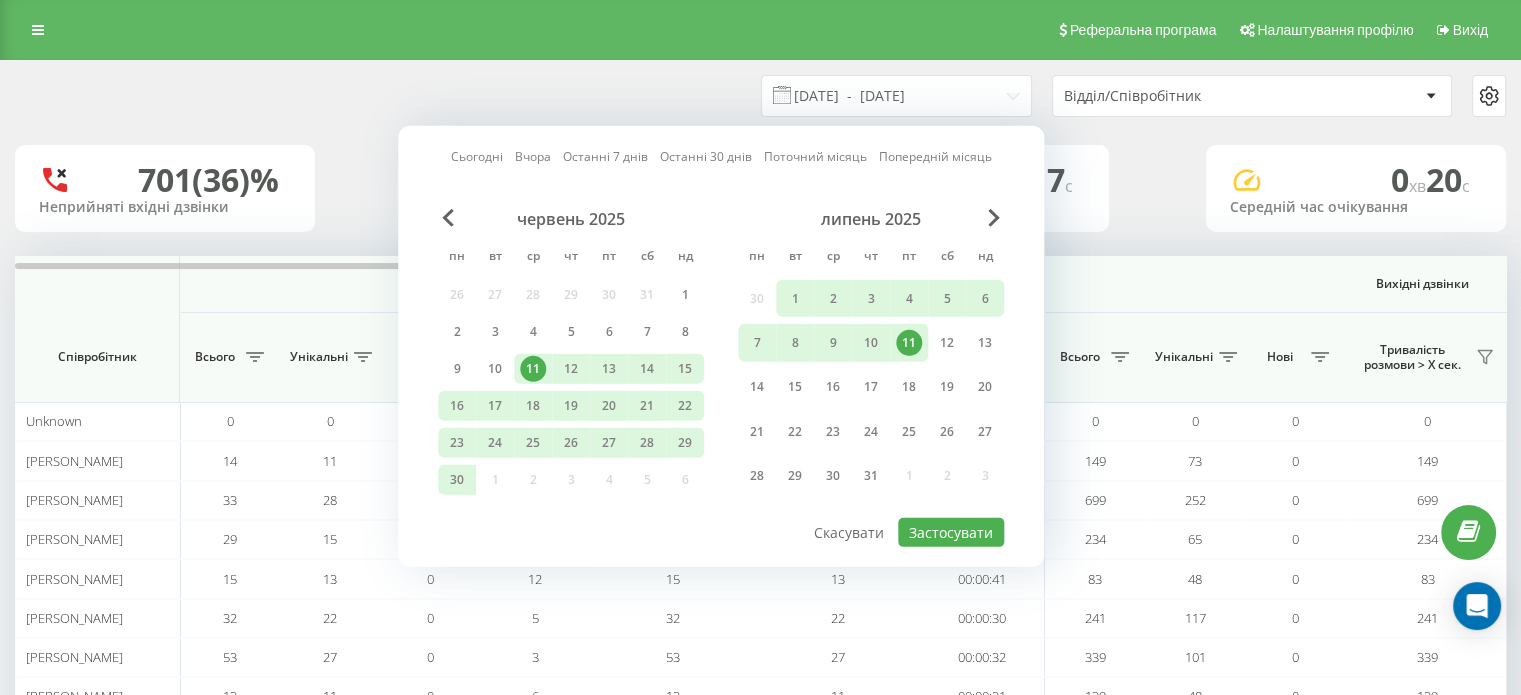 click on "11" at bounding box center [909, 343] 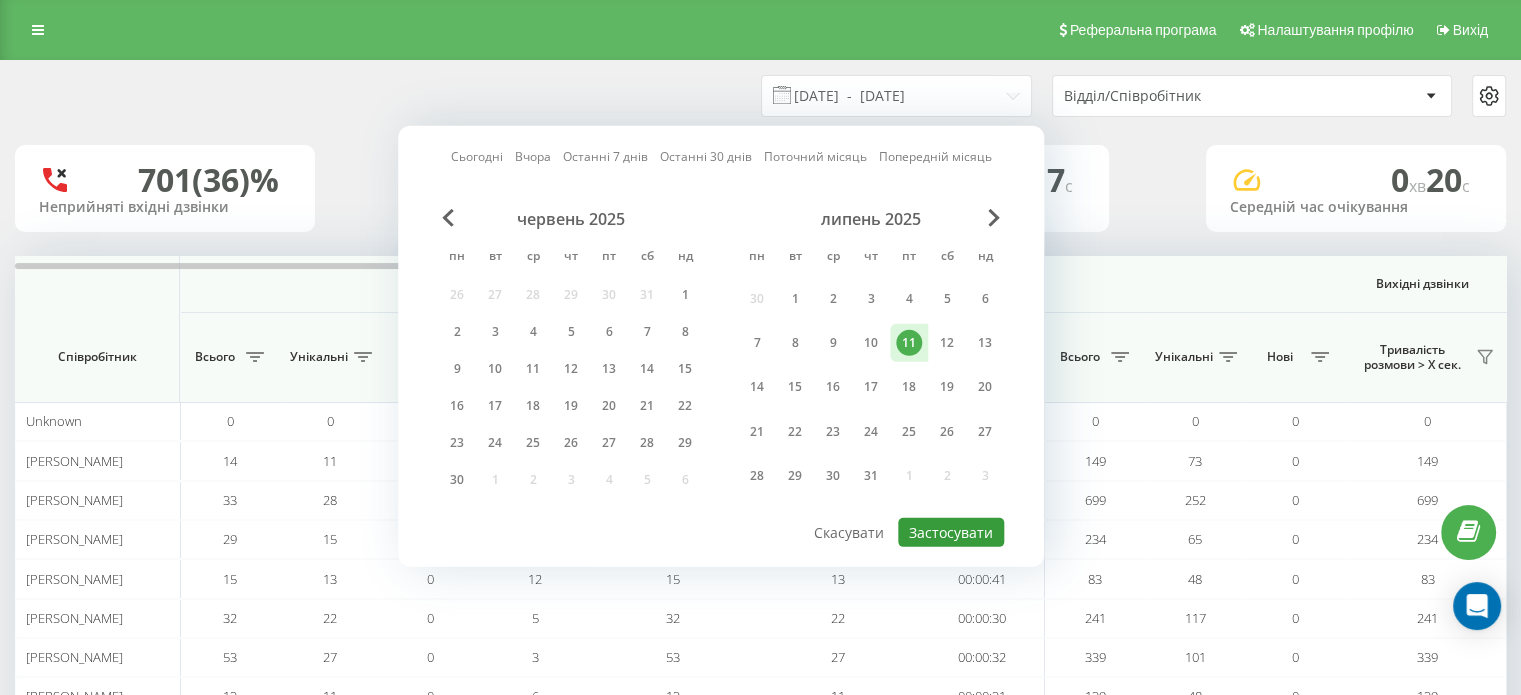 click on "Застосувати" at bounding box center (951, 532) 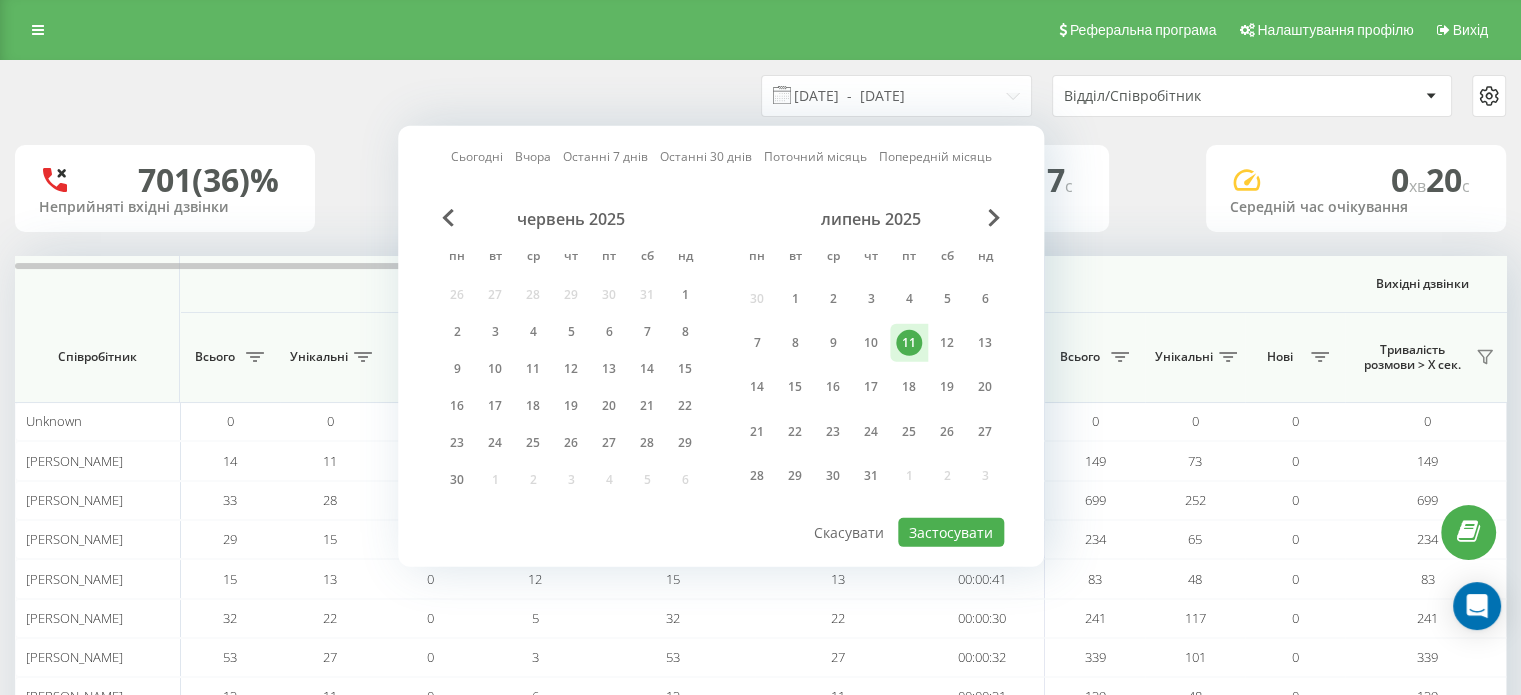 type on "11.07.2025  -  11.07.2025" 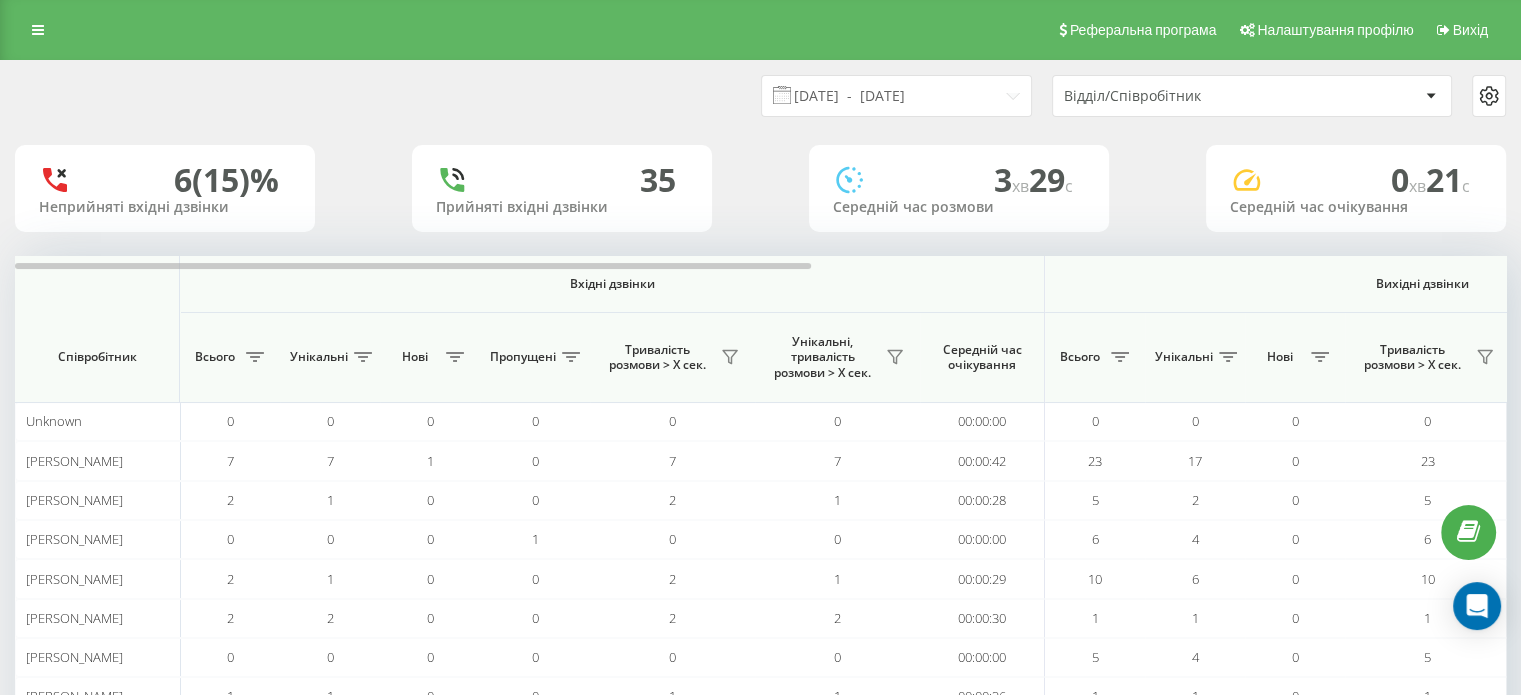 click on "Відділ/Співробітник" at bounding box center [1183, 96] 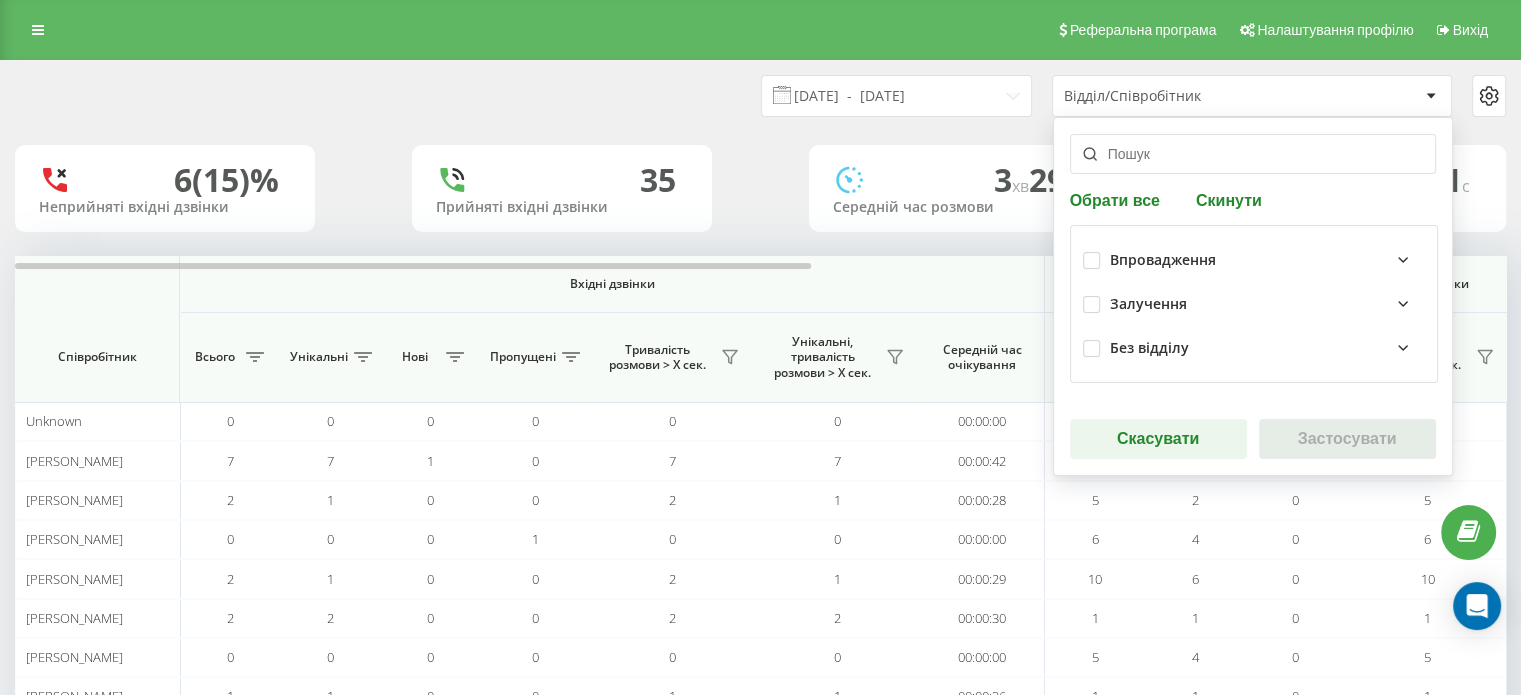 click 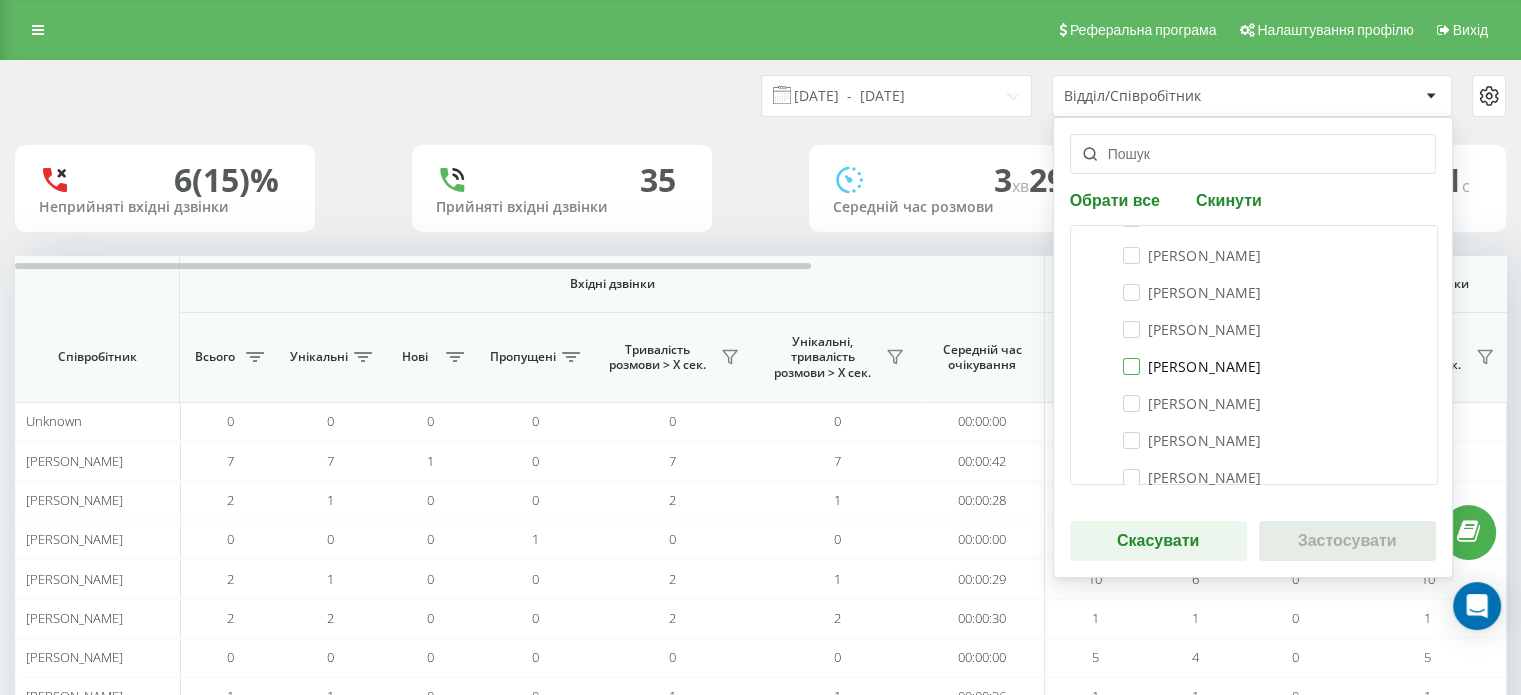 drag, startPoint x: 1122, startPoint y: 363, endPoint x: 1160, endPoint y: 398, distance: 51.662365 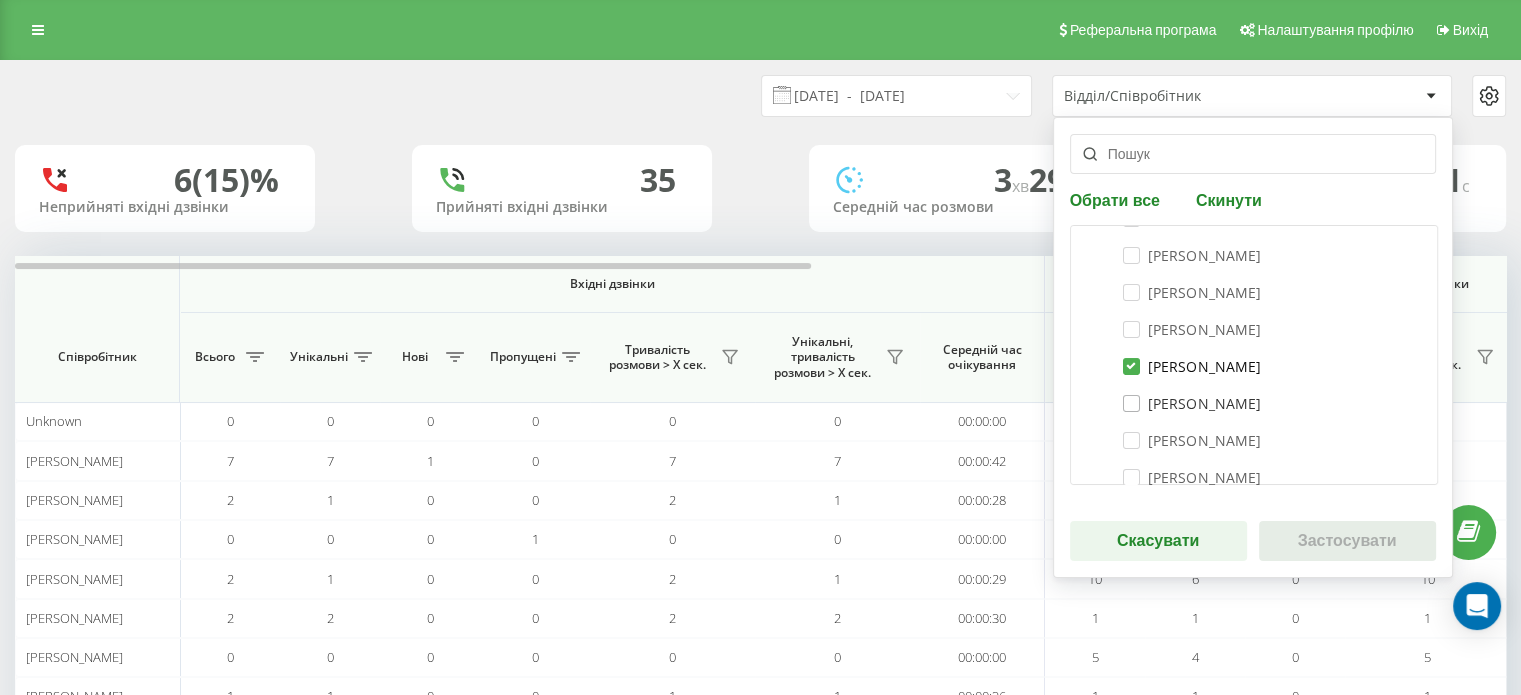 checkbox on "true" 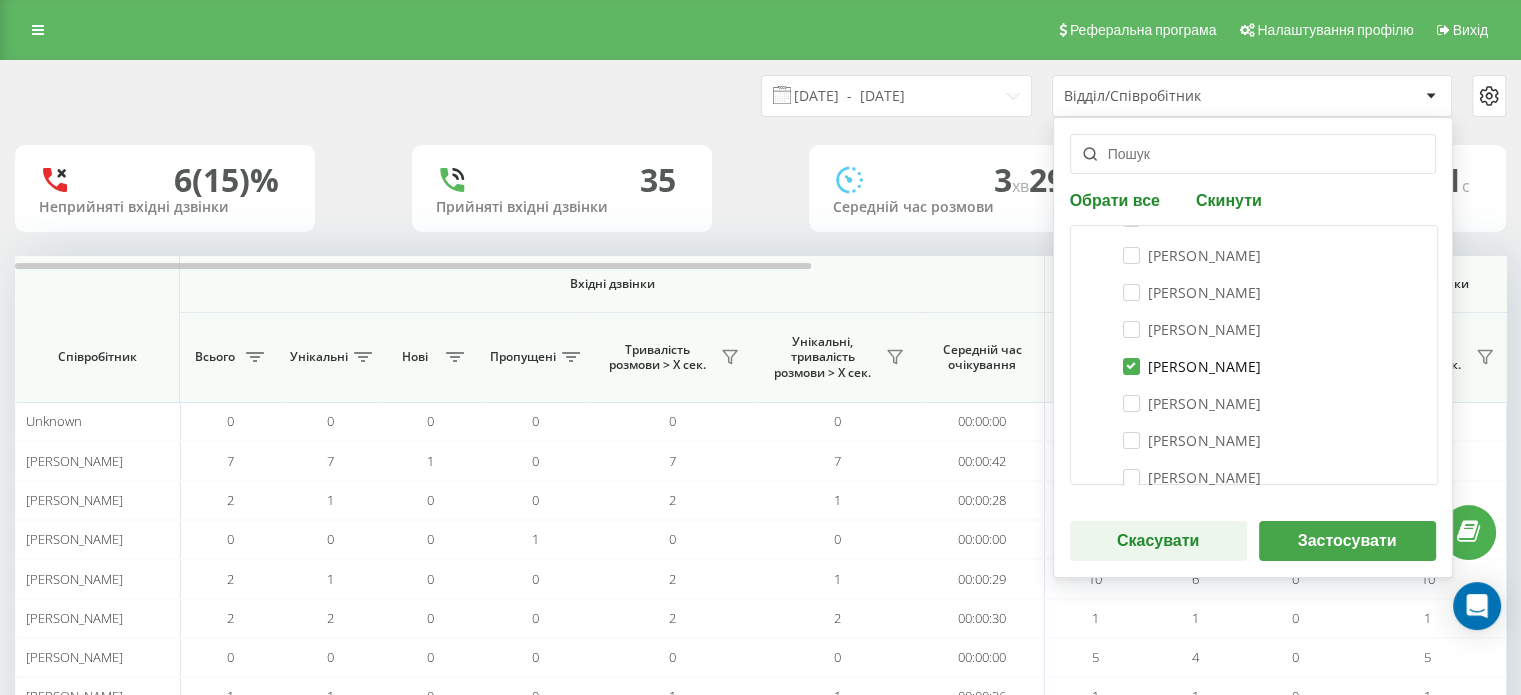 scroll, scrollTop: 300, scrollLeft: 0, axis: vertical 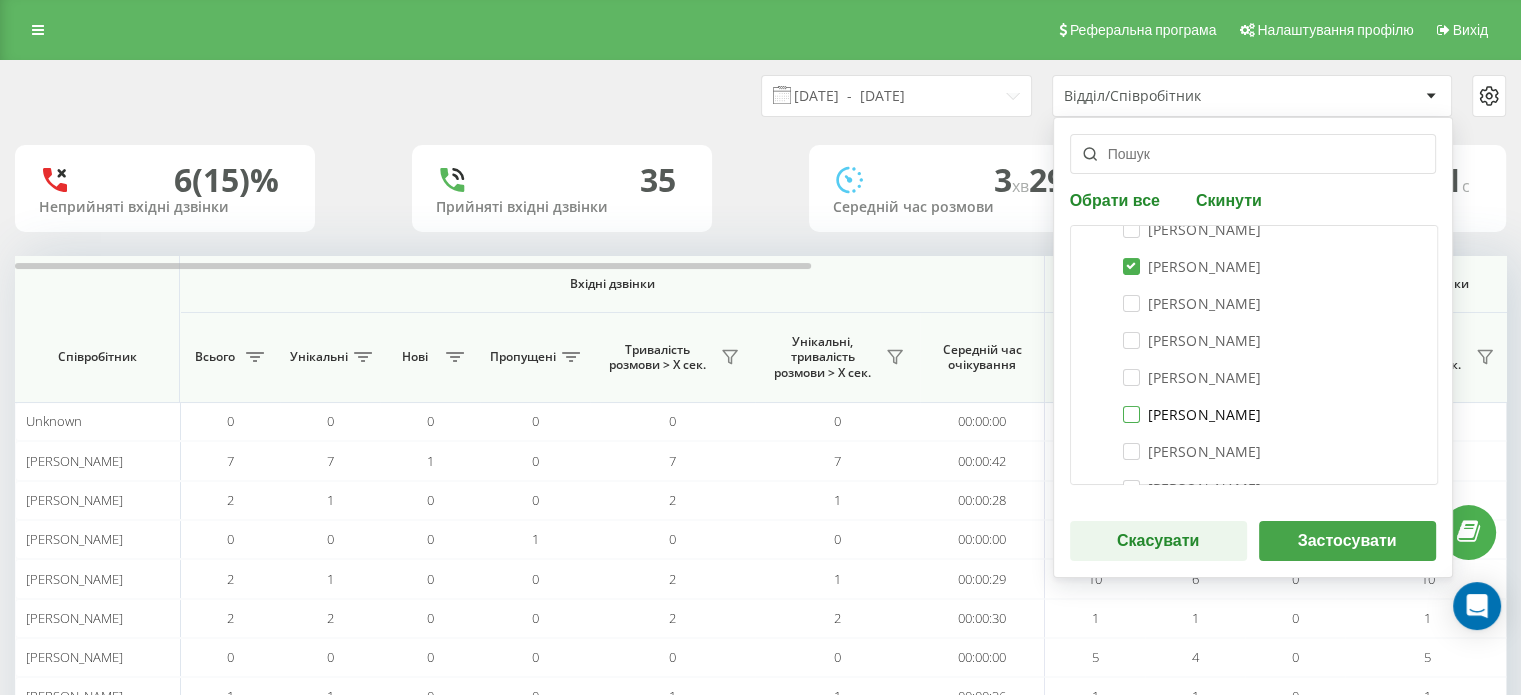 click on "Блага Роксолана" at bounding box center [1192, 414] 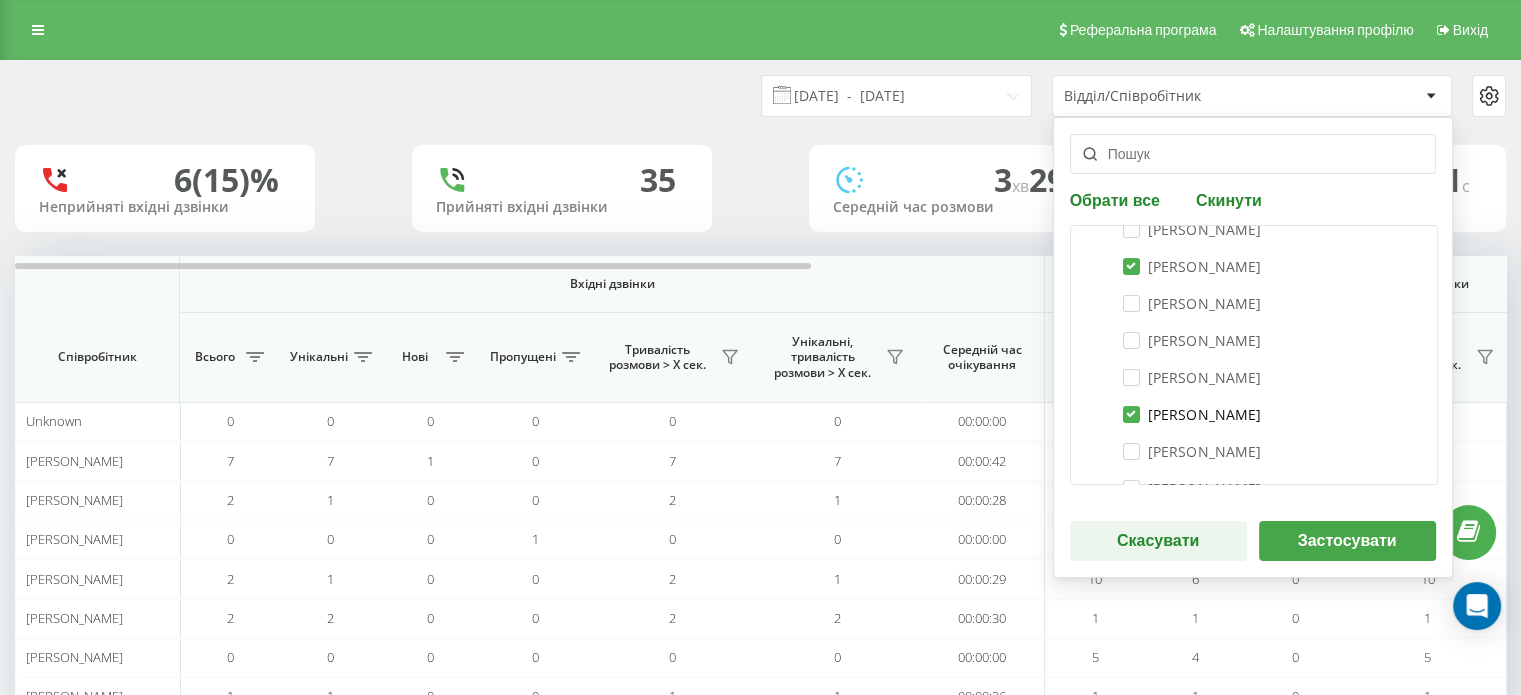 checkbox on "true" 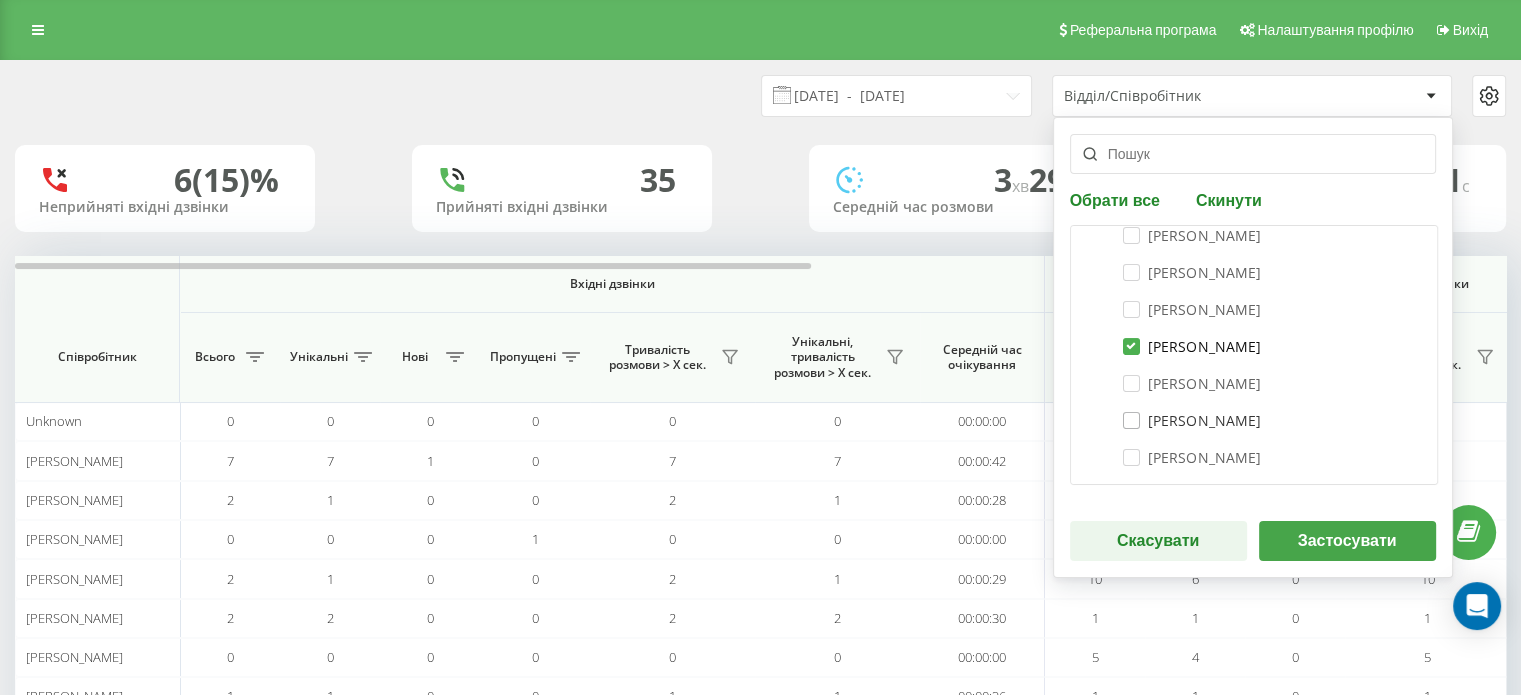 scroll, scrollTop: 400, scrollLeft: 0, axis: vertical 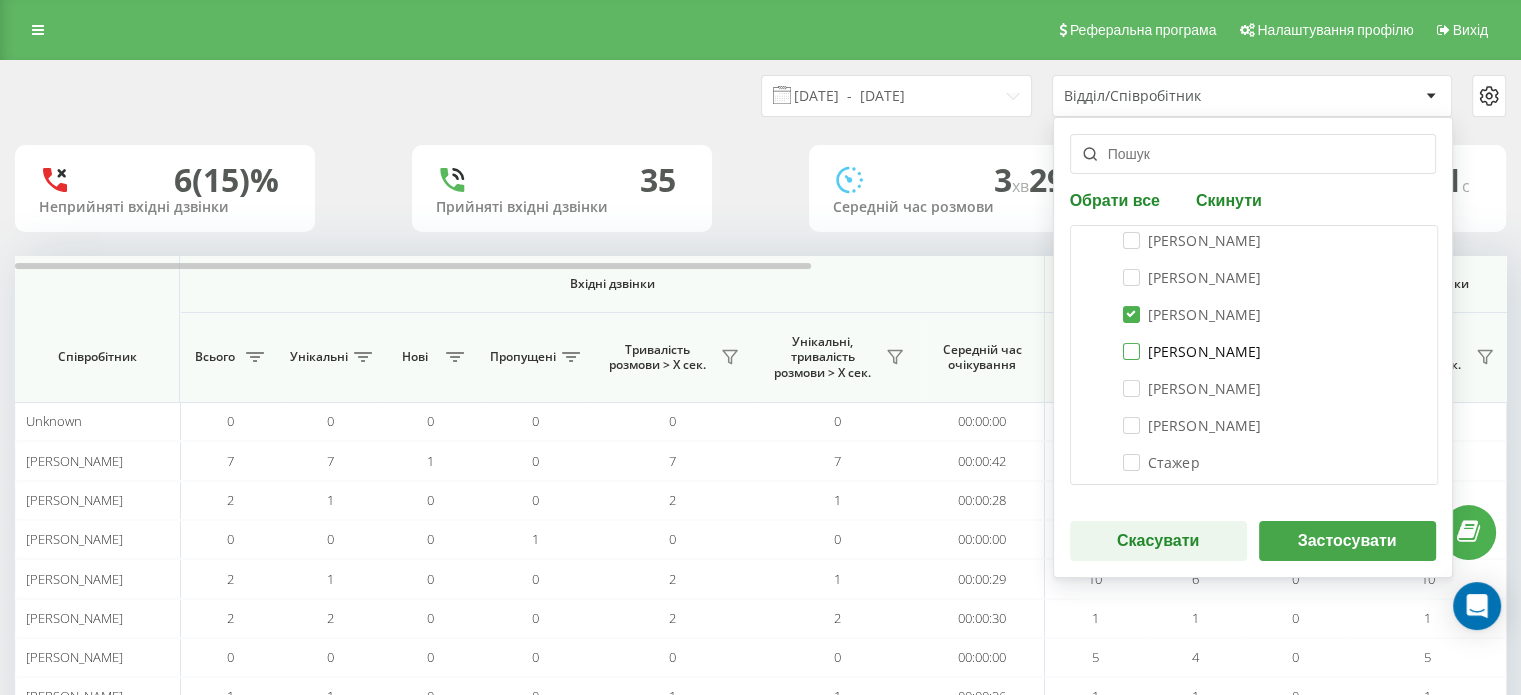 click on "Петрушко Анастасія" at bounding box center (1192, 351) 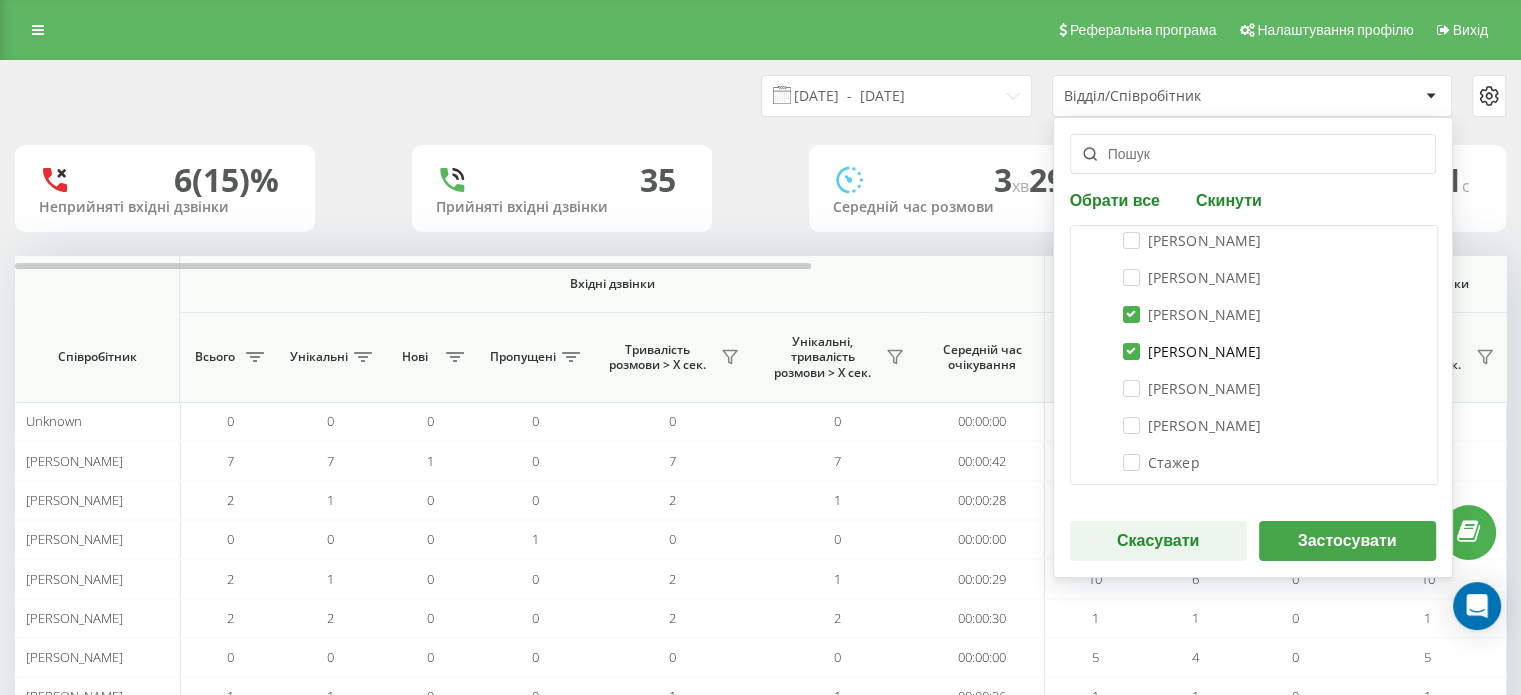 checkbox on "true" 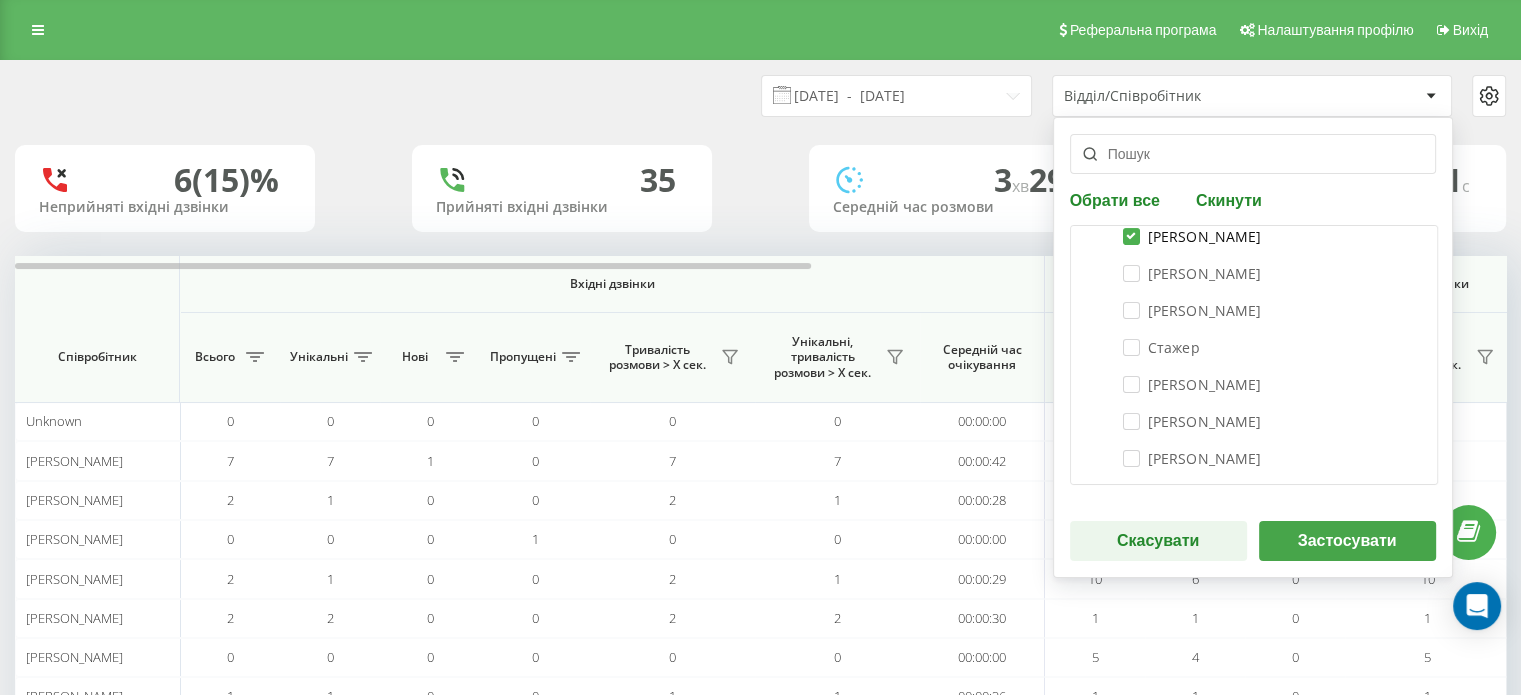 scroll, scrollTop: 600, scrollLeft: 0, axis: vertical 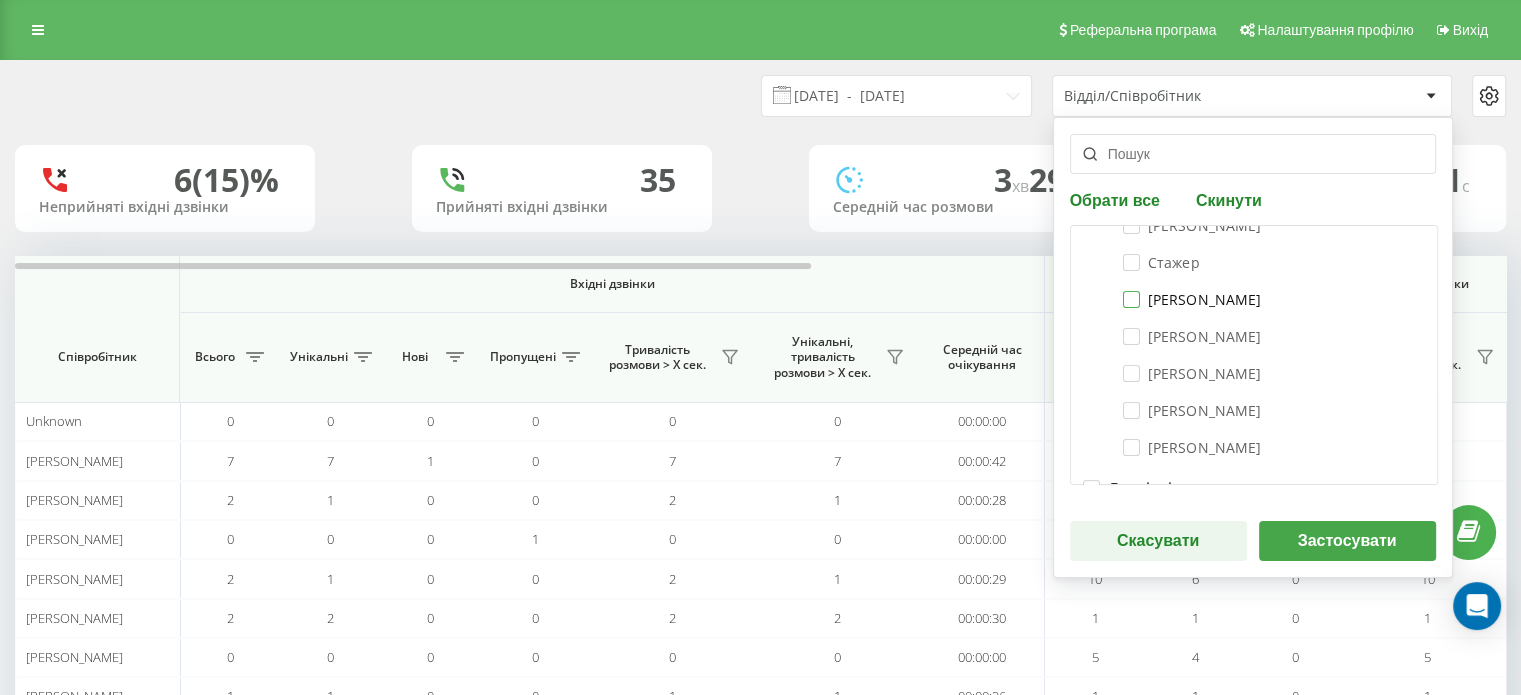 drag, startPoint x: 1118, startPoint y: 296, endPoint x: 1131, endPoint y: 339, distance: 44.922153 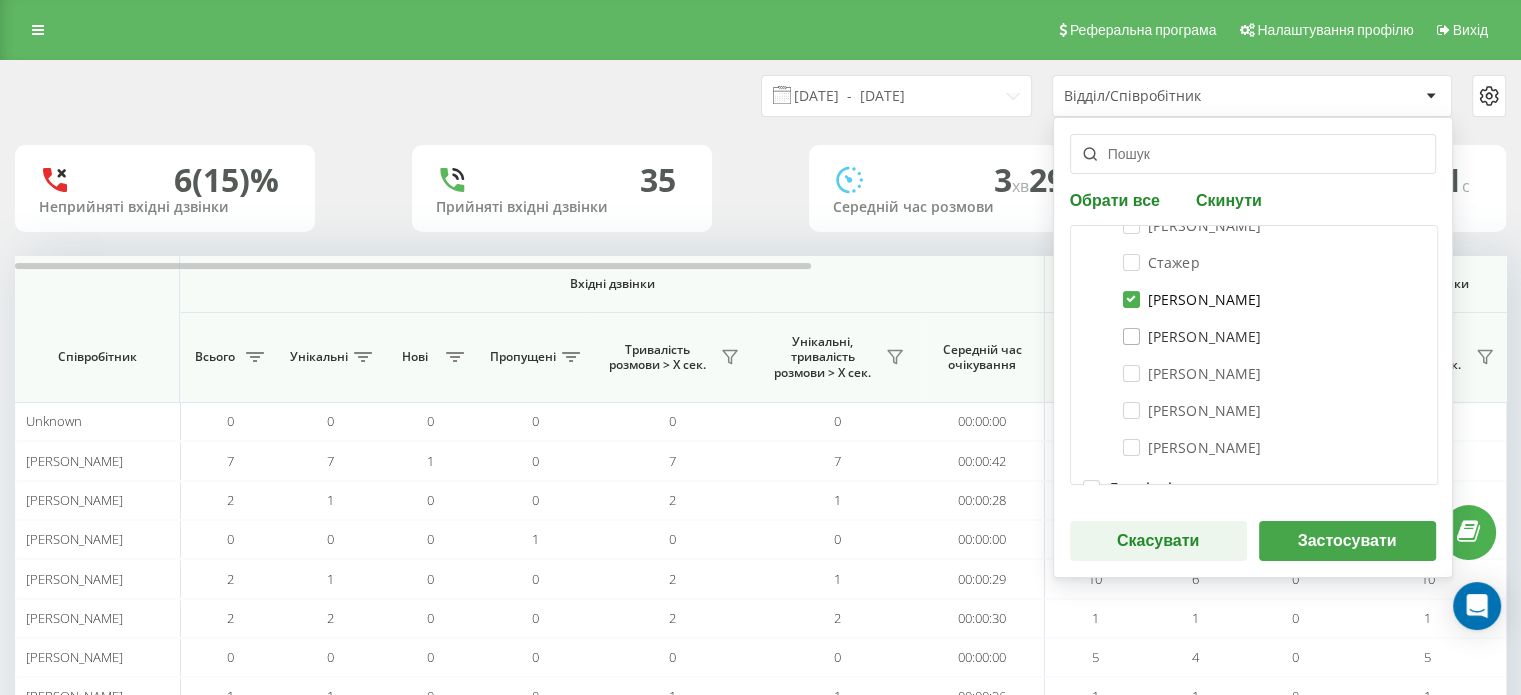 checkbox on "true" 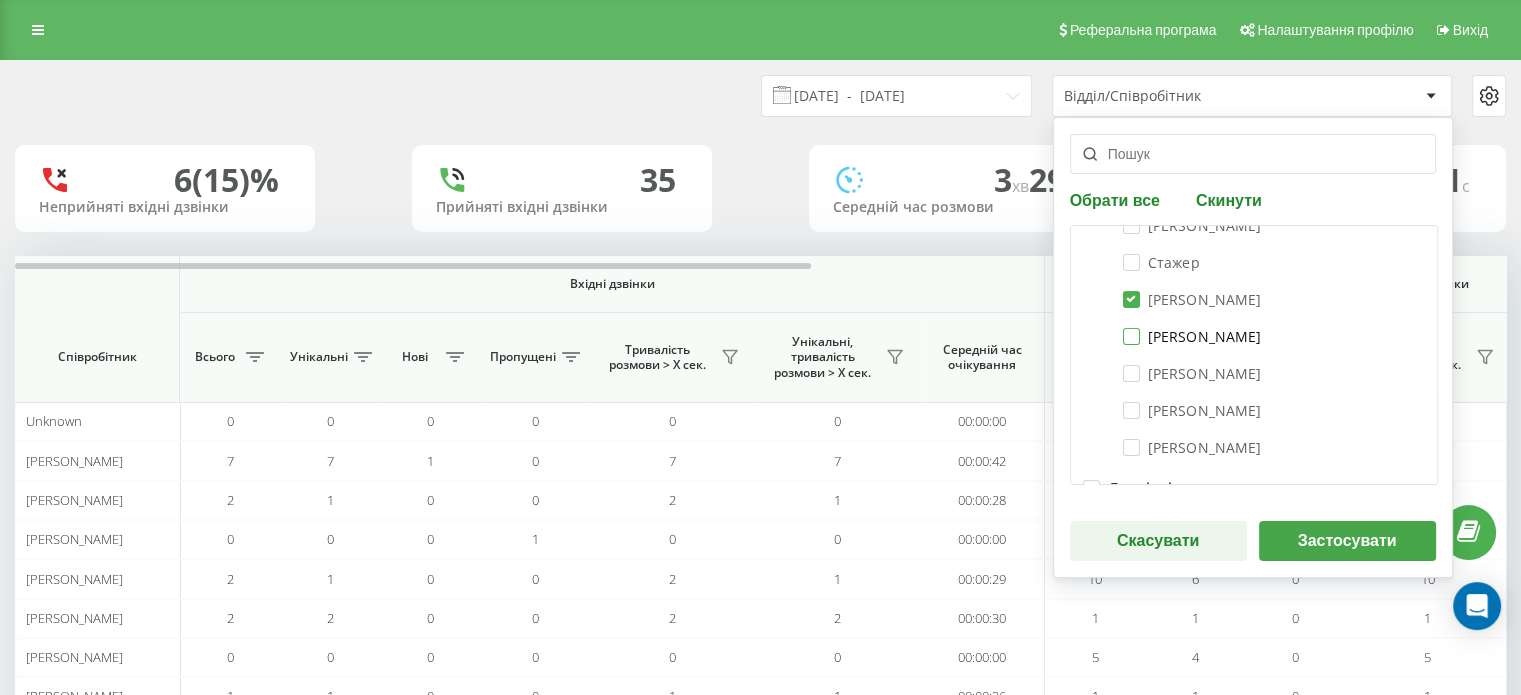 click on "Ігор Юрченко" at bounding box center (1192, 336) 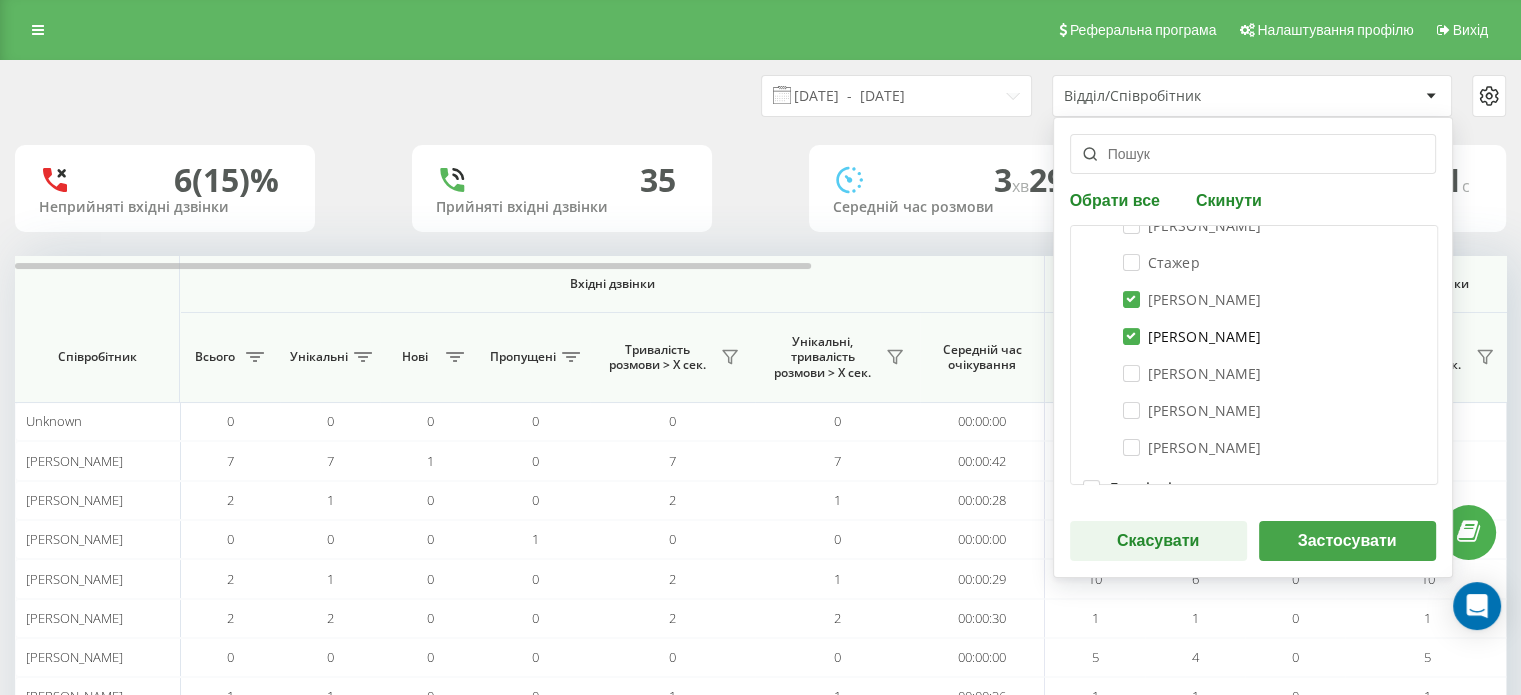checkbox on "true" 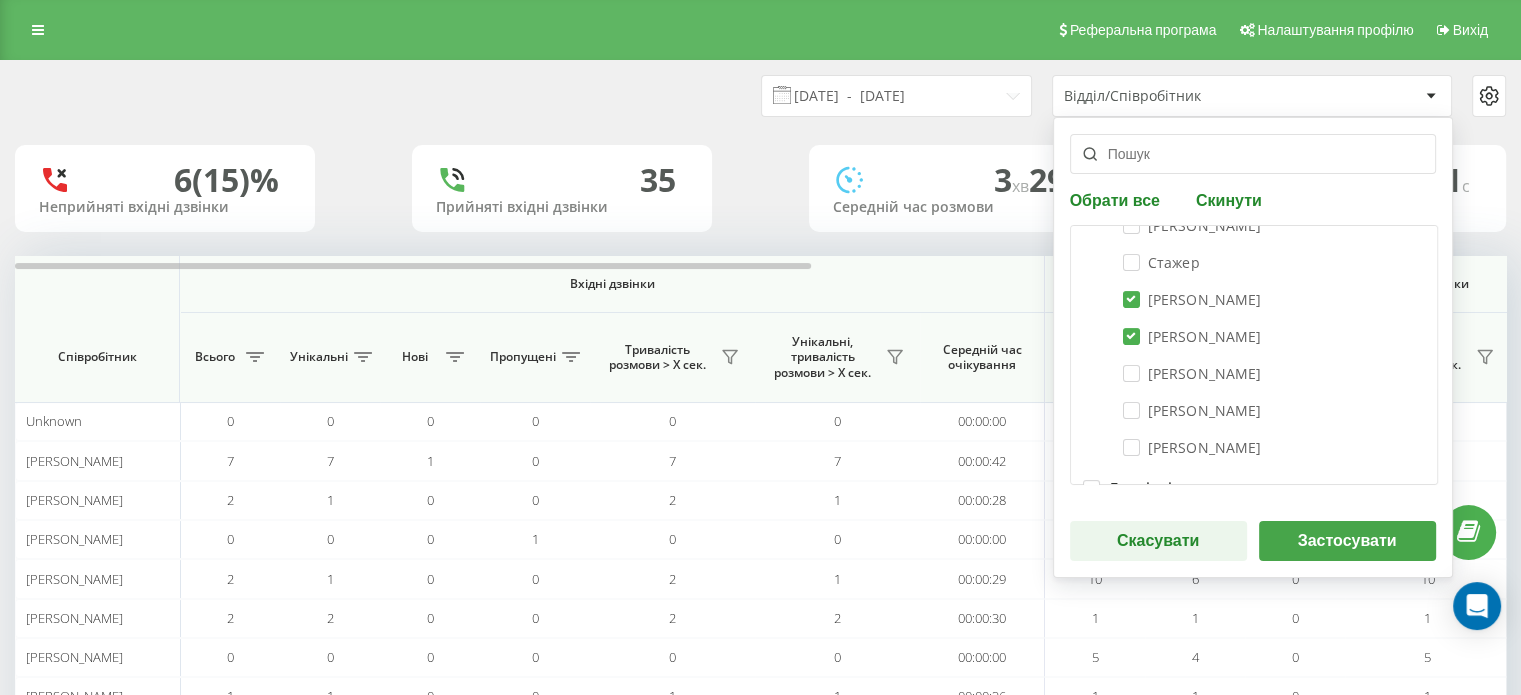 click on "Застосувати" at bounding box center (1347, 541) 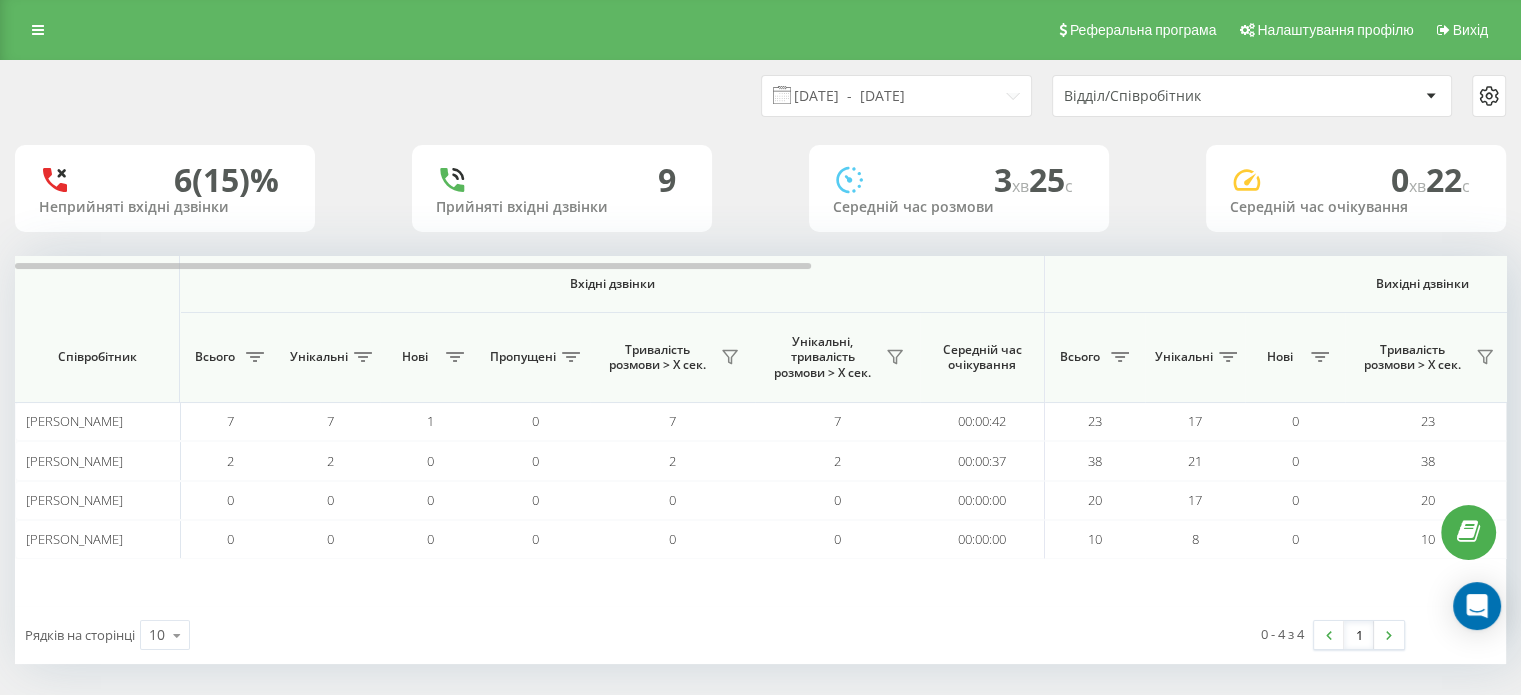 click on "Відділ/Співробітник" at bounding box center [1252, 96] 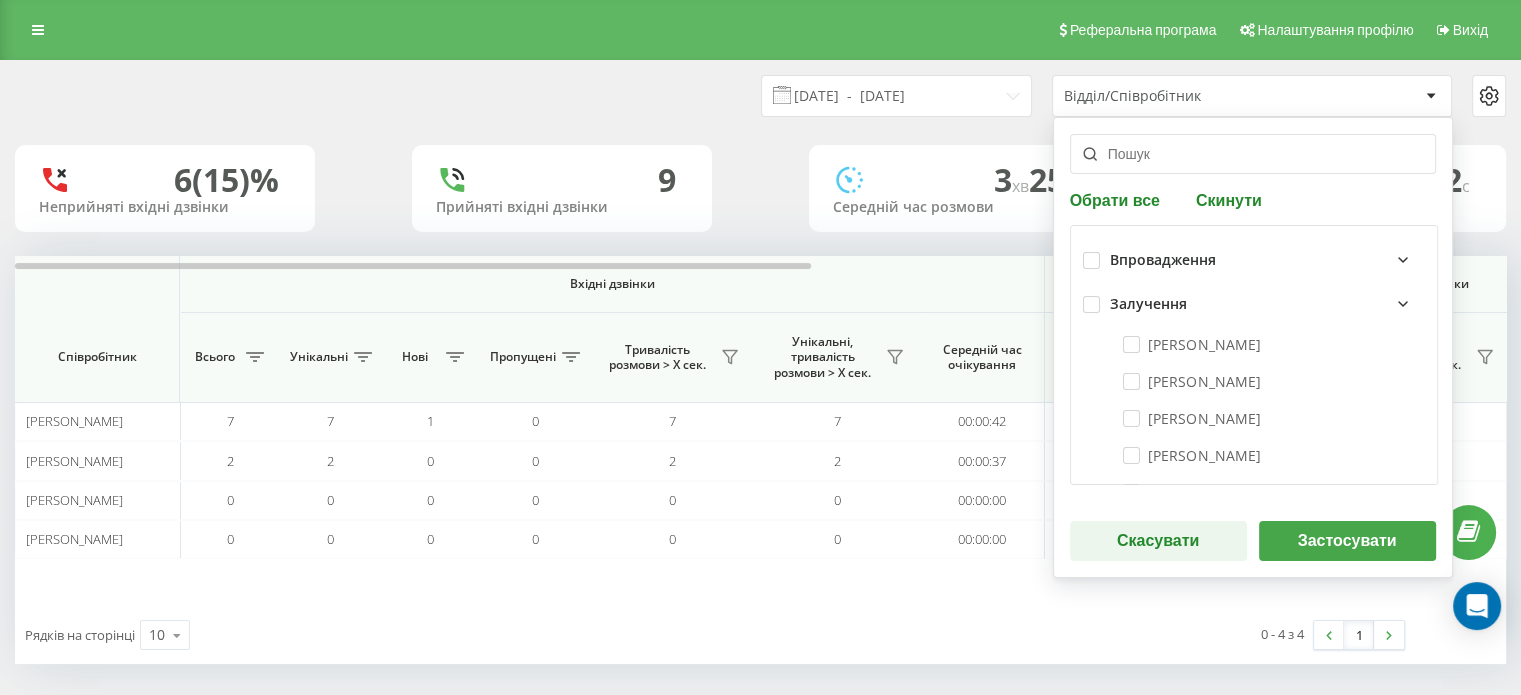 click on "Скинути" at bounding box center (1229, 199) 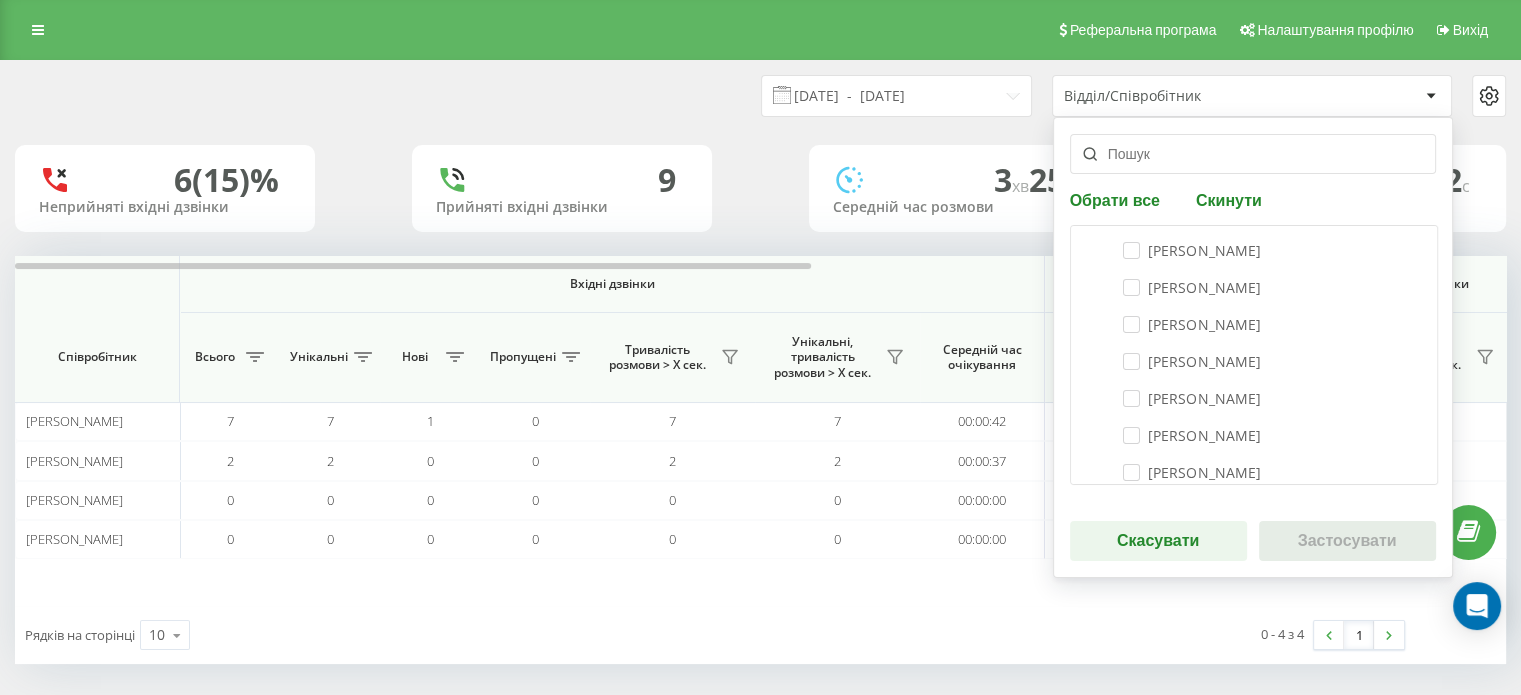 scroll, scrollTop: 300, scrollLeft: 0, axis: vertical 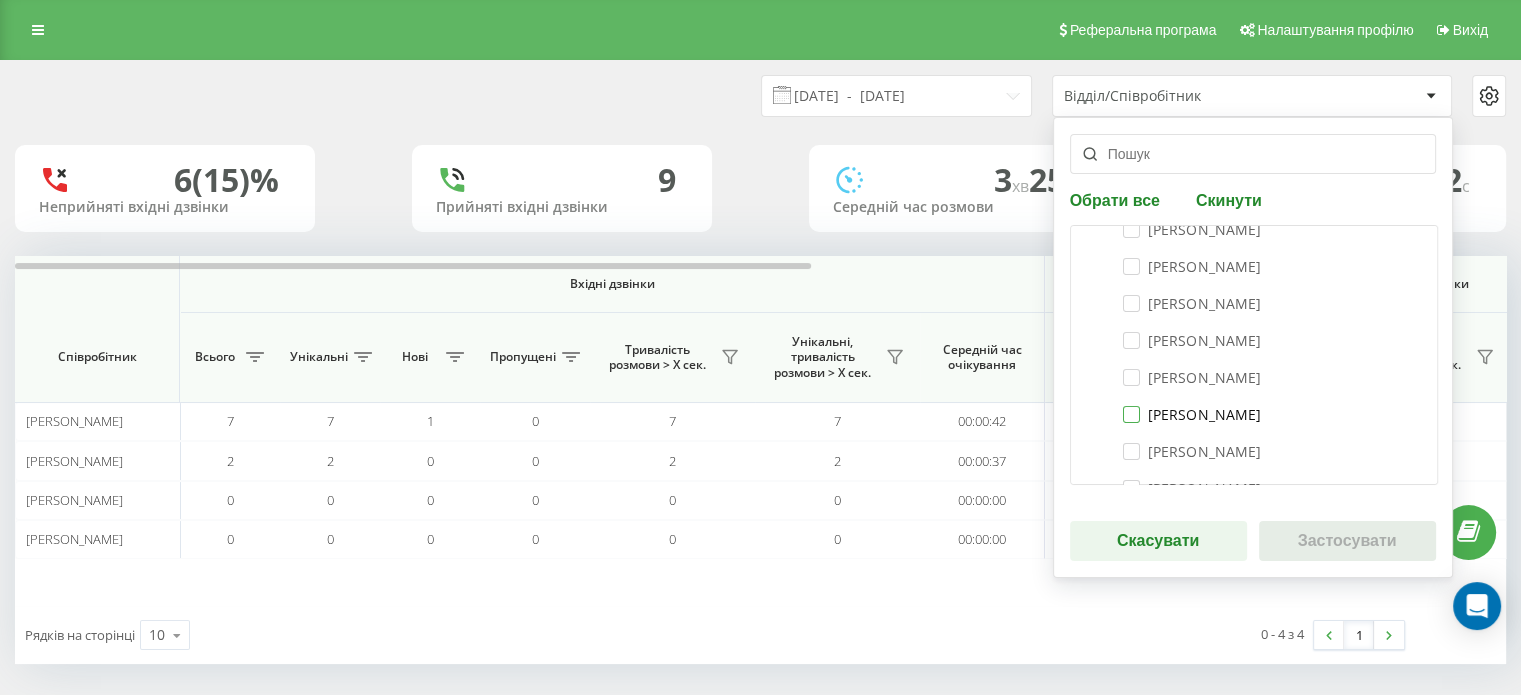 click on "Блага Роксолана" at bounding box center [1192, 414] 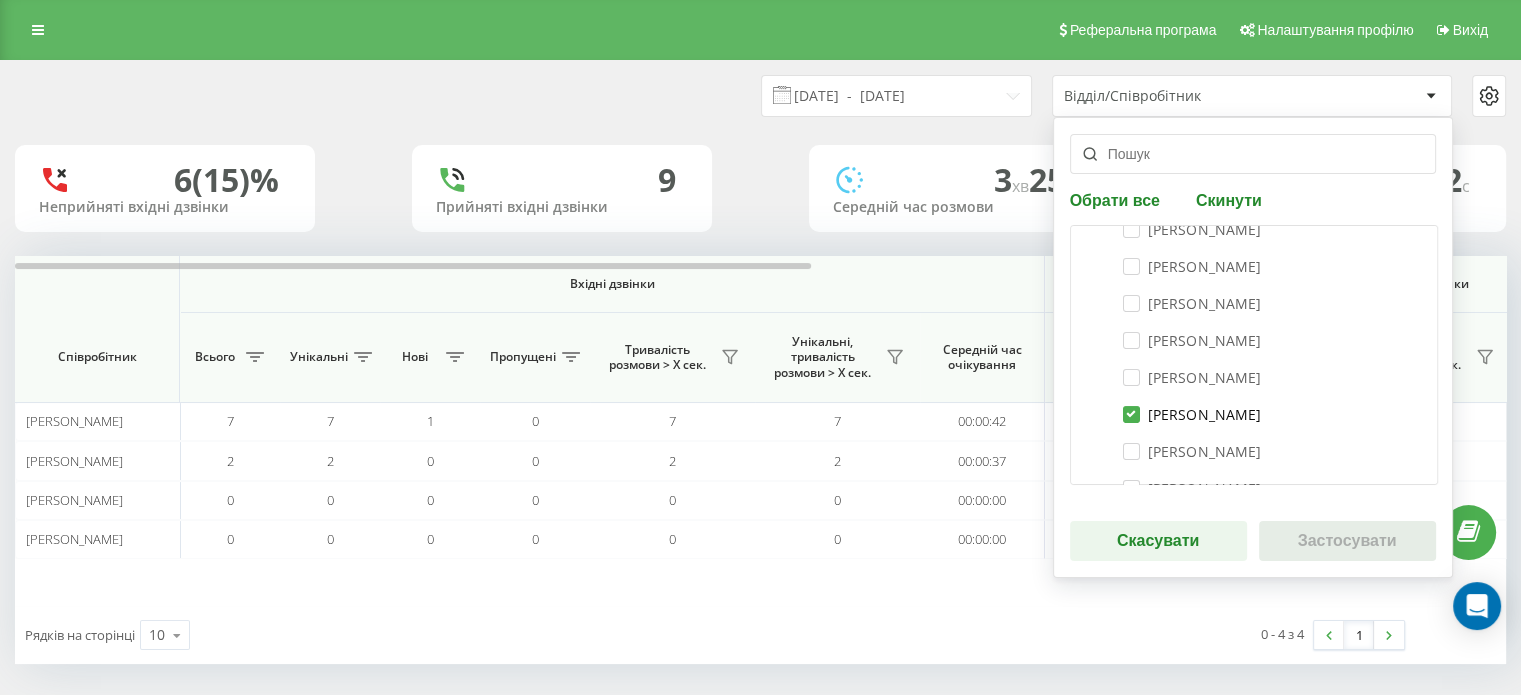 checkbox on "true" 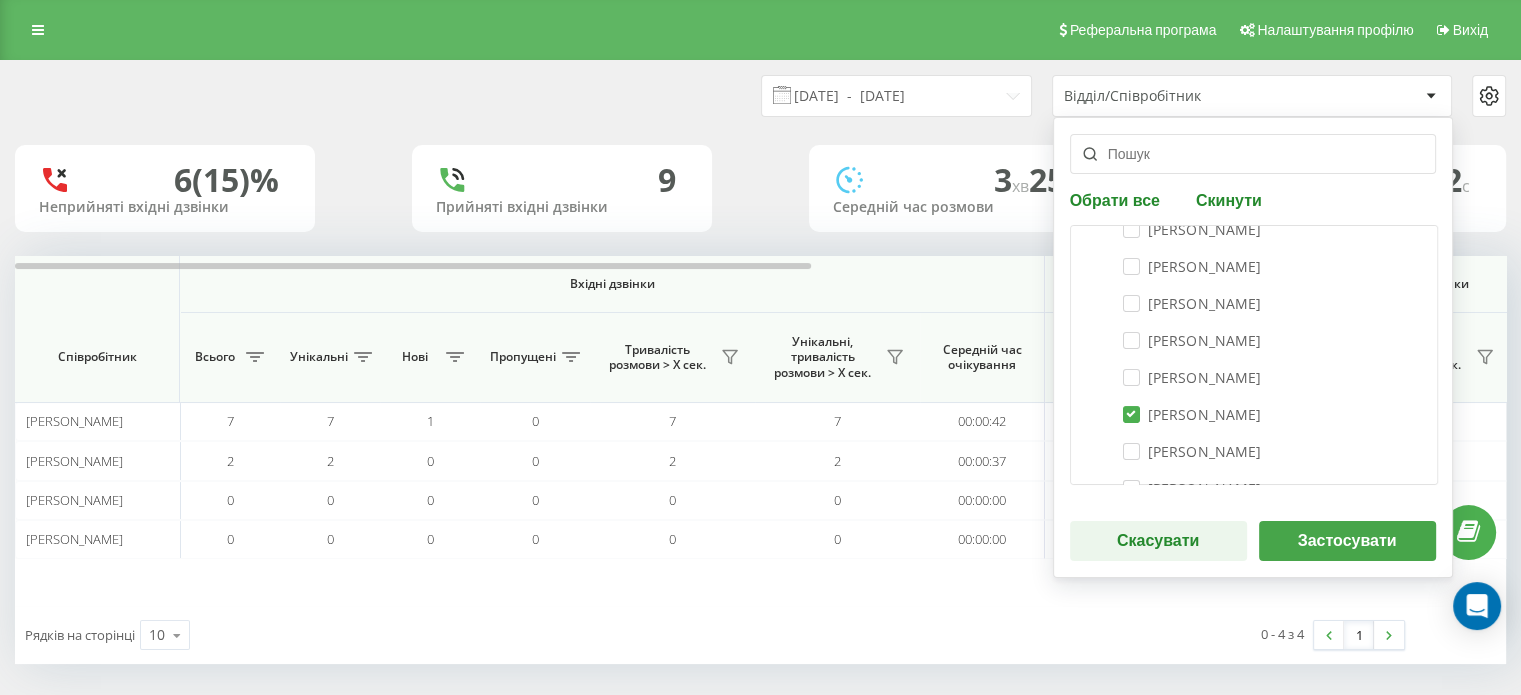 click on "Застосувати" at bounding box center (1347, 541) 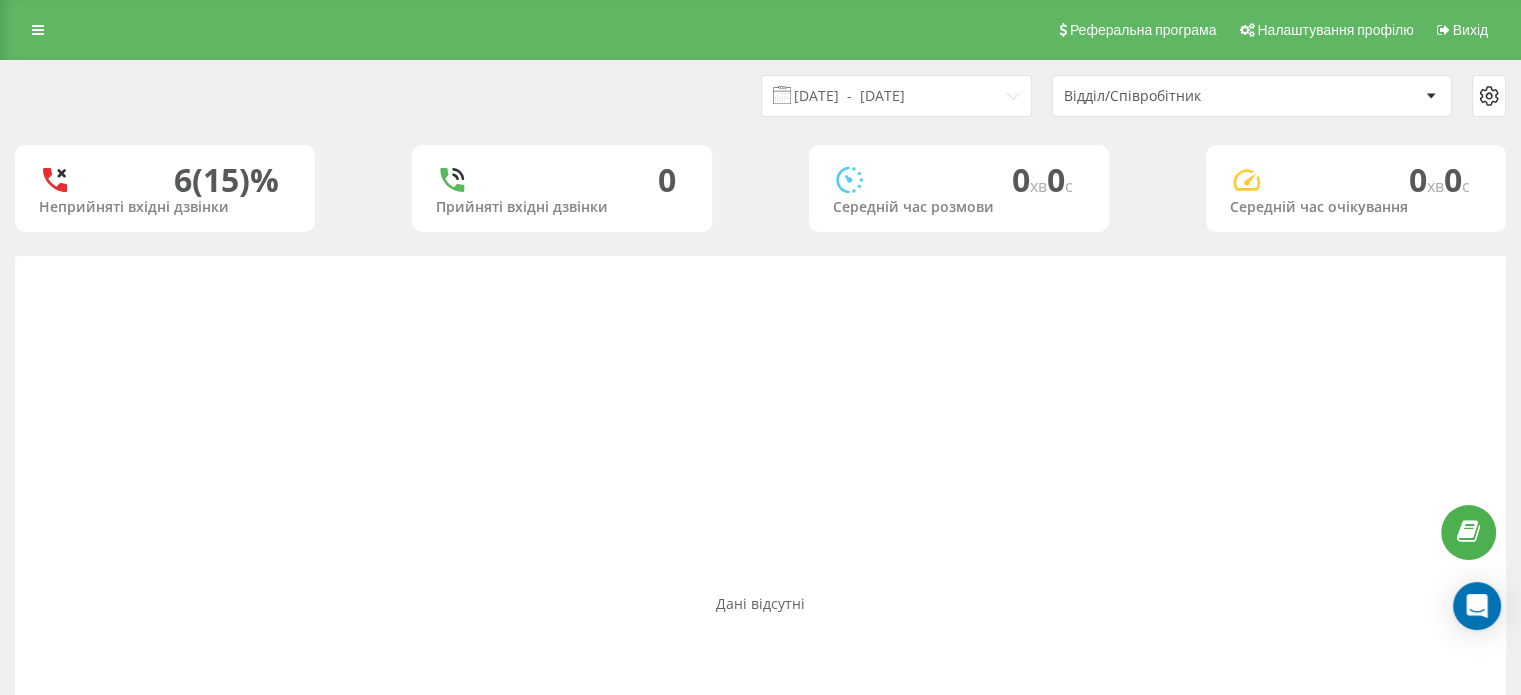 click on "Відділ/Співробітник" at bounding box center [1183, 96] 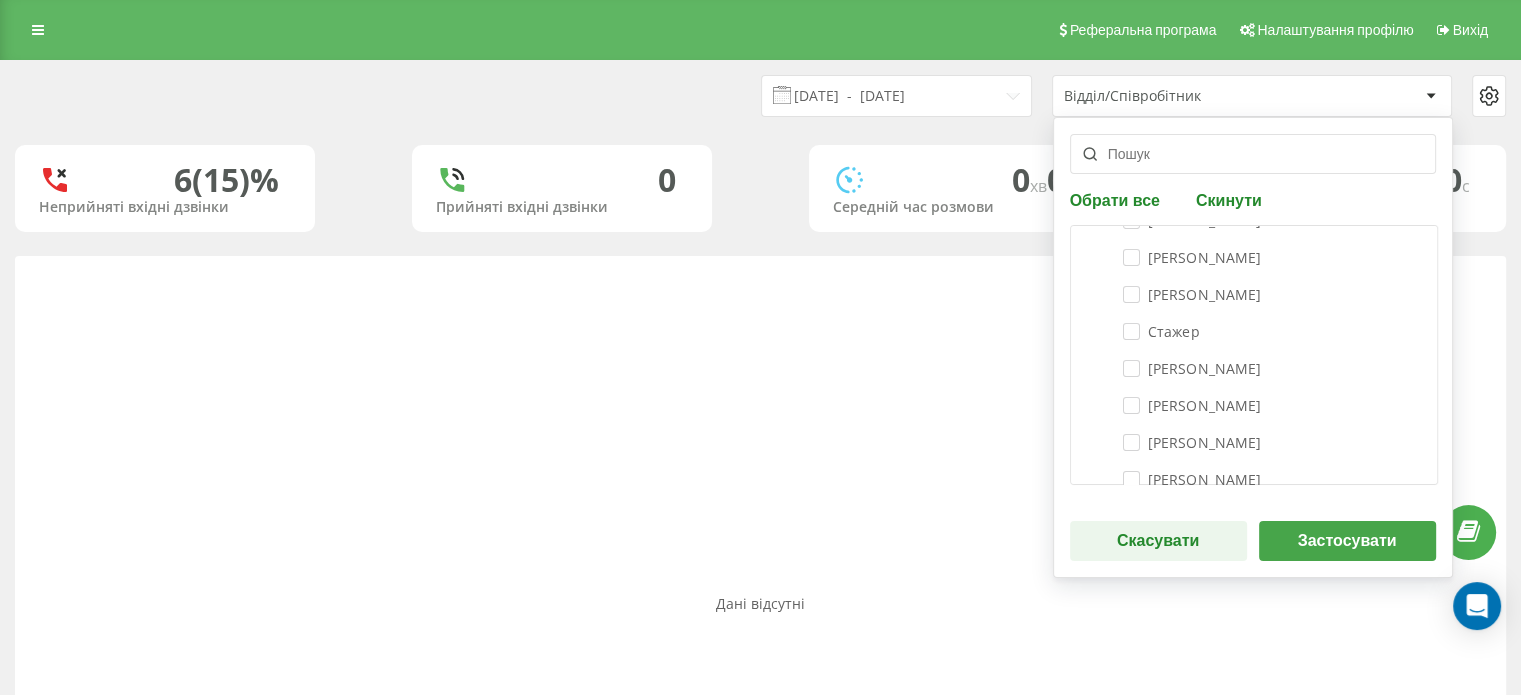 scroll, scrollTop: 637, scrollLeft: 0, axis: vertical 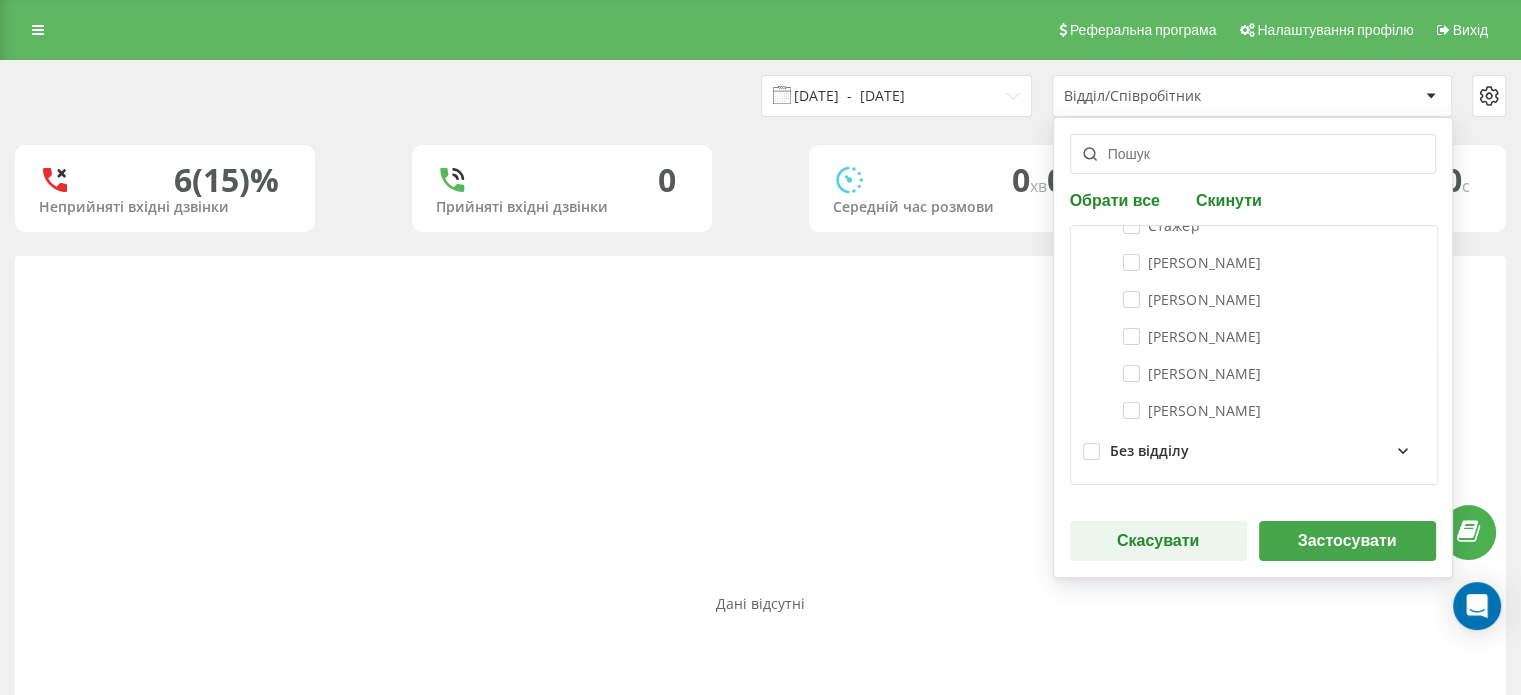 click on "11.07.2025  -  11.07.2025" at bounding box center (896, 96) 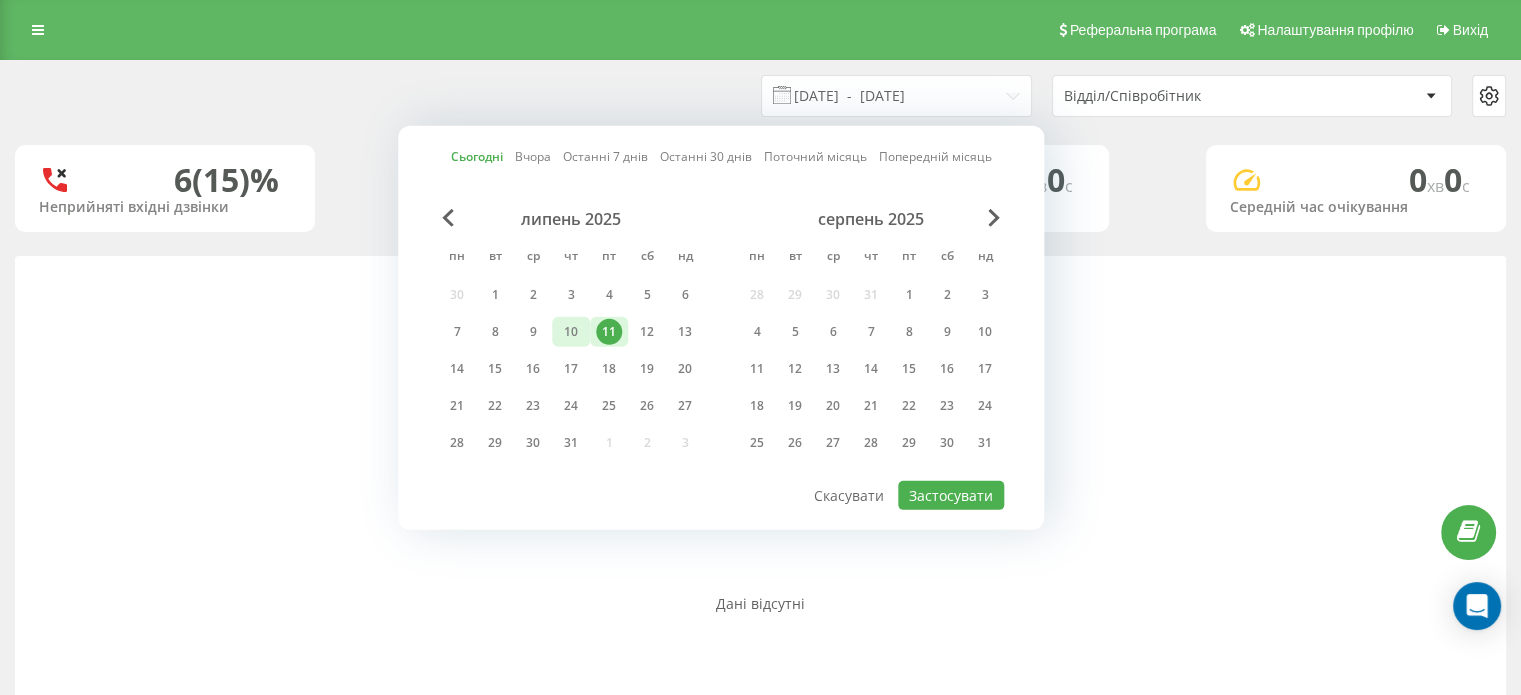 click on "10" at bounding box center (571, 332) 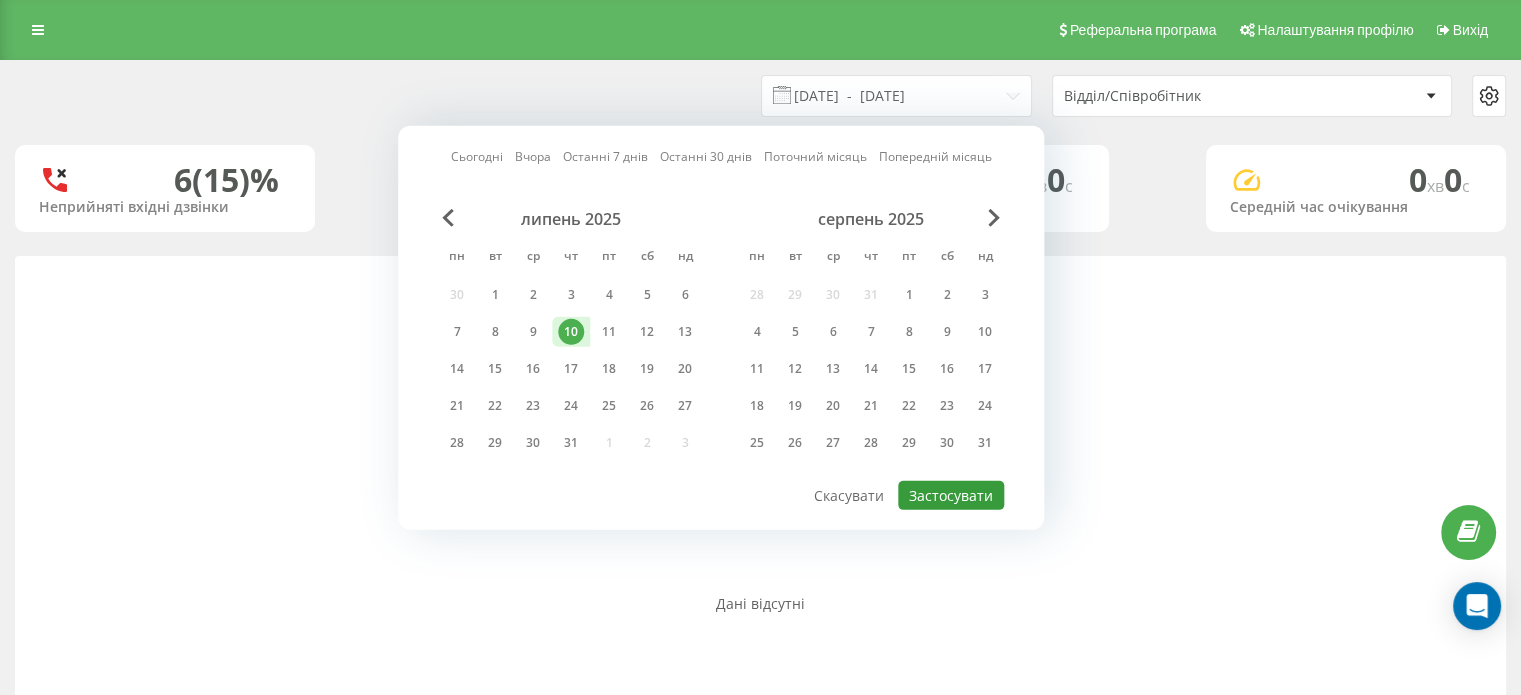click on "Застосувати" at bounding box center [951, 495] 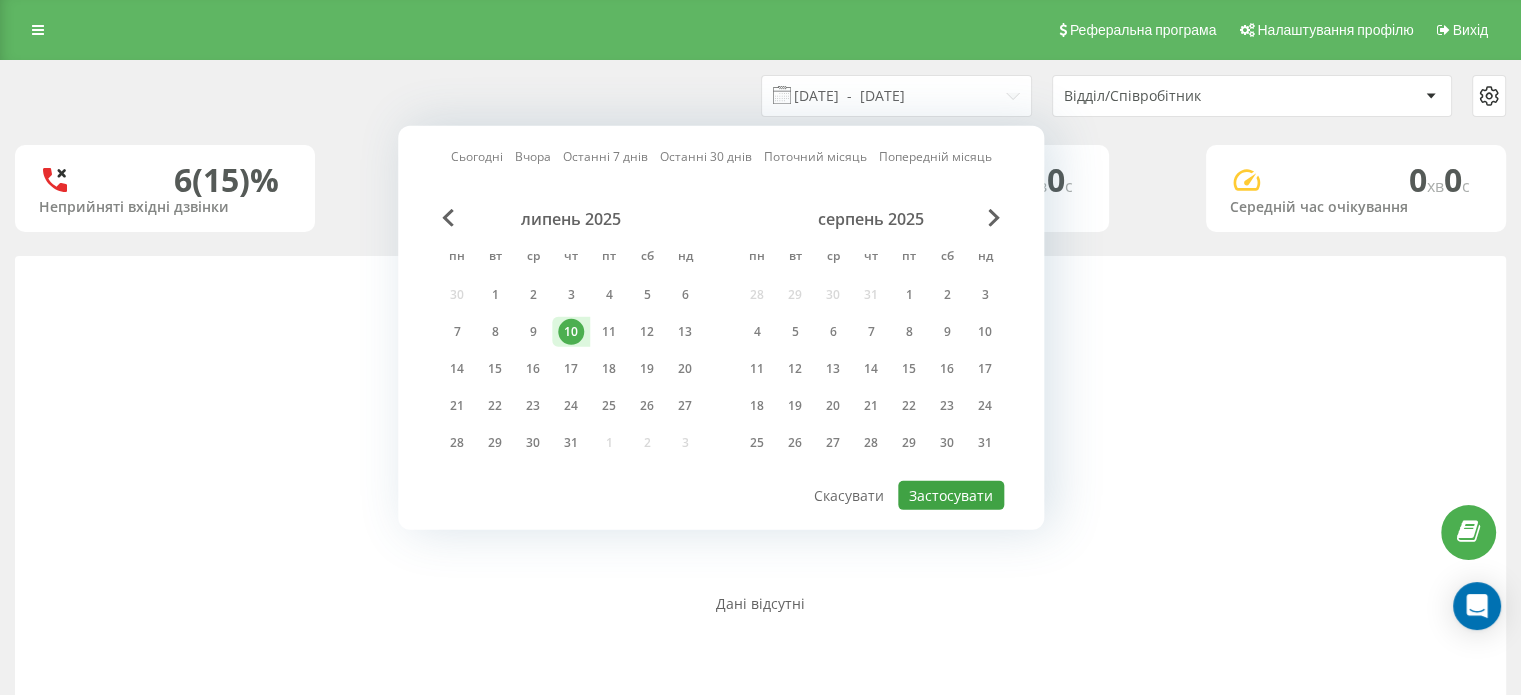 type on "10.07.2025  -  10.07.2025" 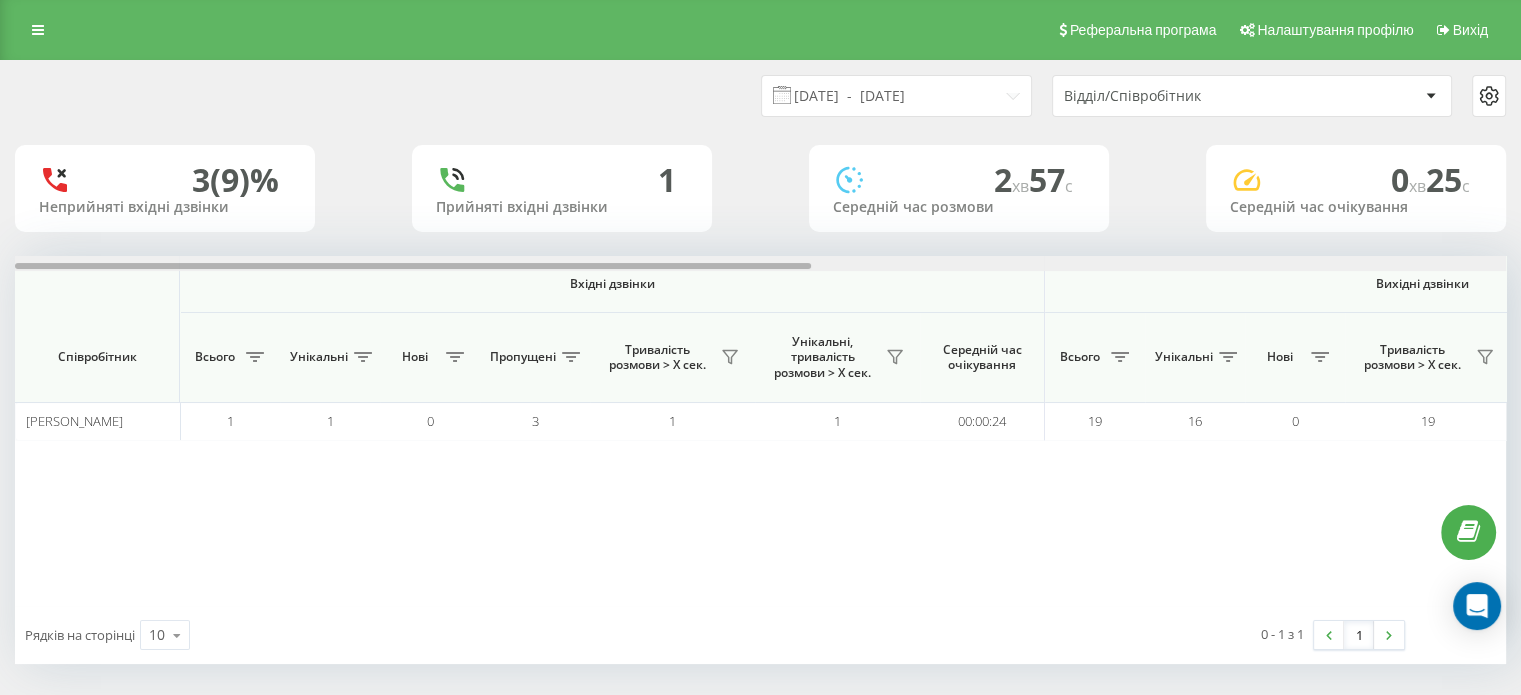 scroll, scrollTop: 0, scrollLeft: 1299, axis: horizontal 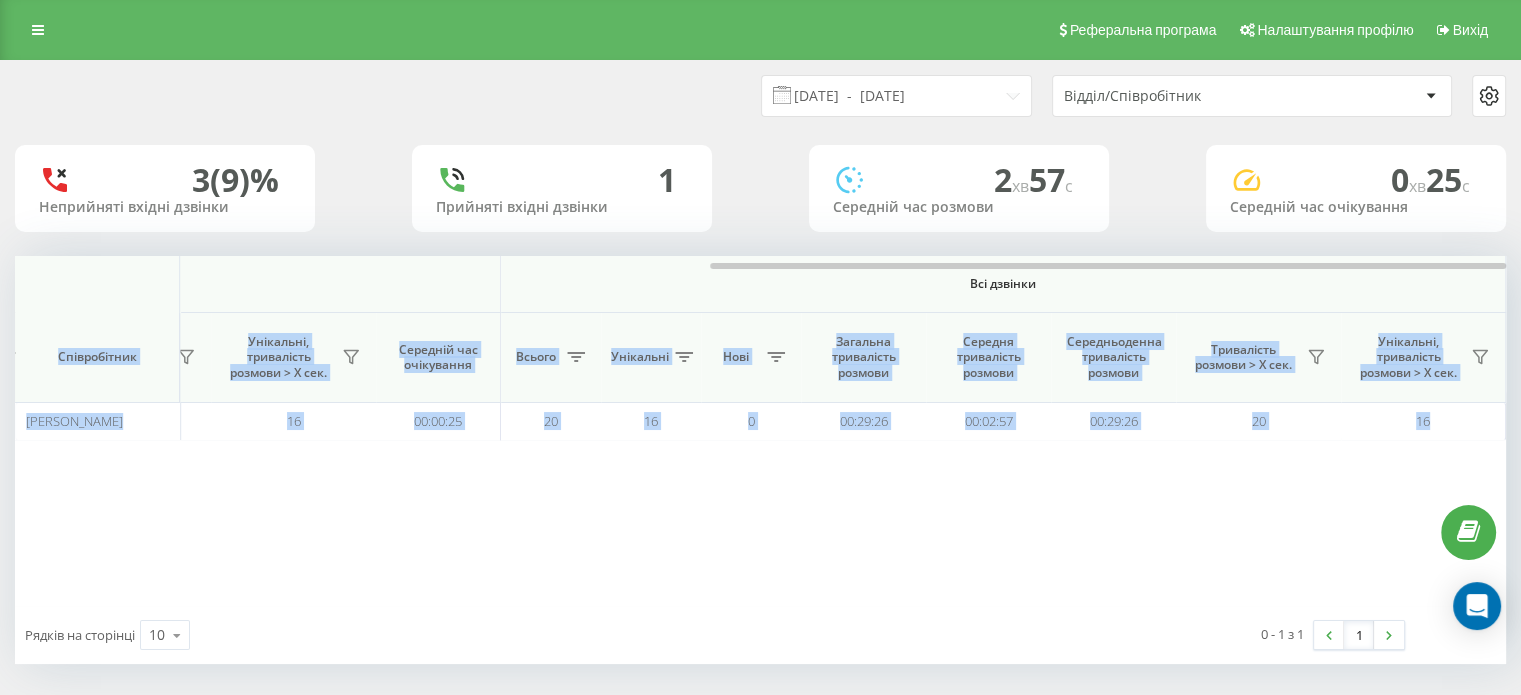drag, startPoint x: 736, startPoint y: 262, endPoint x: 1500, endPoint y: 279, distance: 764.1891 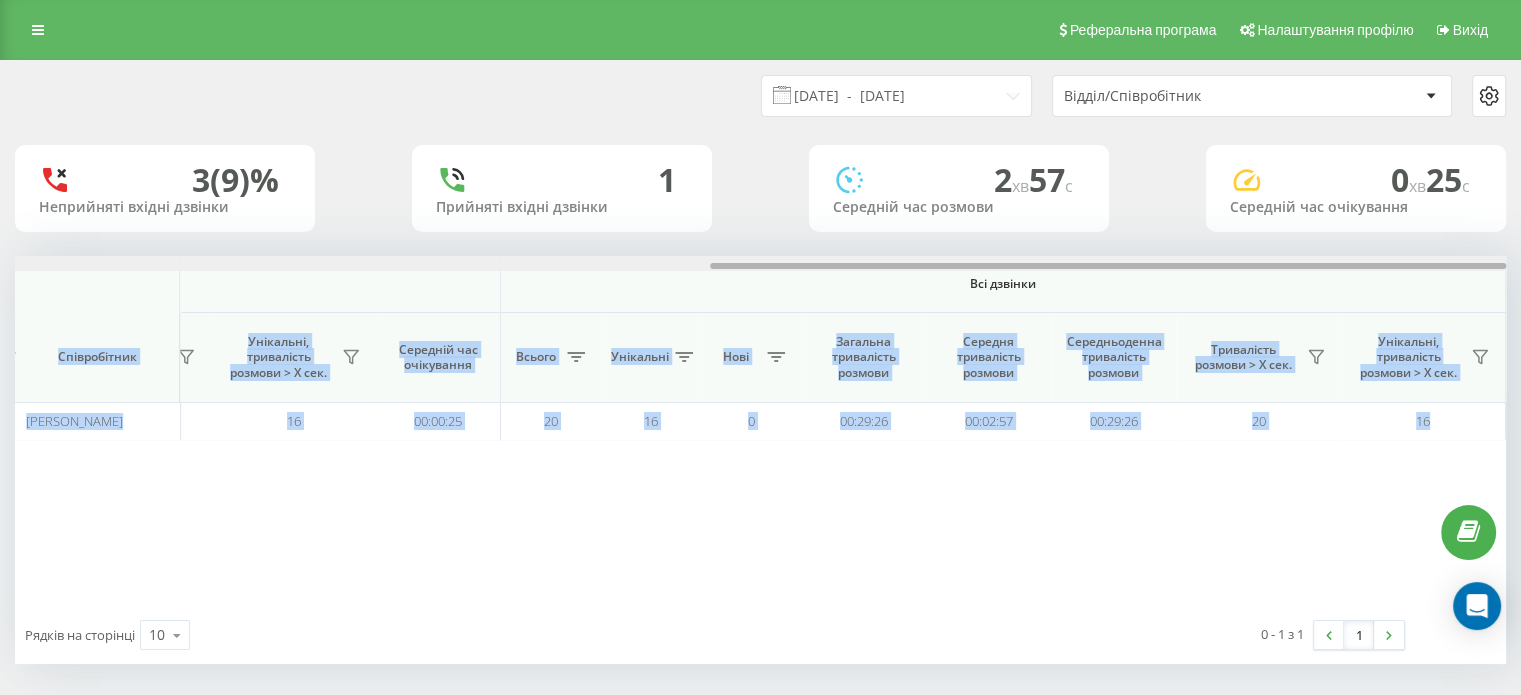 drag, startPoint x: 993, startPoint y: 266, endPoint x: 1195, endPoint y: 263, distance: 202.02228 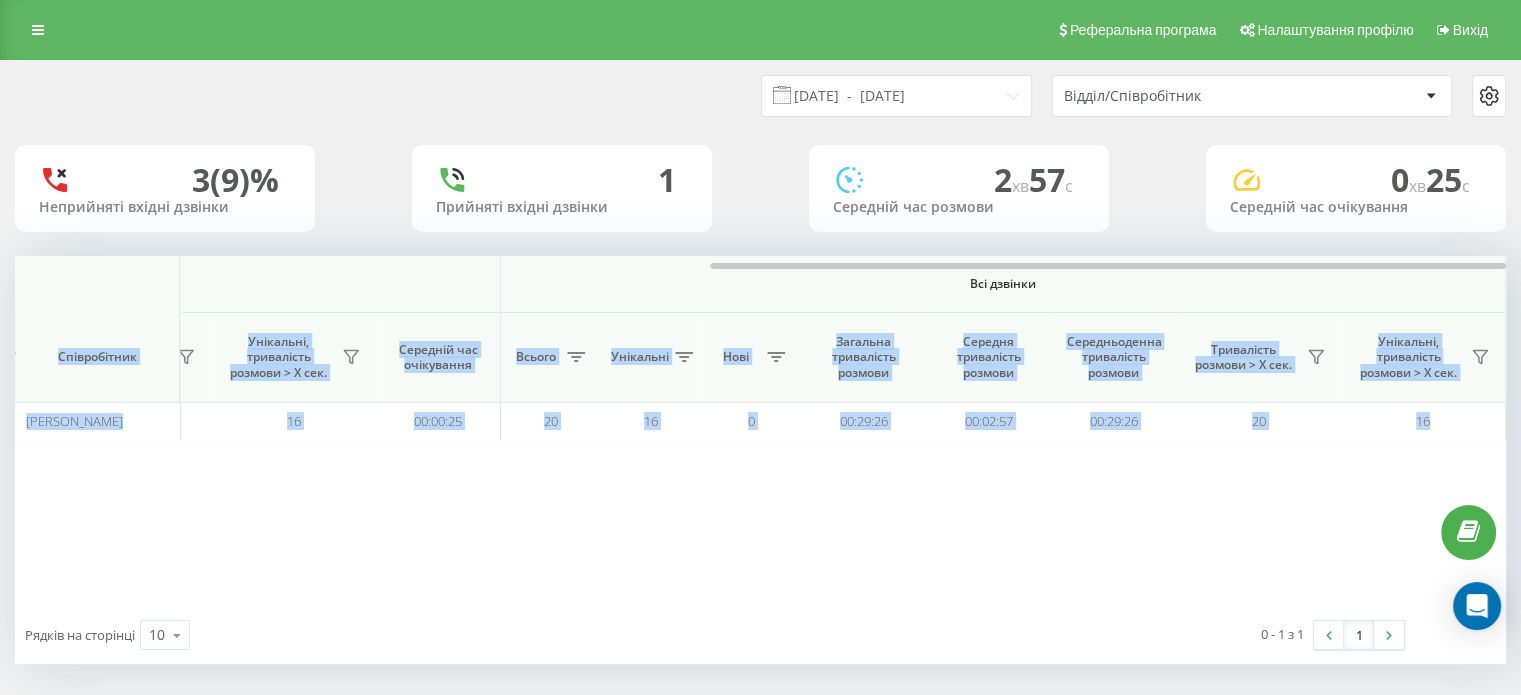 click on "Вхідні дзвінки Вихідні дзвінки Всі дзвінки Співробітник Всього Унікальні Нові Пропущені Тривалість розмови > Х сек. Унікальні, тривалість розмови > Х сек. Середній час очікування Всього Унікальні Нові Тривалість розмови > Х сек. Унікальні, тривалість розмови > Х сек. Середній час очікування Всього Унікальні Нові Загальна тривалість розмови Середня тривалість розмови Середньоденна тривалість розмови Тривалість розмови > Х сек. Унікальні, тривалість розмови > Х сек. Блага Роксолана 1 1 0 3 1 1 00:00:24 19 16 0 19 16 00:00:25 20 16 0 00:29:26 00:02:57 00:29:26 20 16" at bounding box center [760, 431] 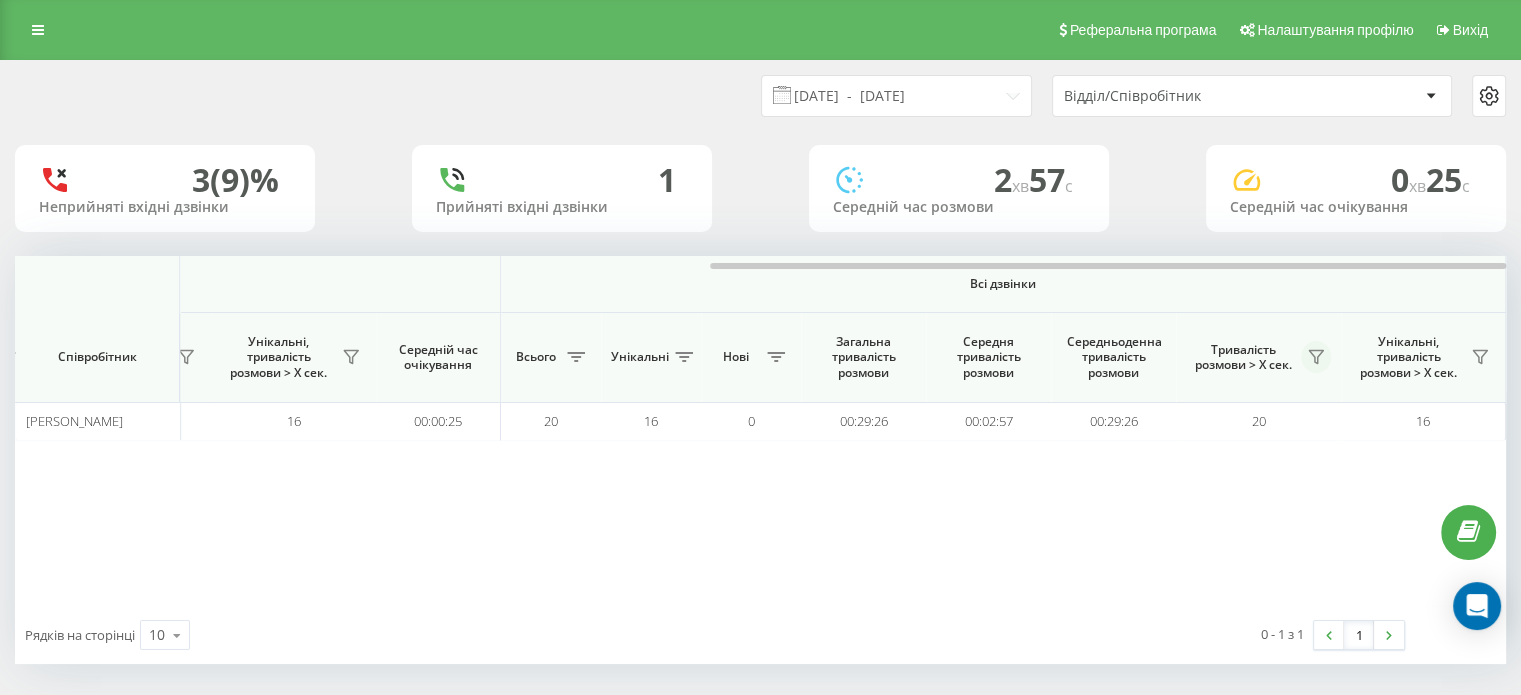 click 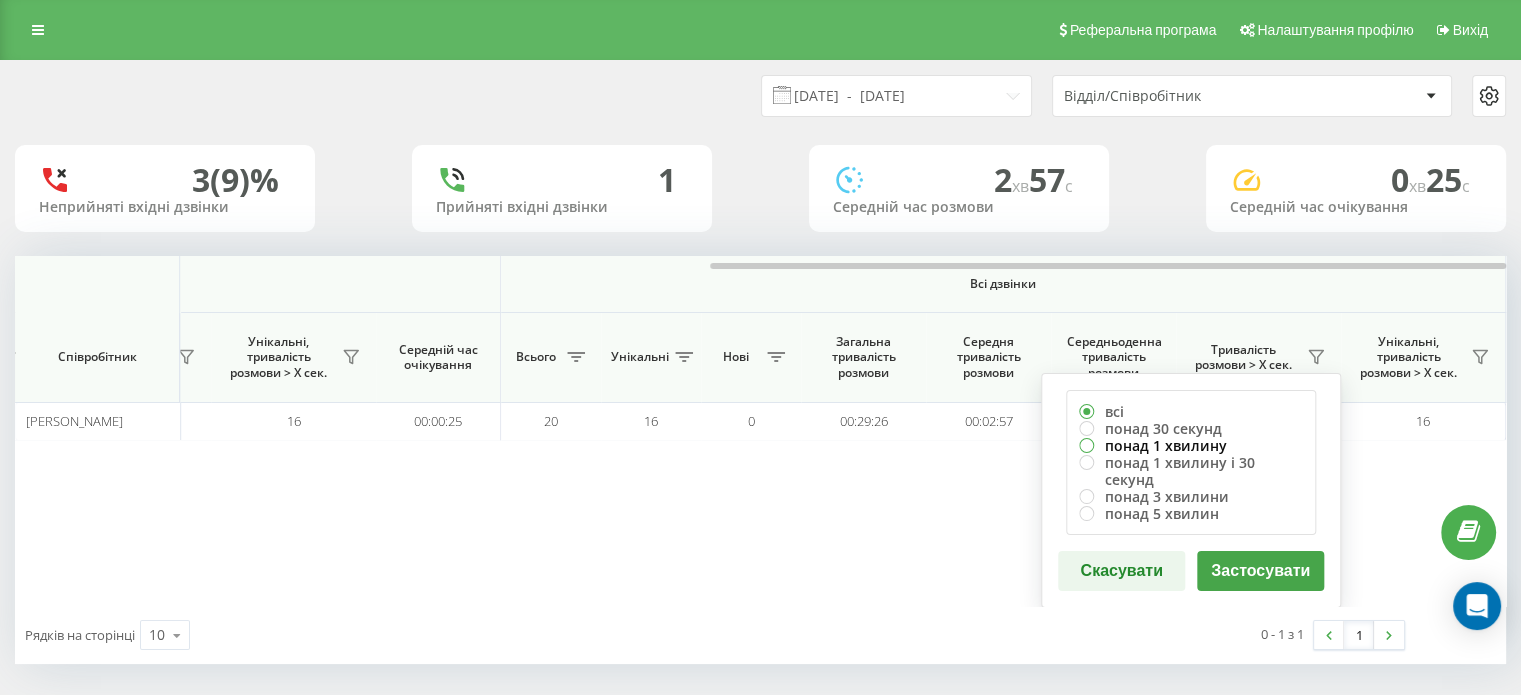 click on "понад 1 хвилину" at bounding box center [1191, 445] 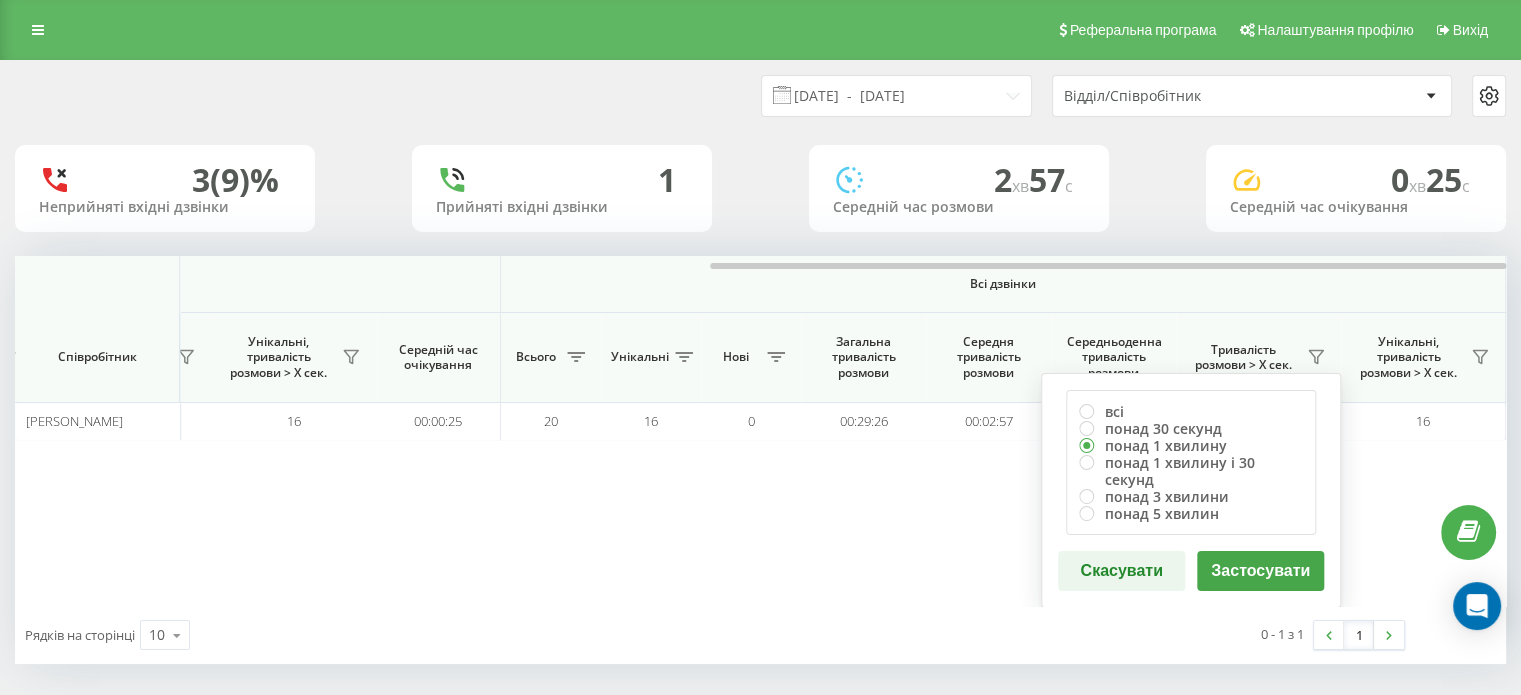 click on "Застосувати" at bounding box center [1260, 571] 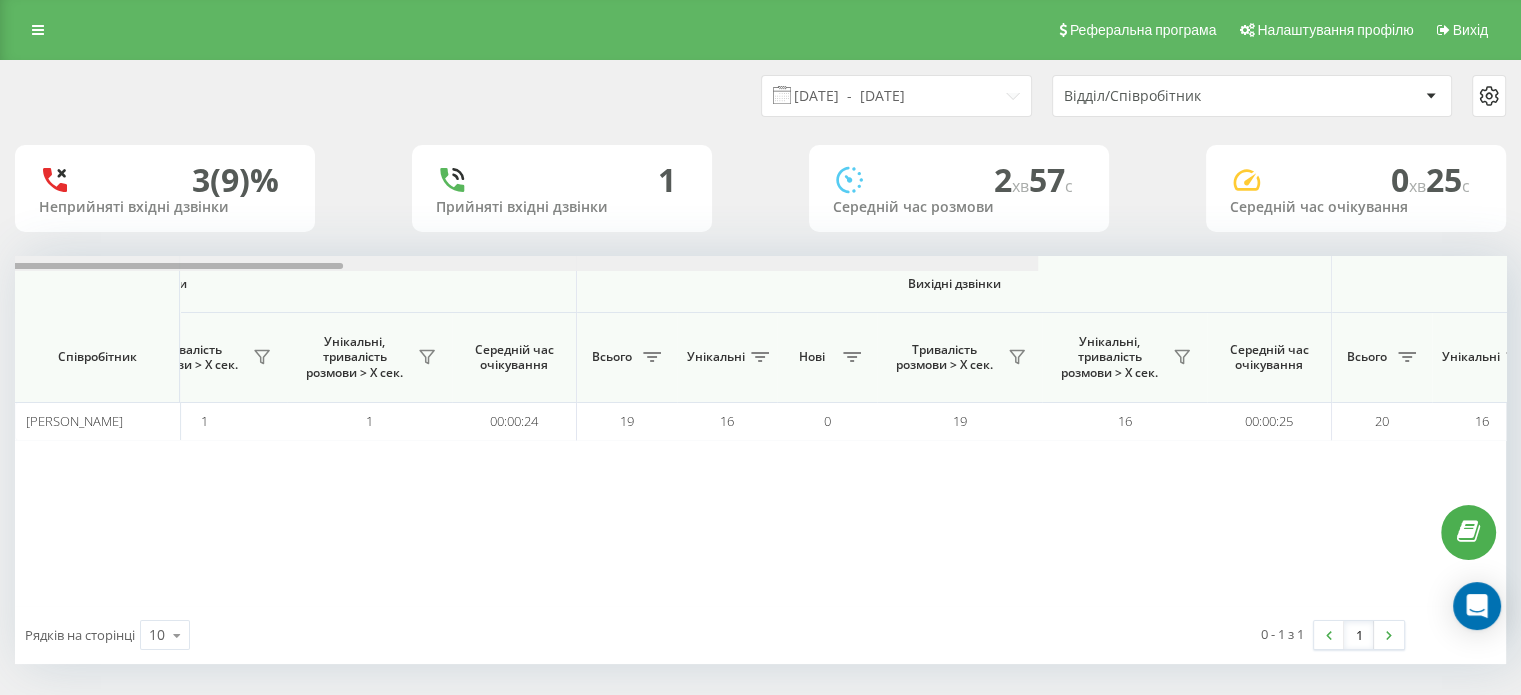 scroll, scrollTop: 0, scrollLeft: 1299, axis: horizontal 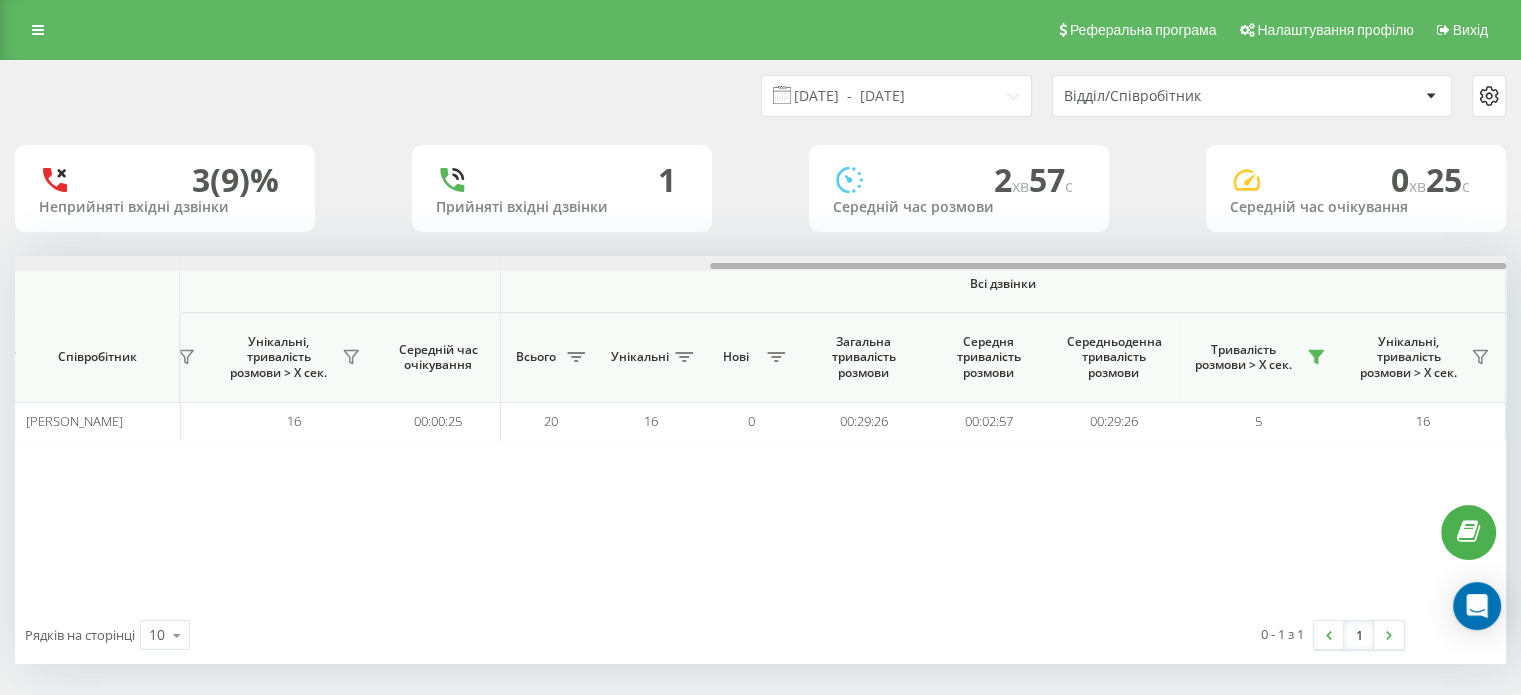 drag, startPoint x: 797, startPoint y: 263, endPoint x: 1535, endPoint y: 283, distance: 738.27094 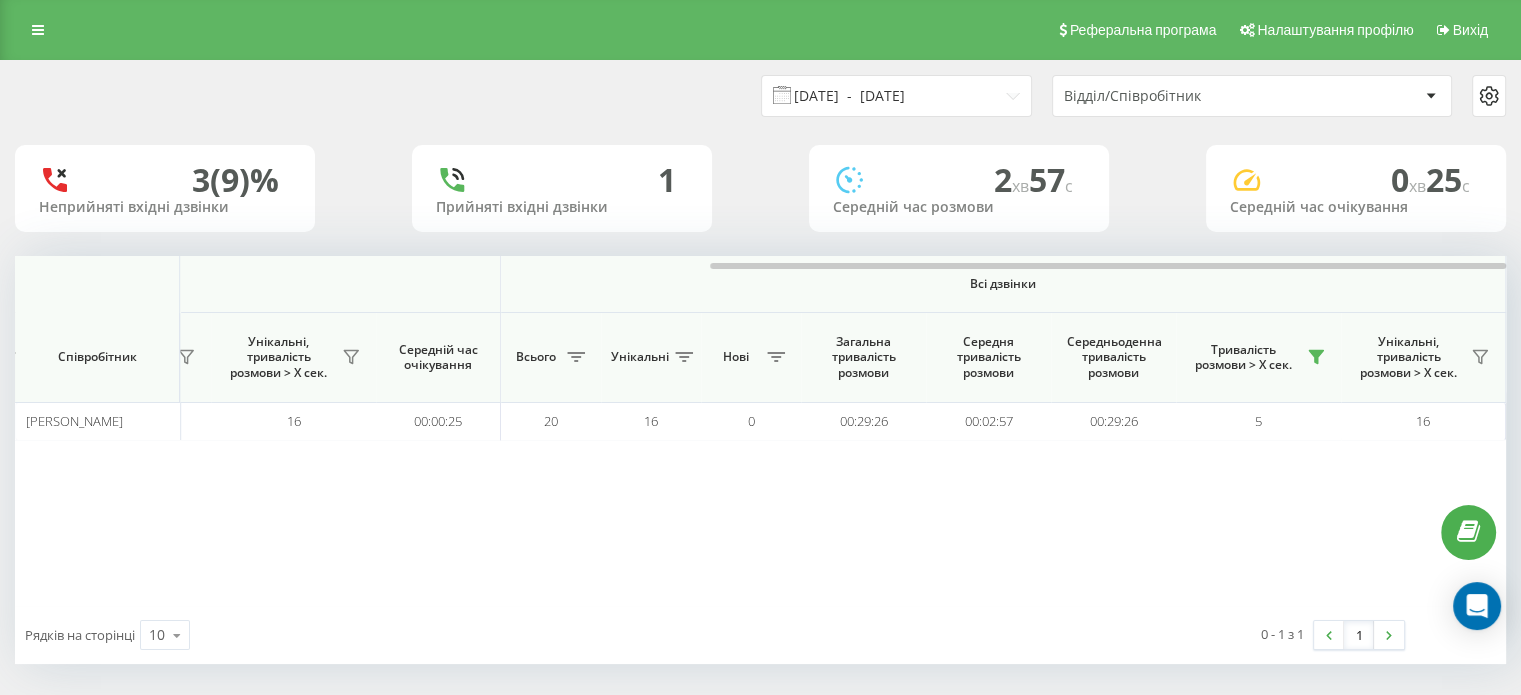 click on "10.07.2025  -  10.07.2025" at bounding box center [896, 96] 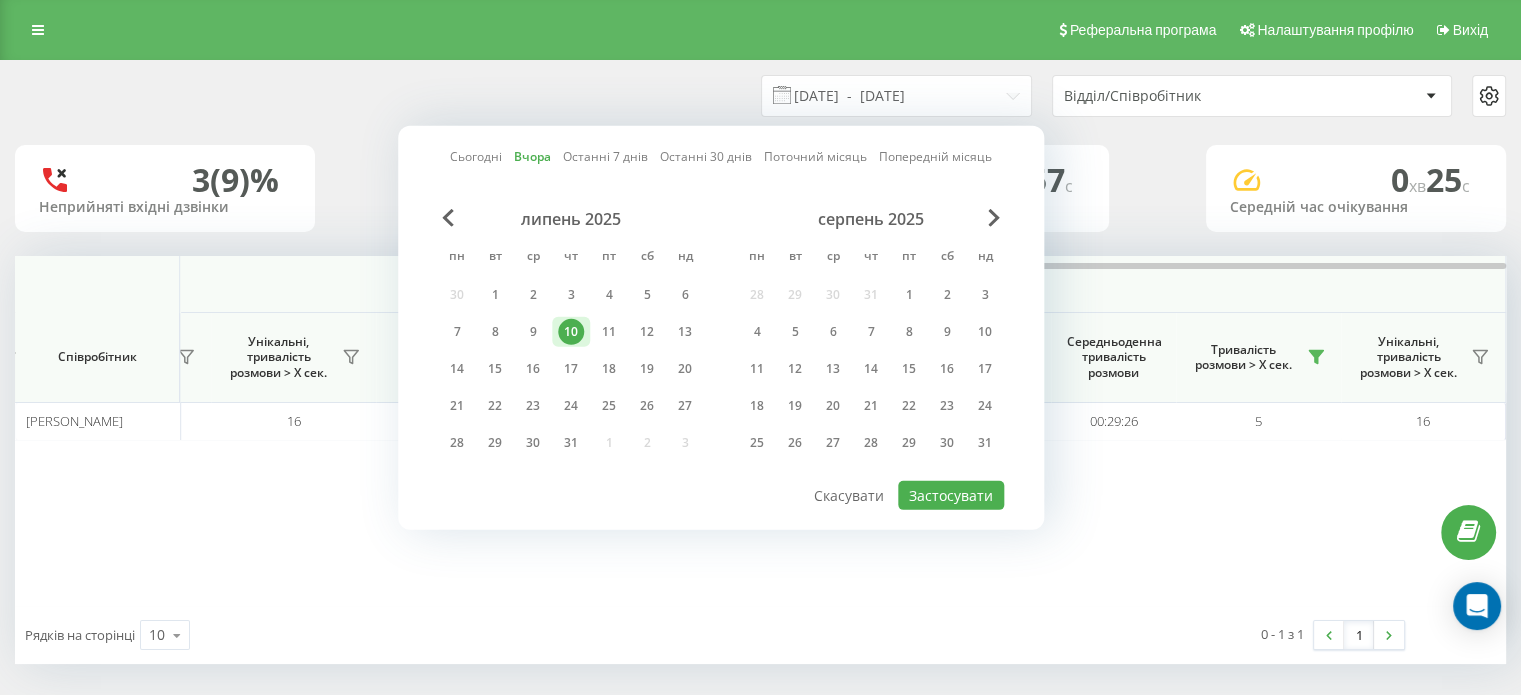 click on "10" at bounding box center [571, 332] 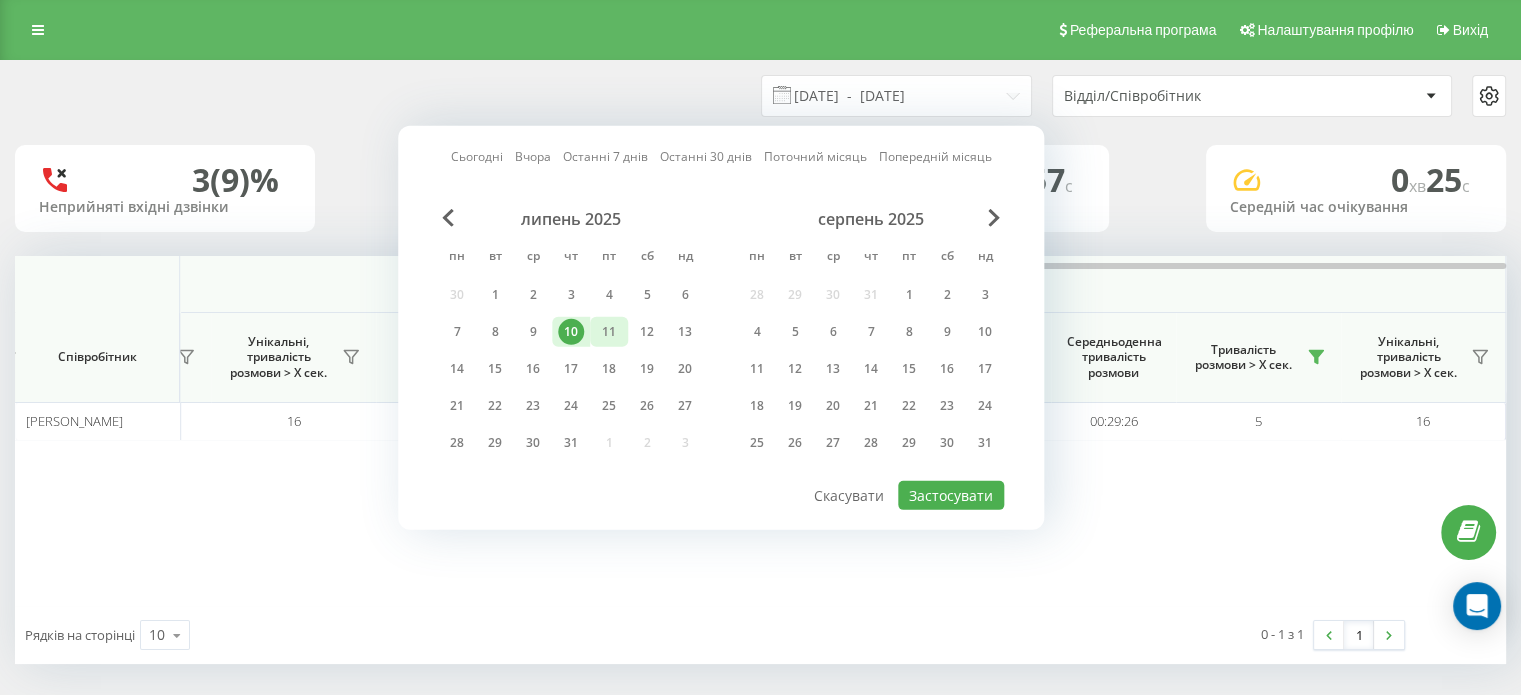 click on "11" at bounding box center [609, 332] 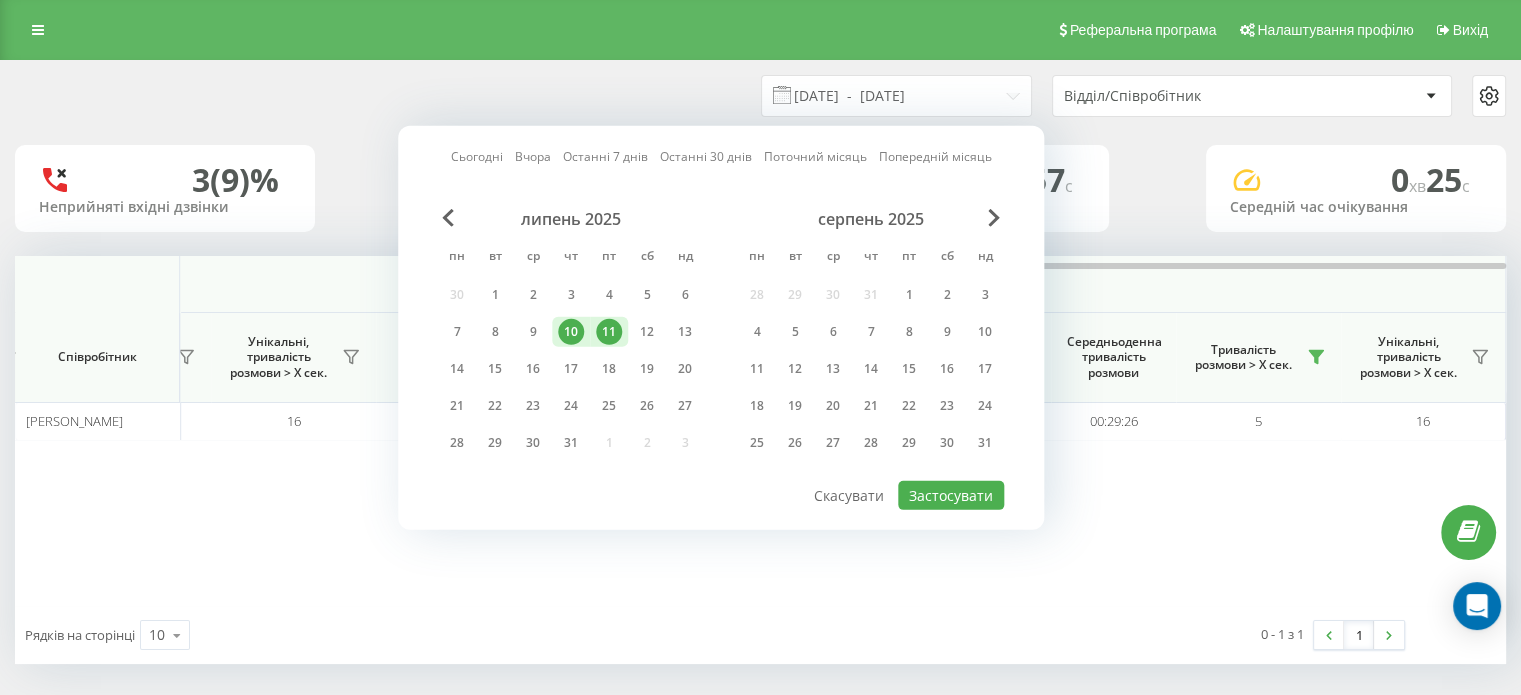 click on "Сьогодні Вчора Останні 7 днів Останні 30 днів Поточний місяць Попередній місяць липень 2025 пн вт ср чт пт сб нд 30 1 2 3 4 5 6 7 8 9 10 11 12 13 14 15 16 17 18 19 20 21 22 23 24 25 26 27 28 29 30 31 1 2 3 серпень 2025 пн вт ср чт пт сб нд 28 29 30 31 1 2 3 4 5 6 7 8 9 10 11 12 13 14 15 16 17 18 19 20 21 22 23 24 25 26 27 28 29 30 31 Застосувати Скасувати" at bounding box center [721, 328] 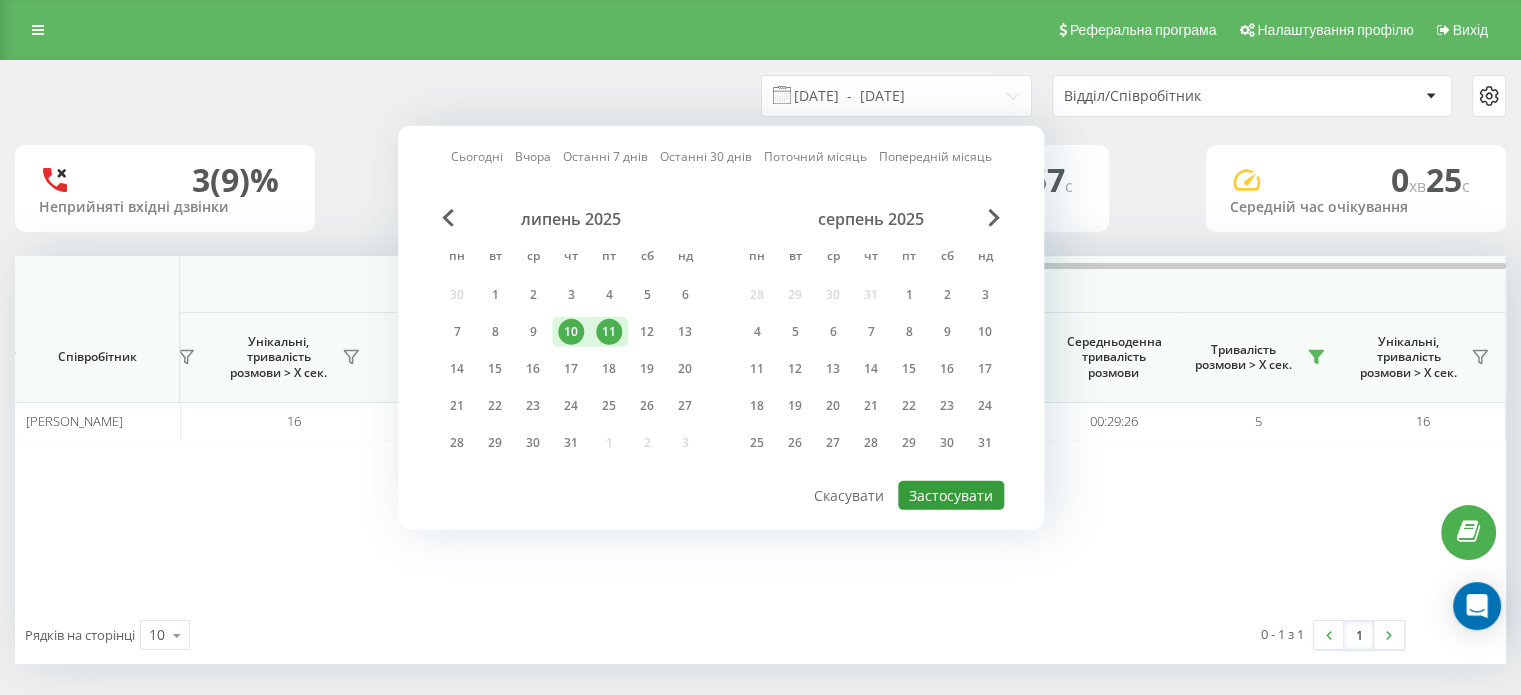 click on "Застосувати" at bounding box center [951, 495] 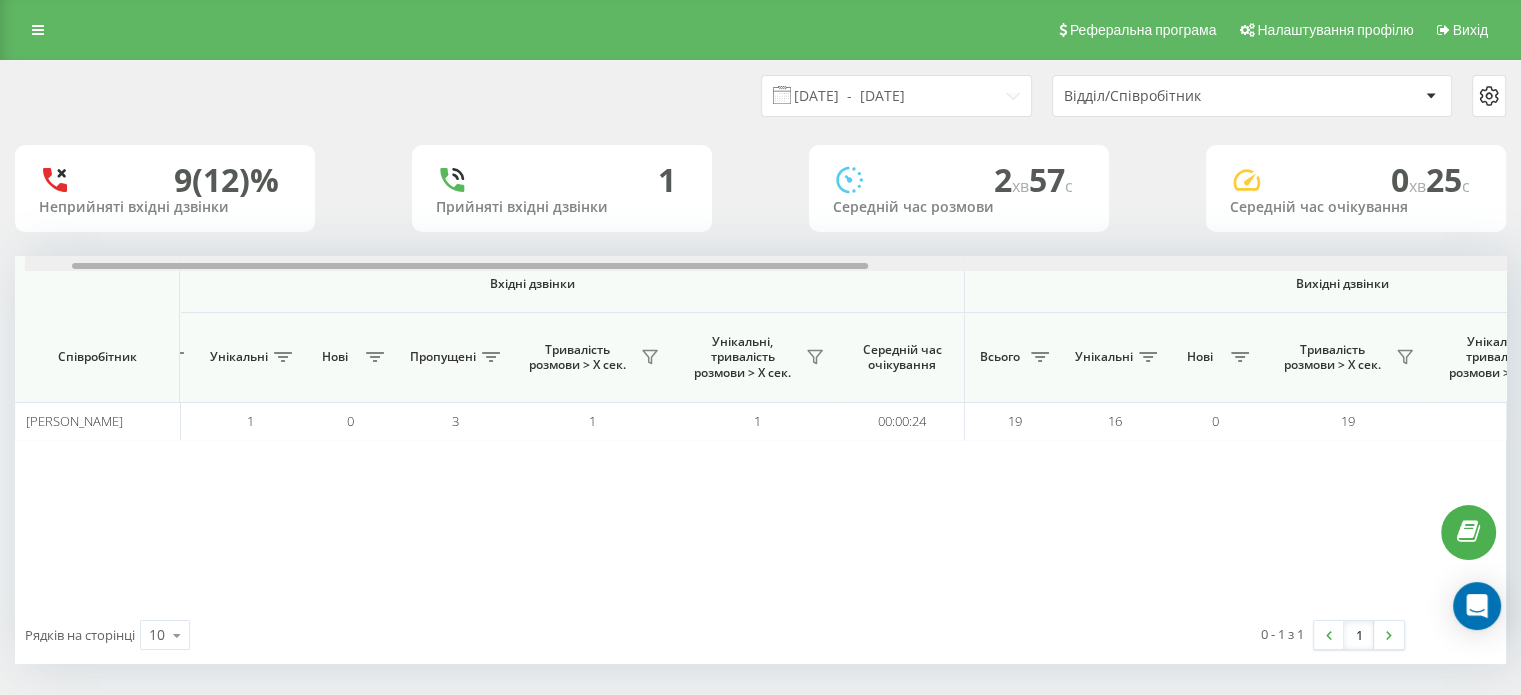 scroll, scrollTop: 0, scrollLeft: 104, axis: horizontal 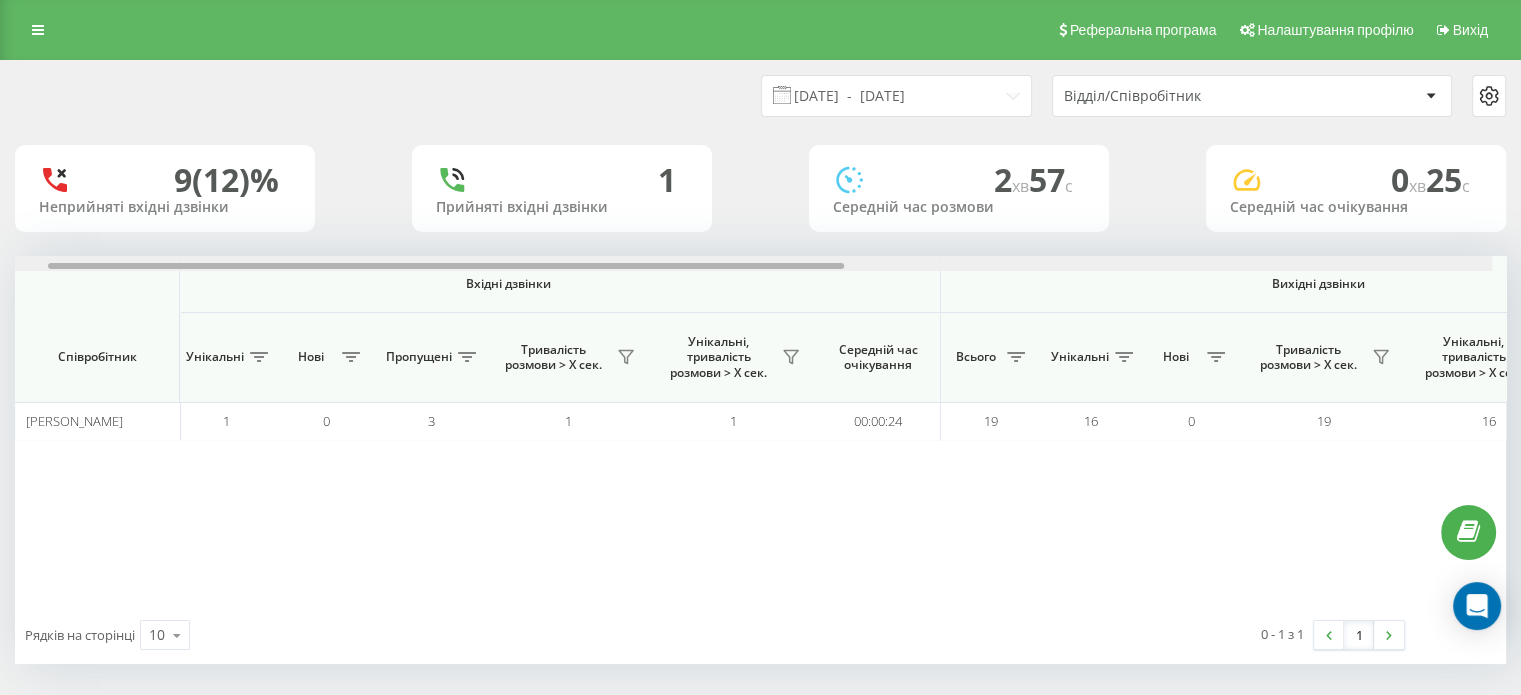 drag, startPoint x: 752, startPoint y: 263, endPoint x: 808, endPoint y: 263, distance: 56 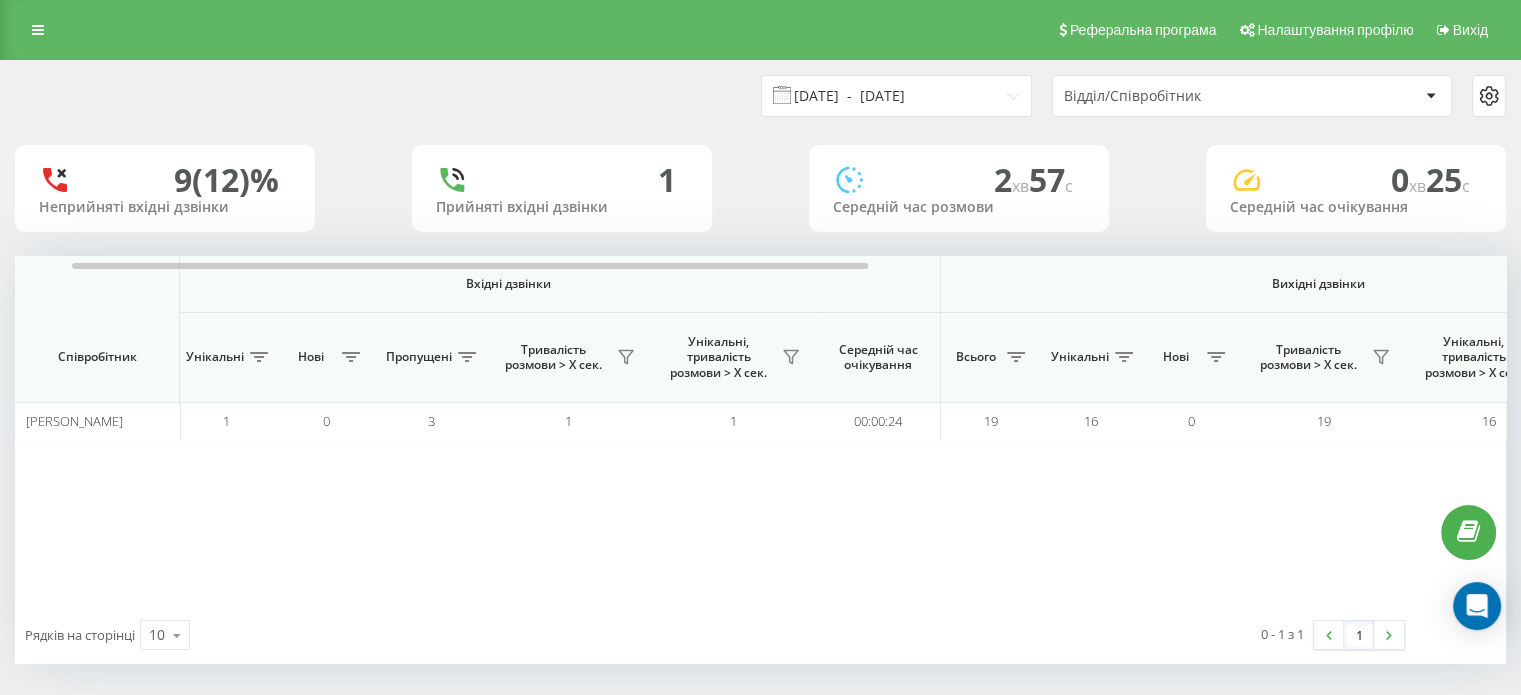 click on "10.07.2025  -  11.07.2025" at bounding box center [896, 96] 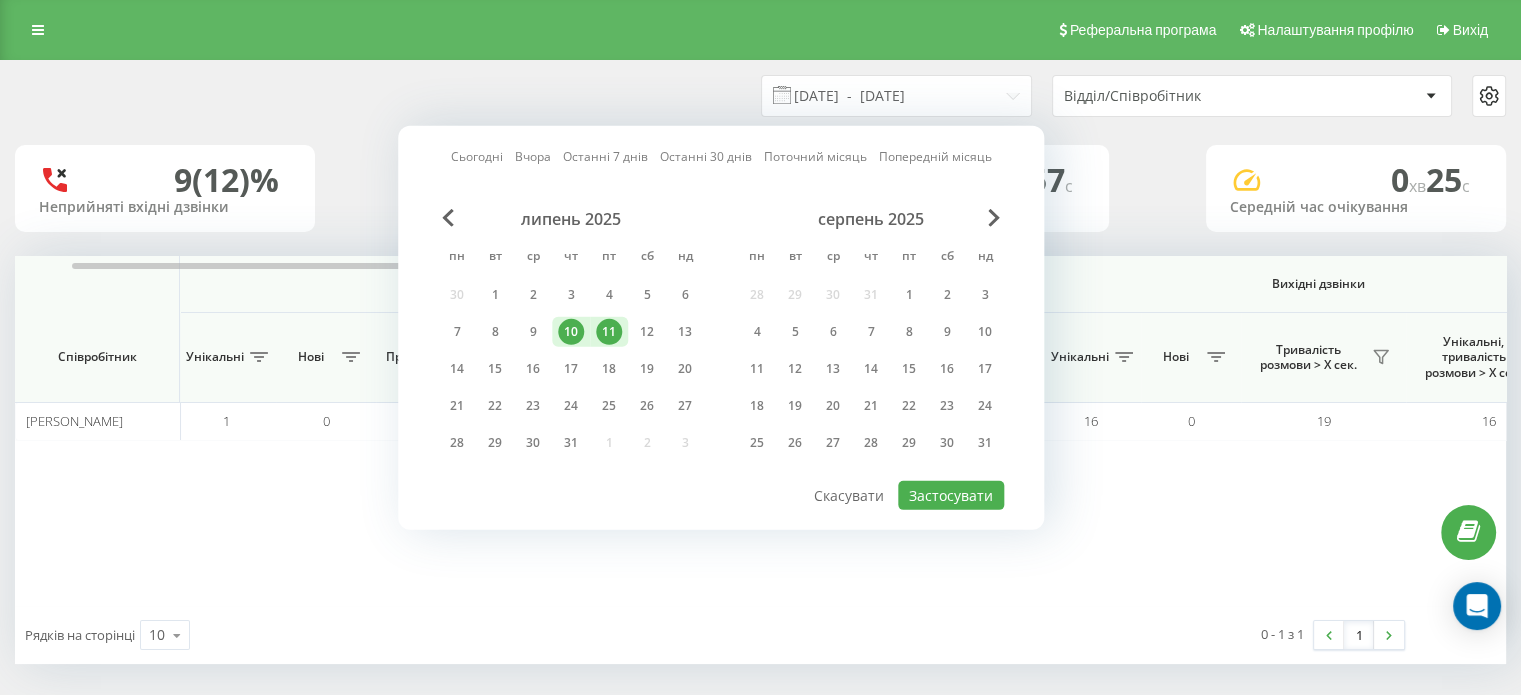 click on "10" at bounding box center (571, 332) 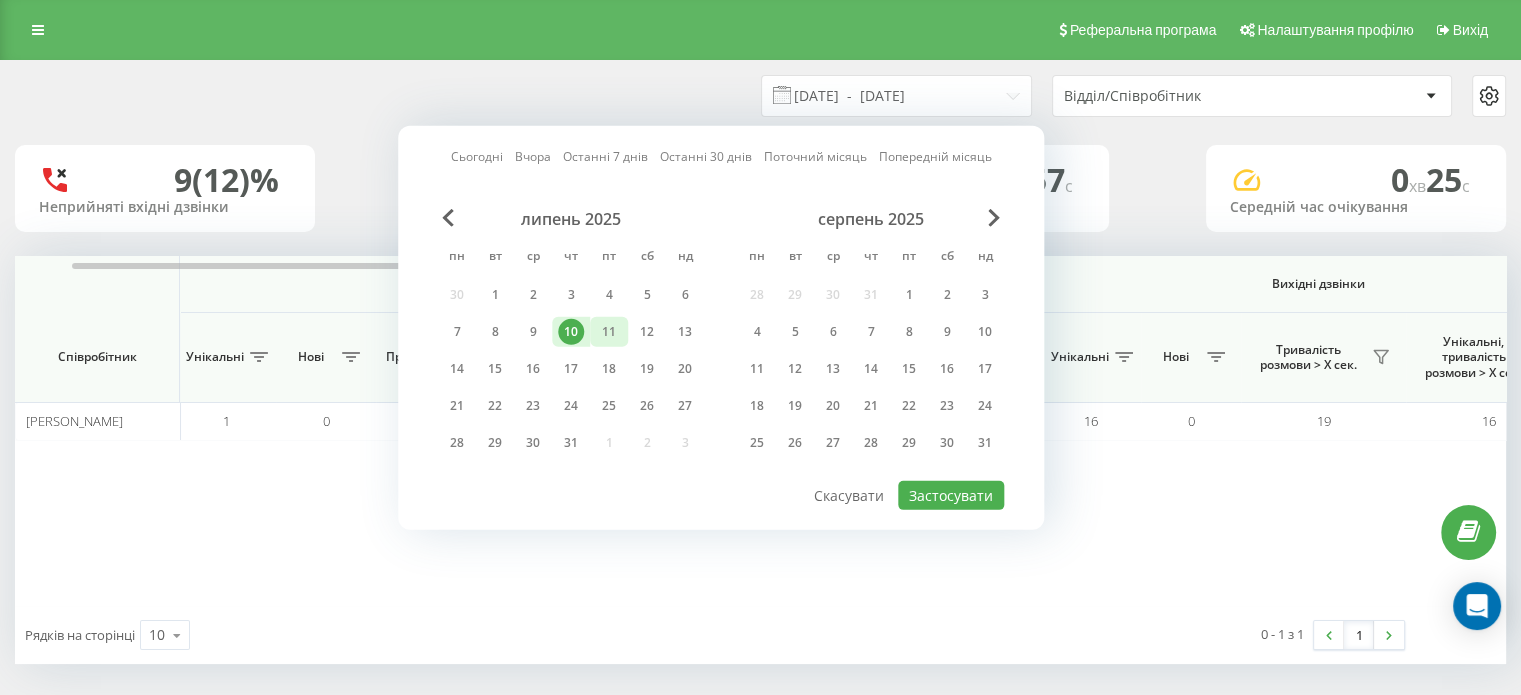 click on "11" at bounding box center [609, 332] 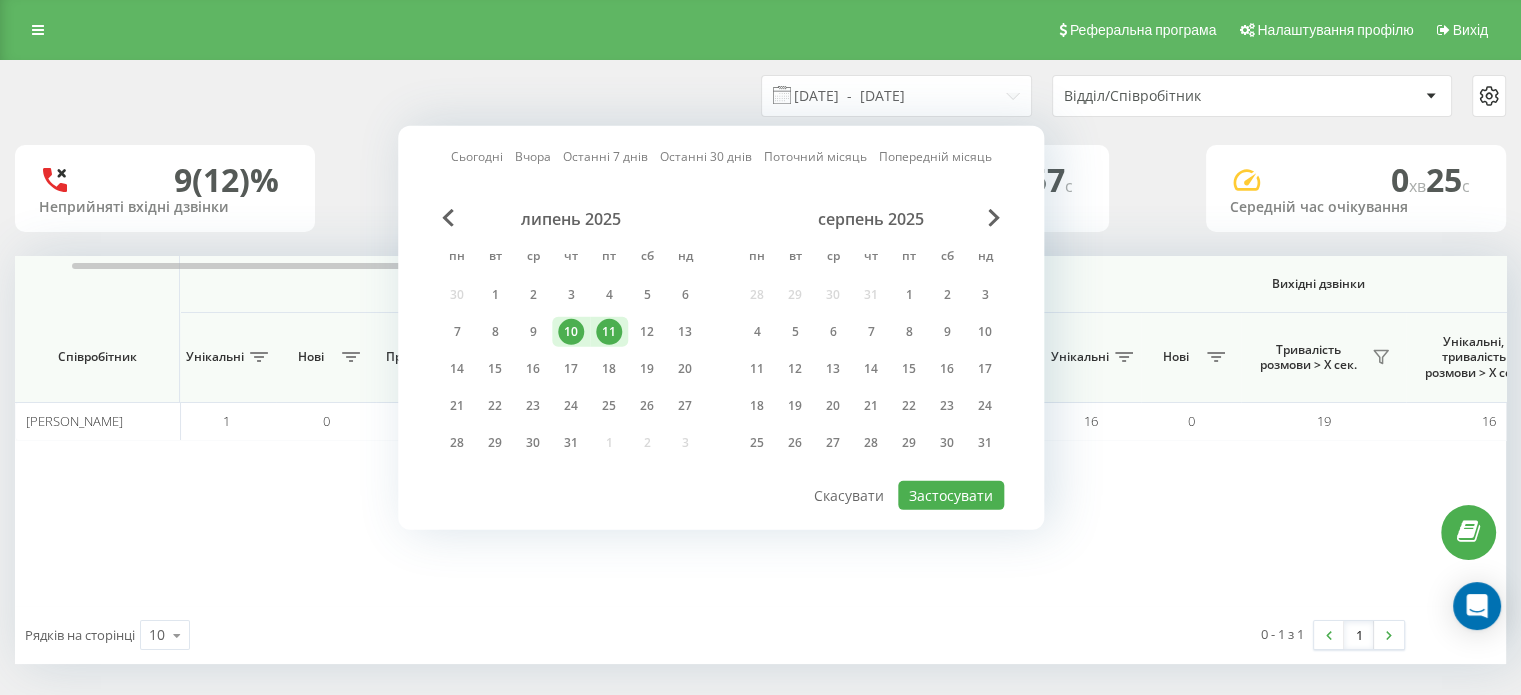 click on "10" at bounding box center [571, 332] 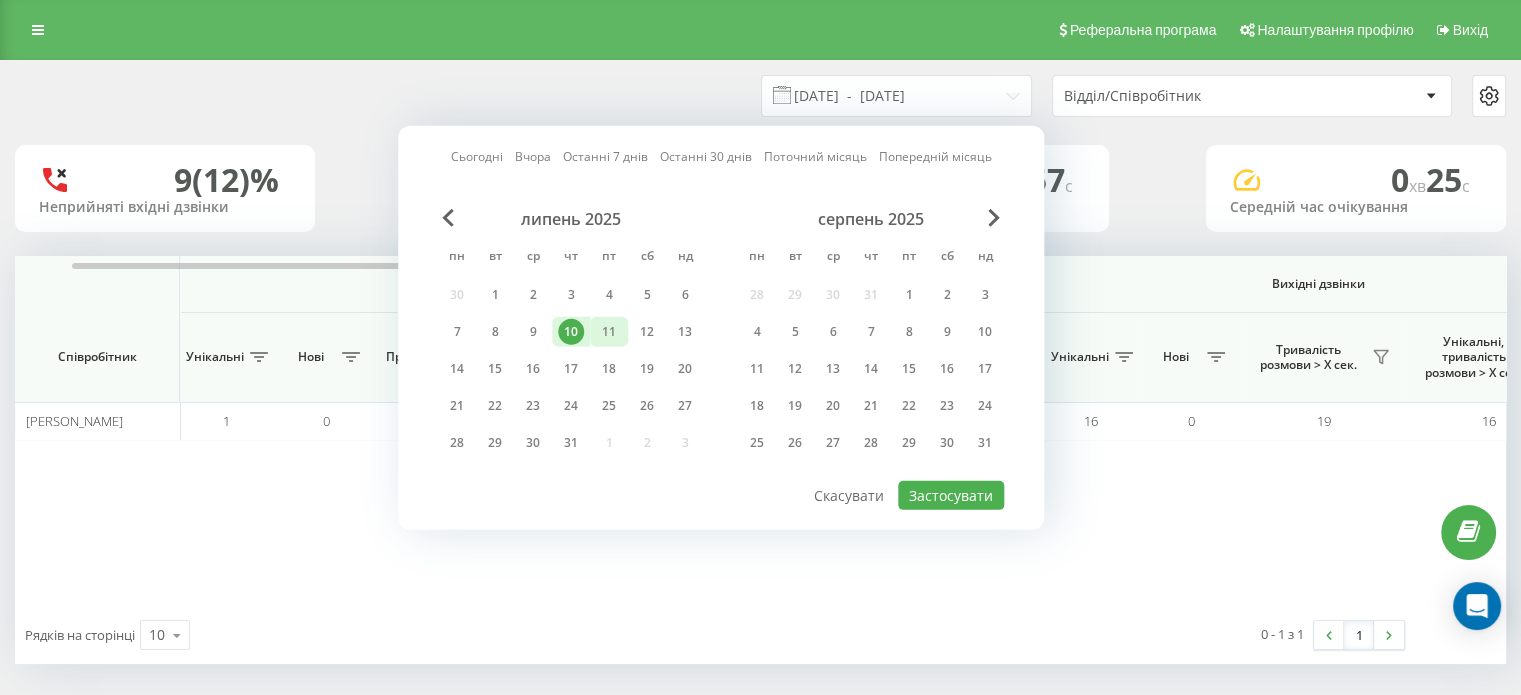 drag, startPoint x: 572, startPoint y: 331, endPoint x: 596, endPoint y: 331, distance: 24 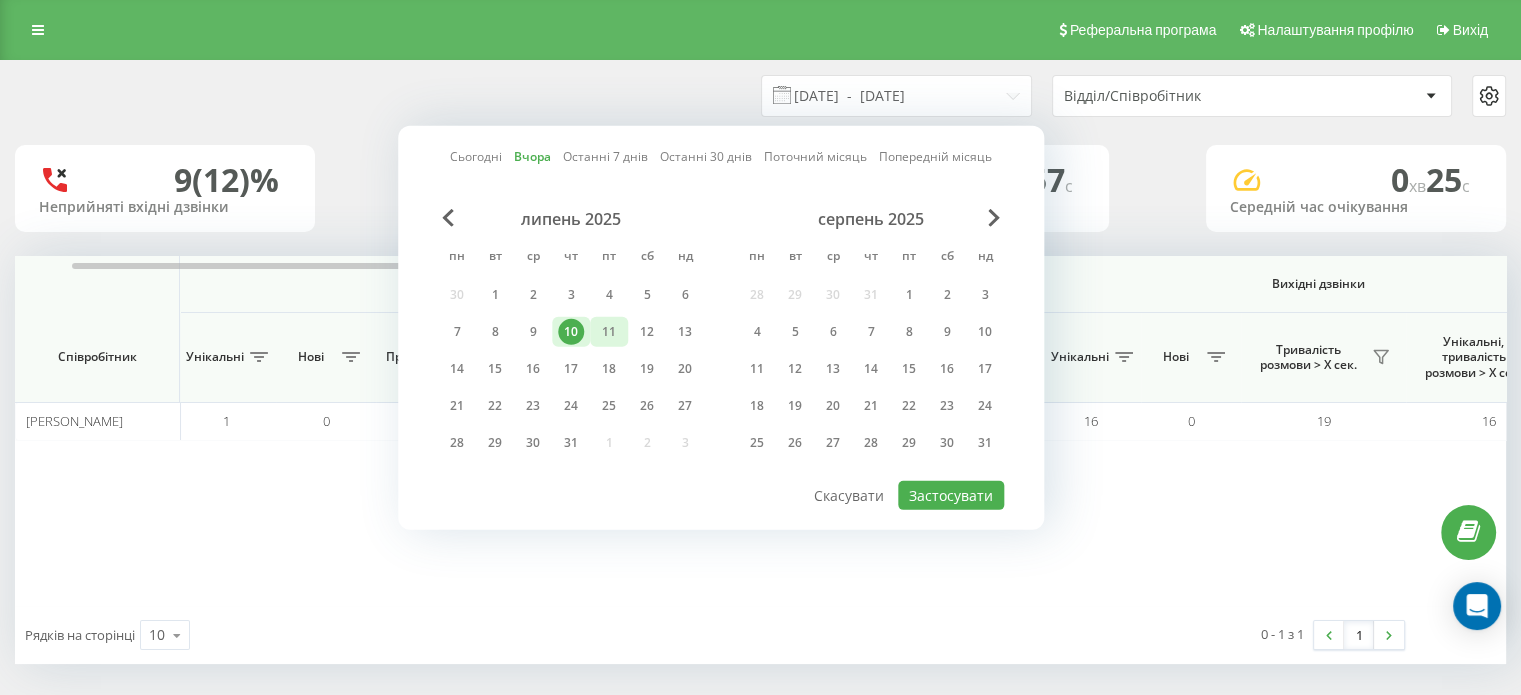 click on "11" at bounding box center [609, 332] 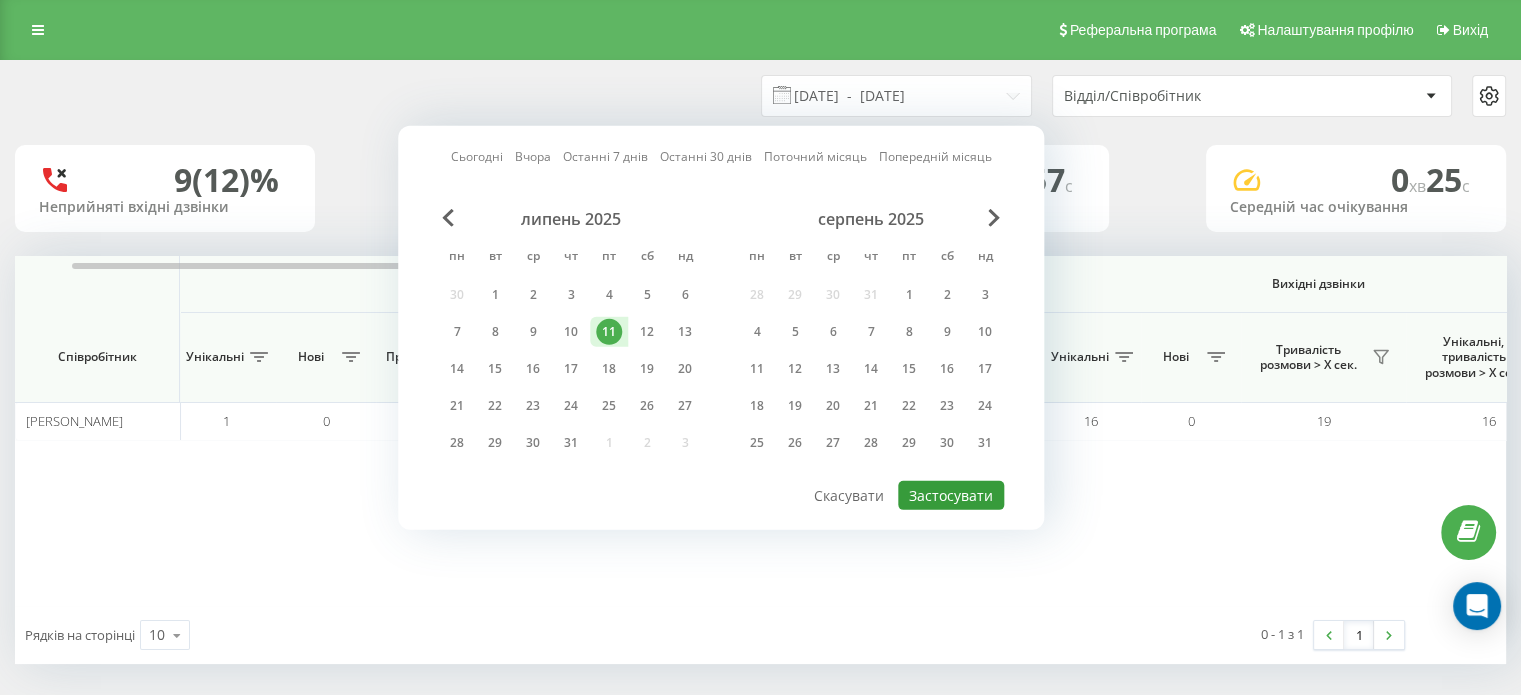 click on "Застосувати" at bounding box center [951, 495] 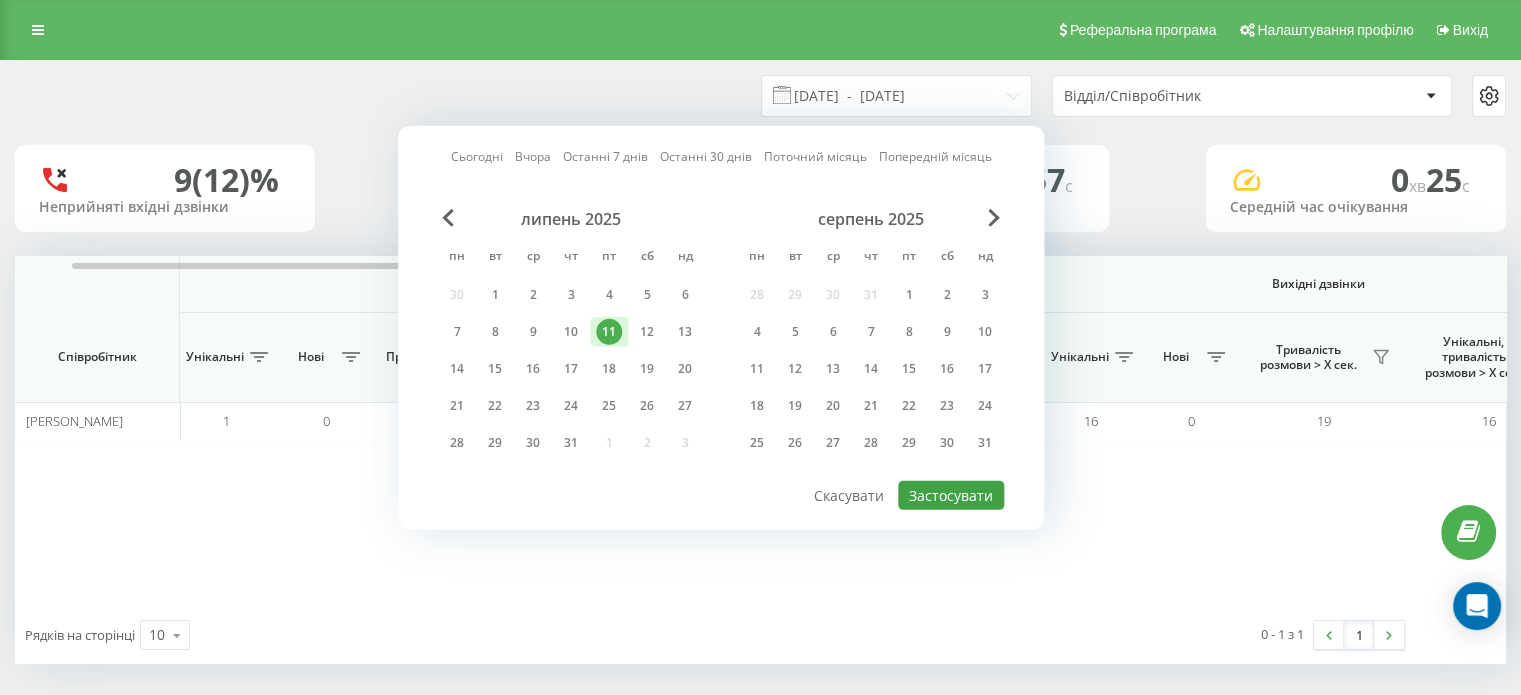 type on "11.07.2025  -  11.07.2025" 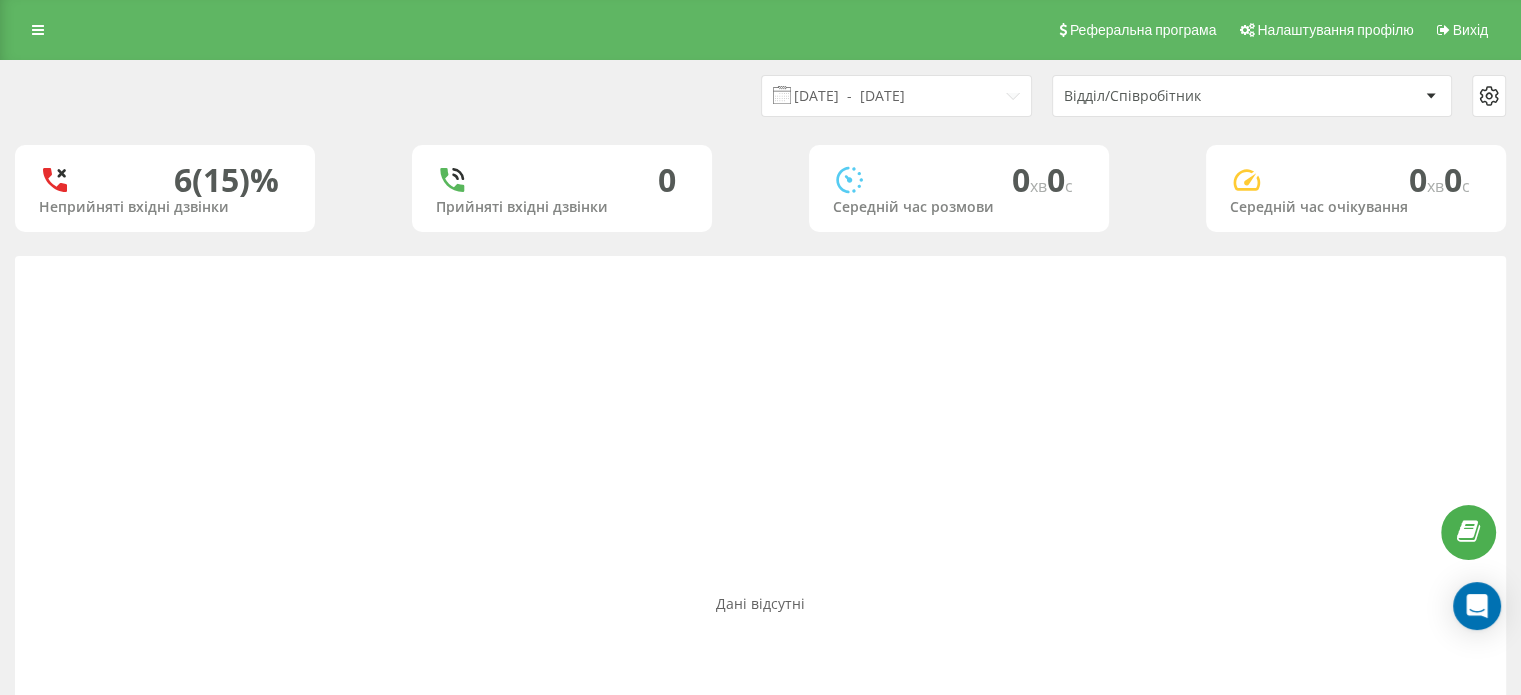 click on "Відділ/Співробітник" at bounding box center (1183, 96) 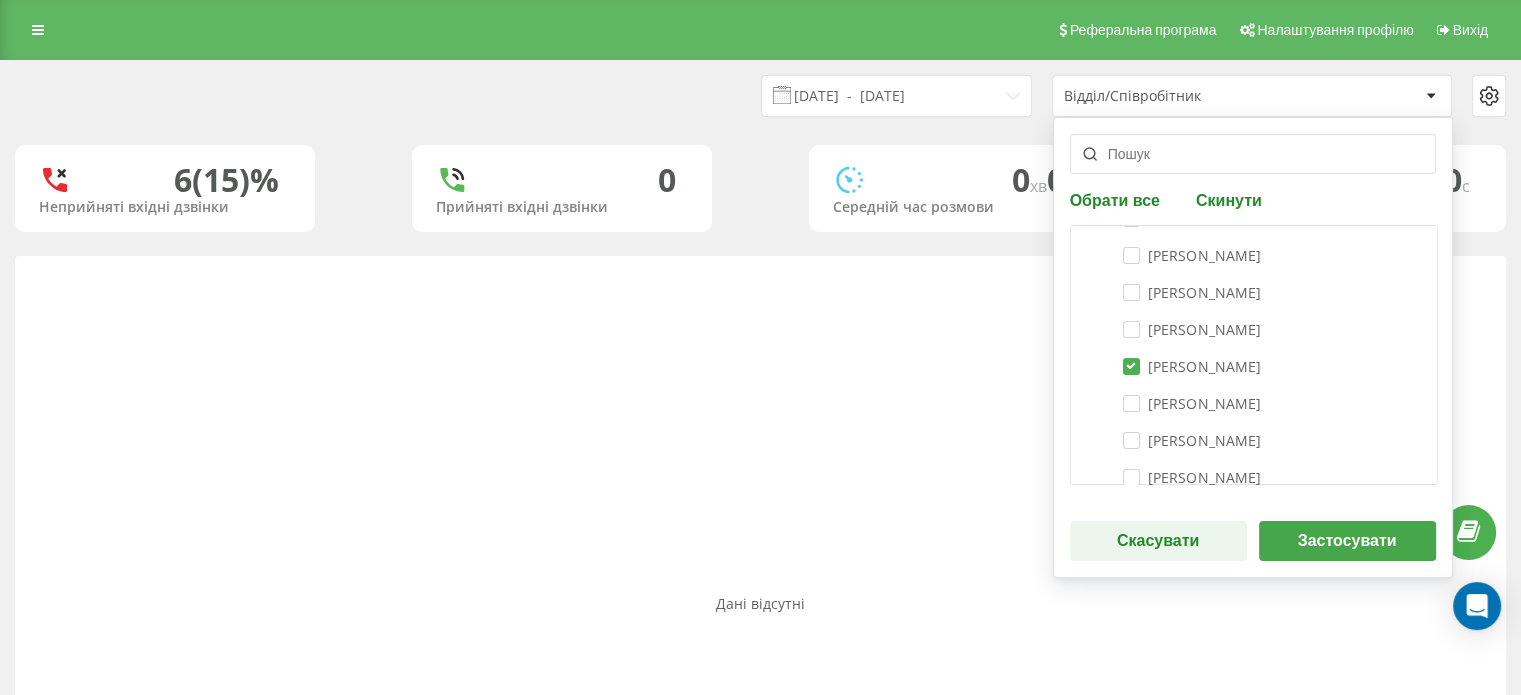 scroll, scrollTop: 300, scrollLeft: 0, axis: vertical 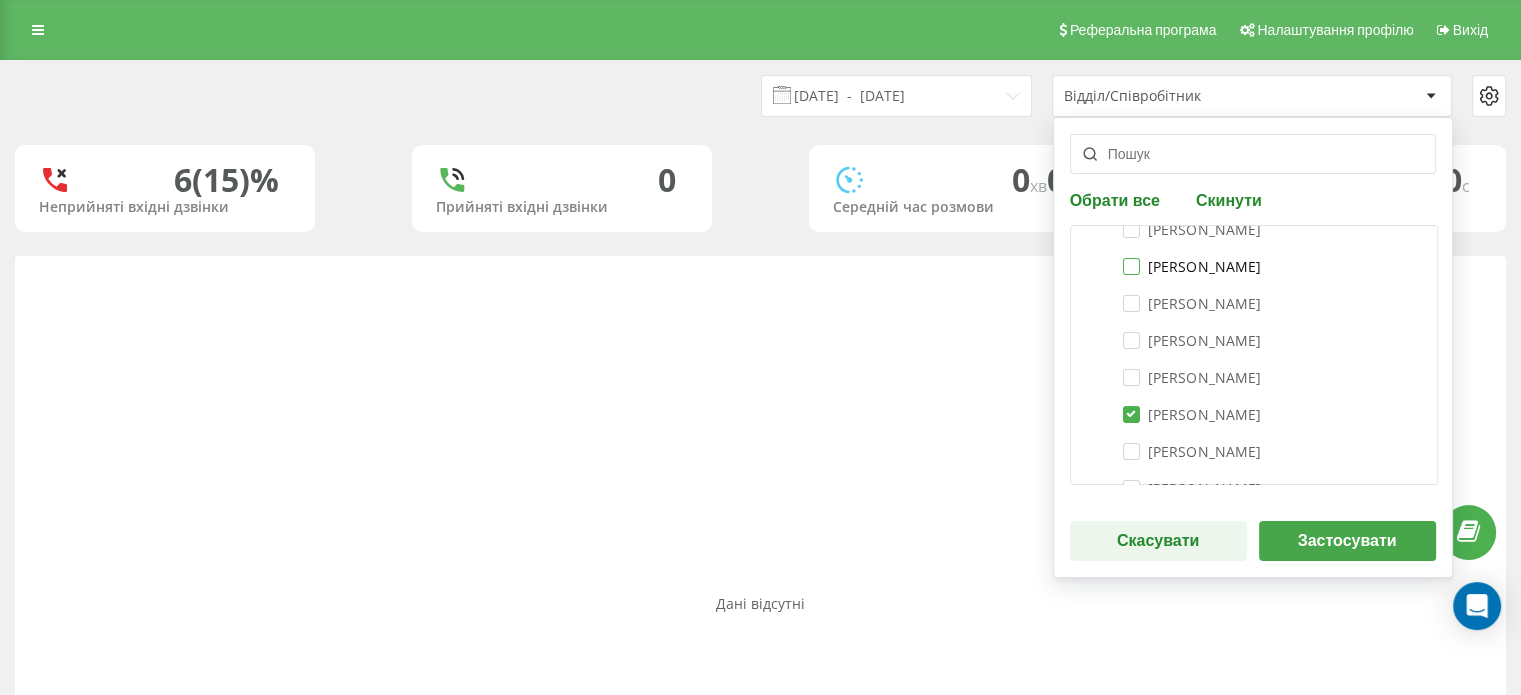 click on "Сергій Бобров" at bounding box center (1192, 266) 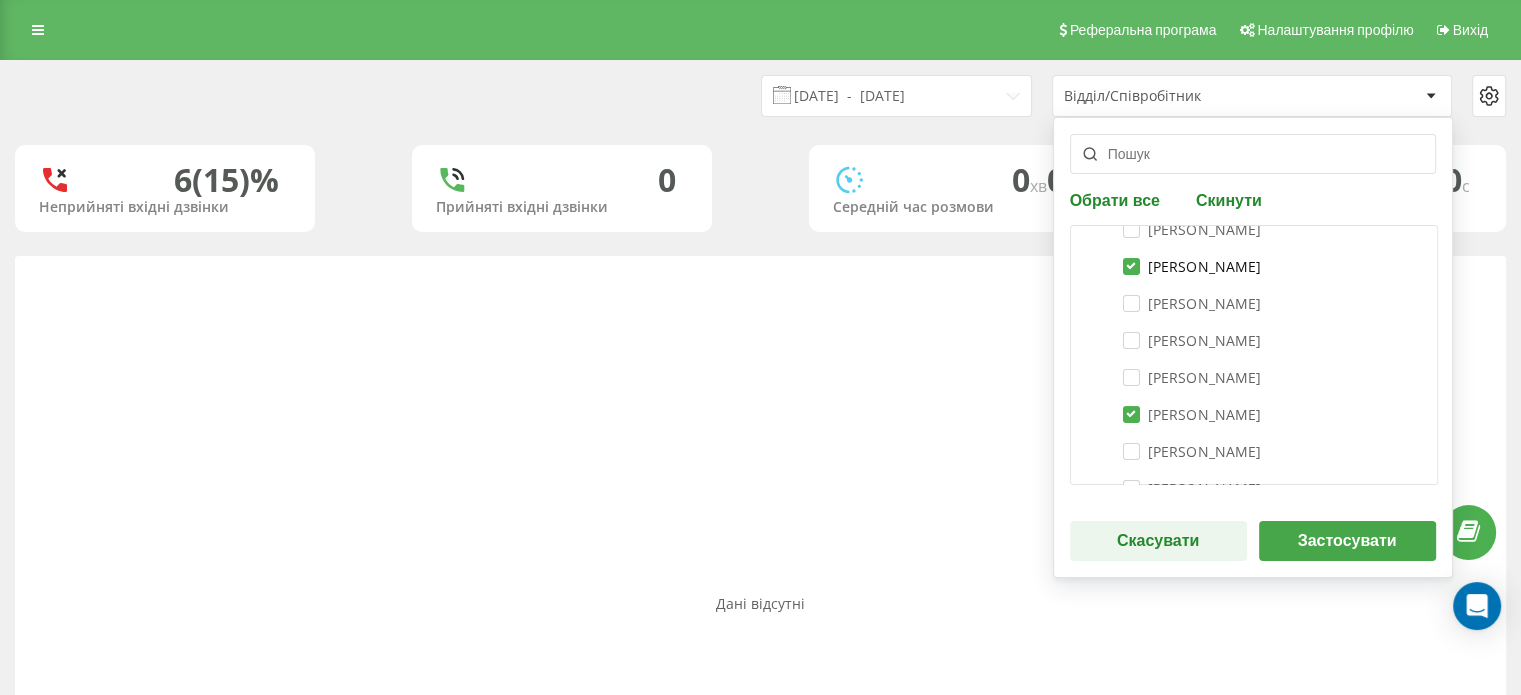 checkbox on "true" 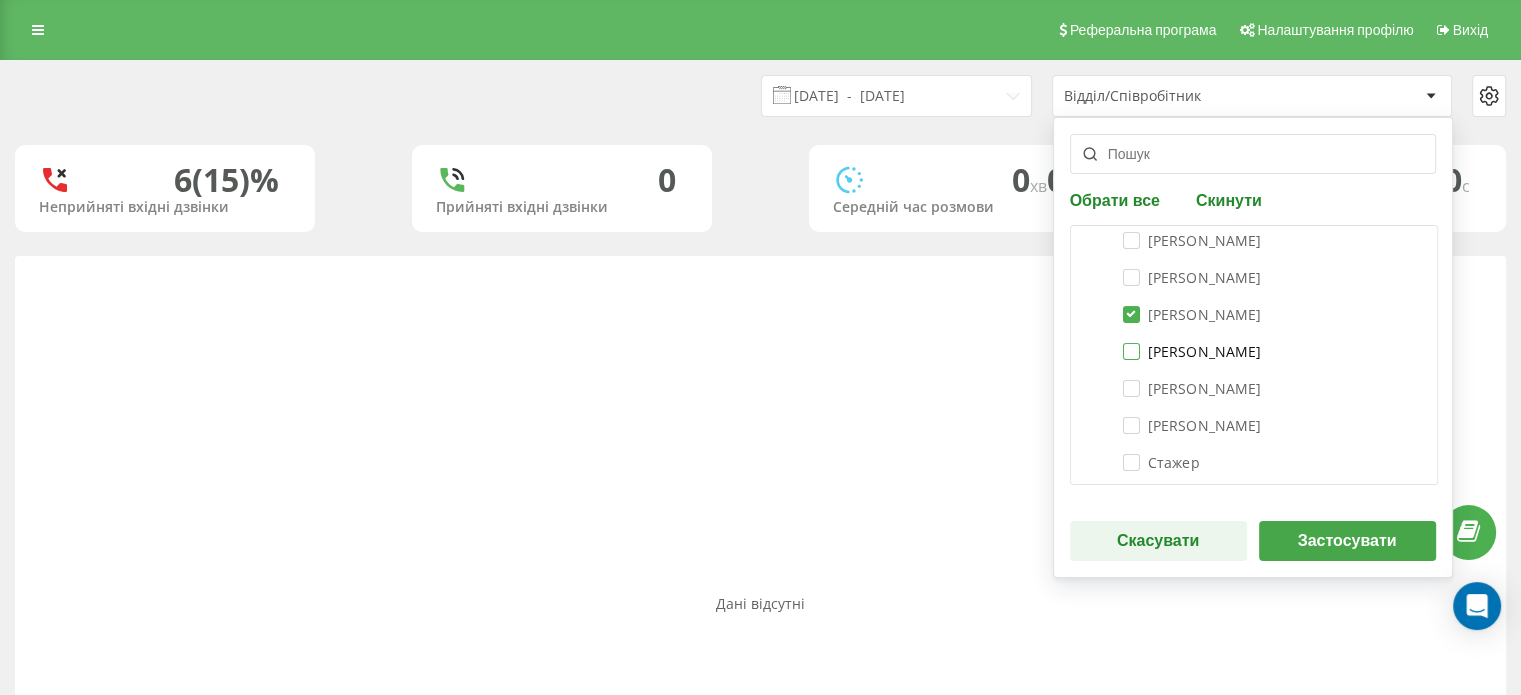click on "Петрушко Анастасія" at bounding box center [1192, 351] 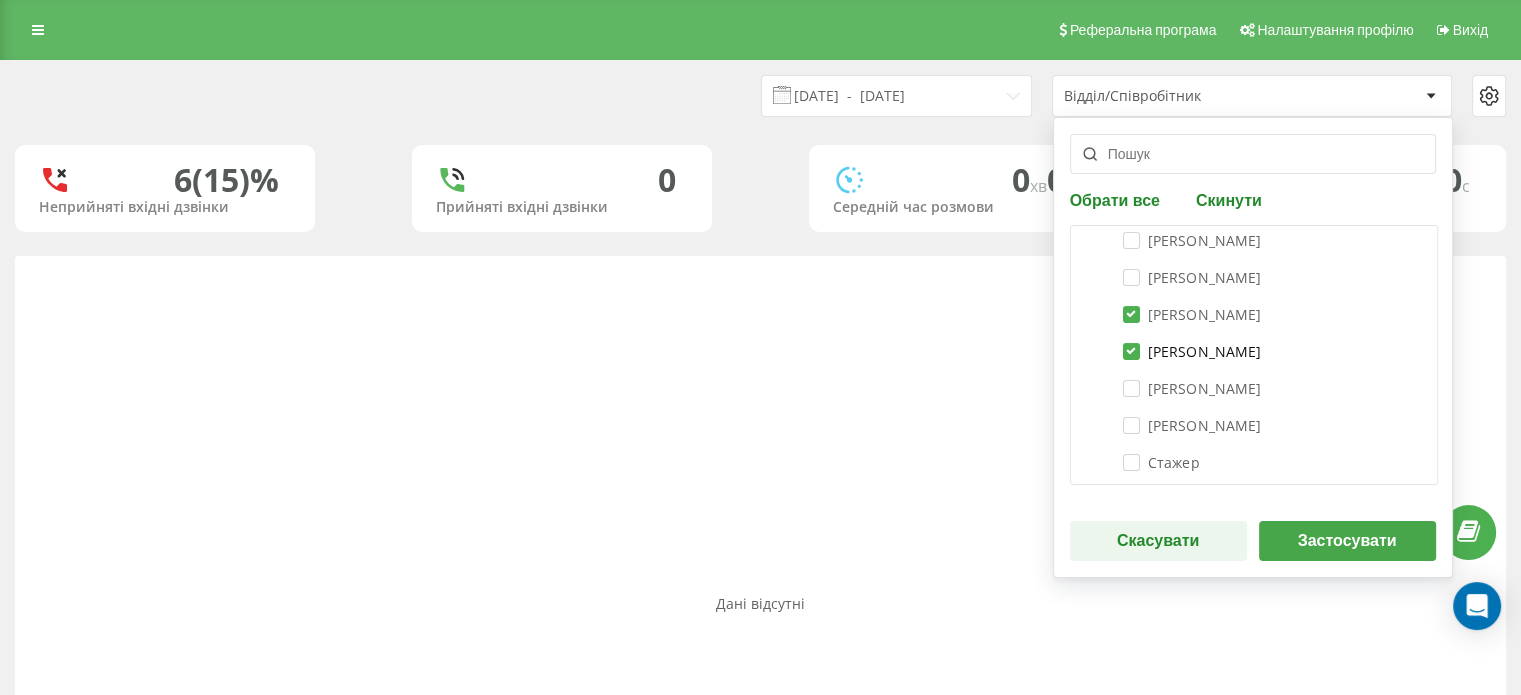 checkbox on "true" 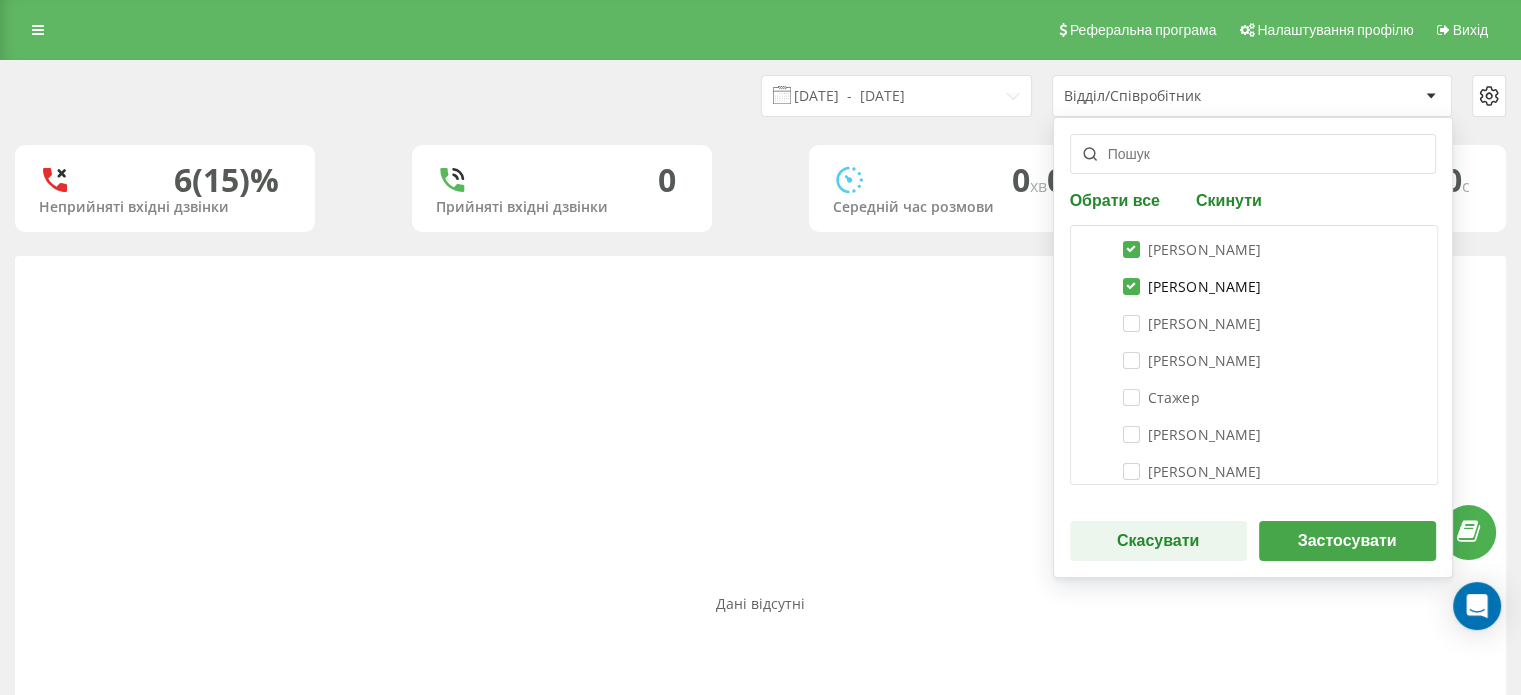 scroll, scrollTop: 500, scrollLeft: 0, axis: vertical 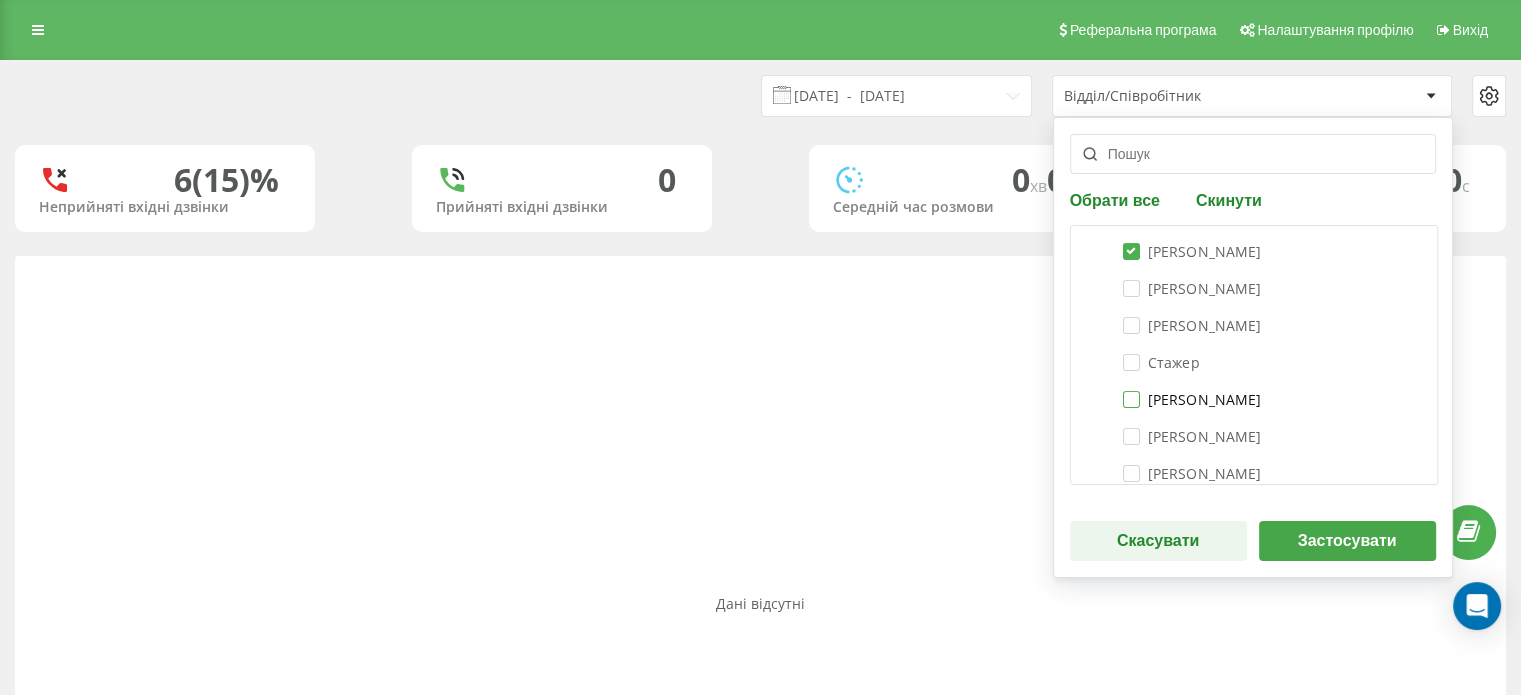 click on "Діхно Богдан" at bounding box center (1192, 399) 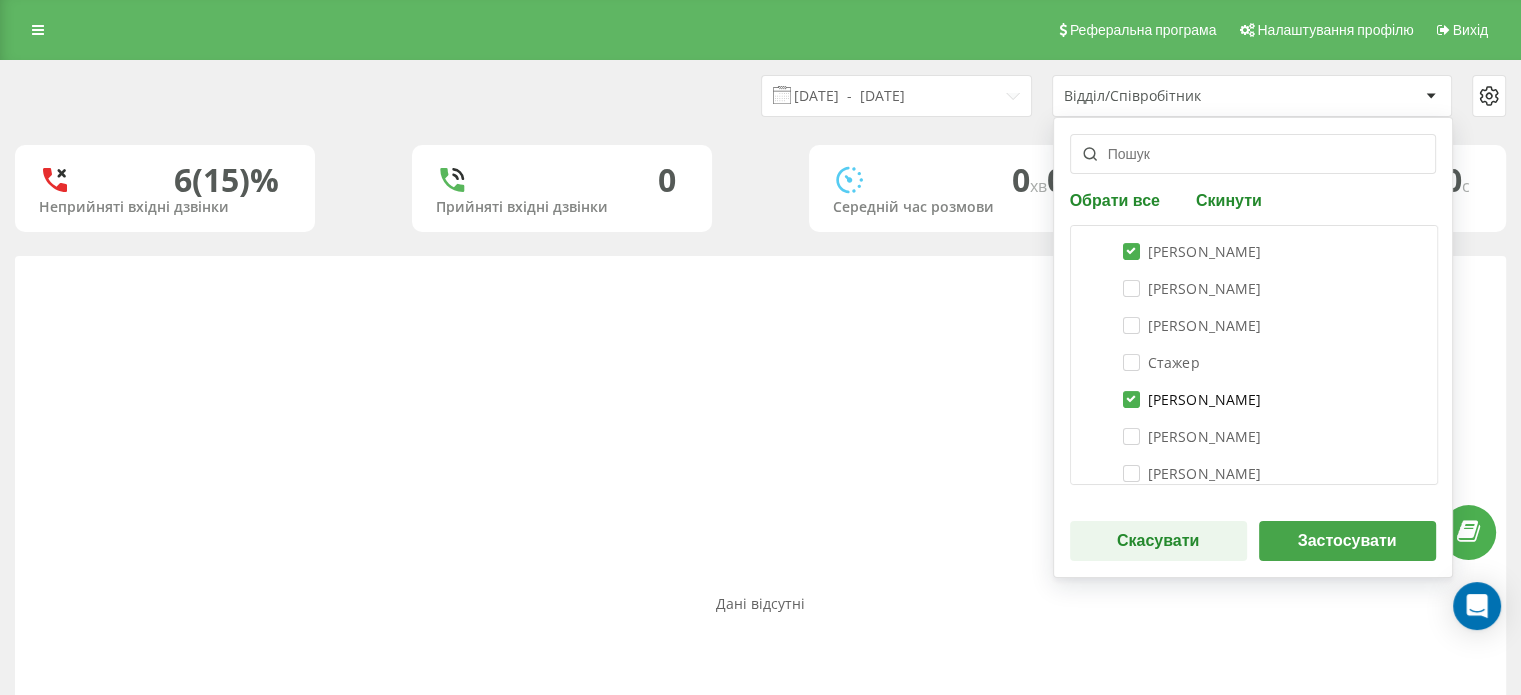 checkbox on "true" 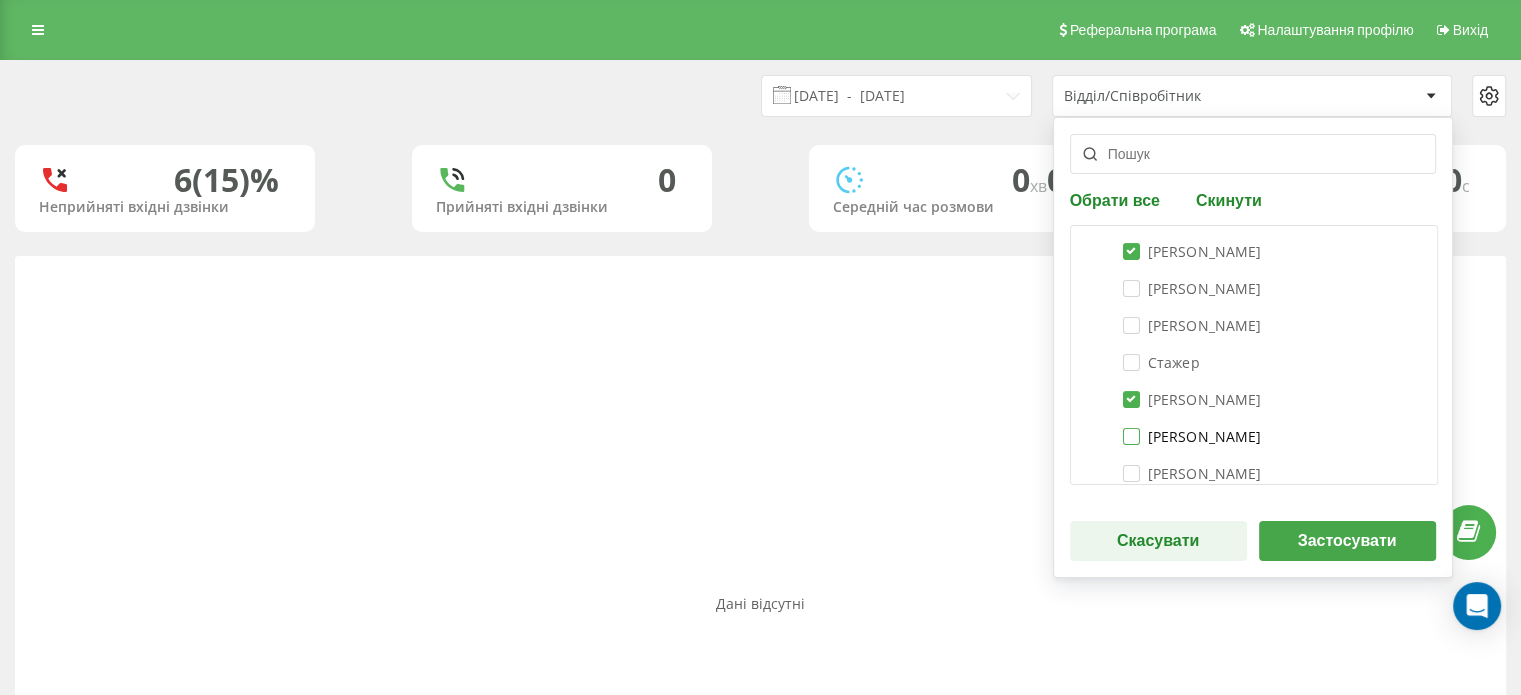 click on "Ігор Юрченко" at bounding box center [1192, 436] 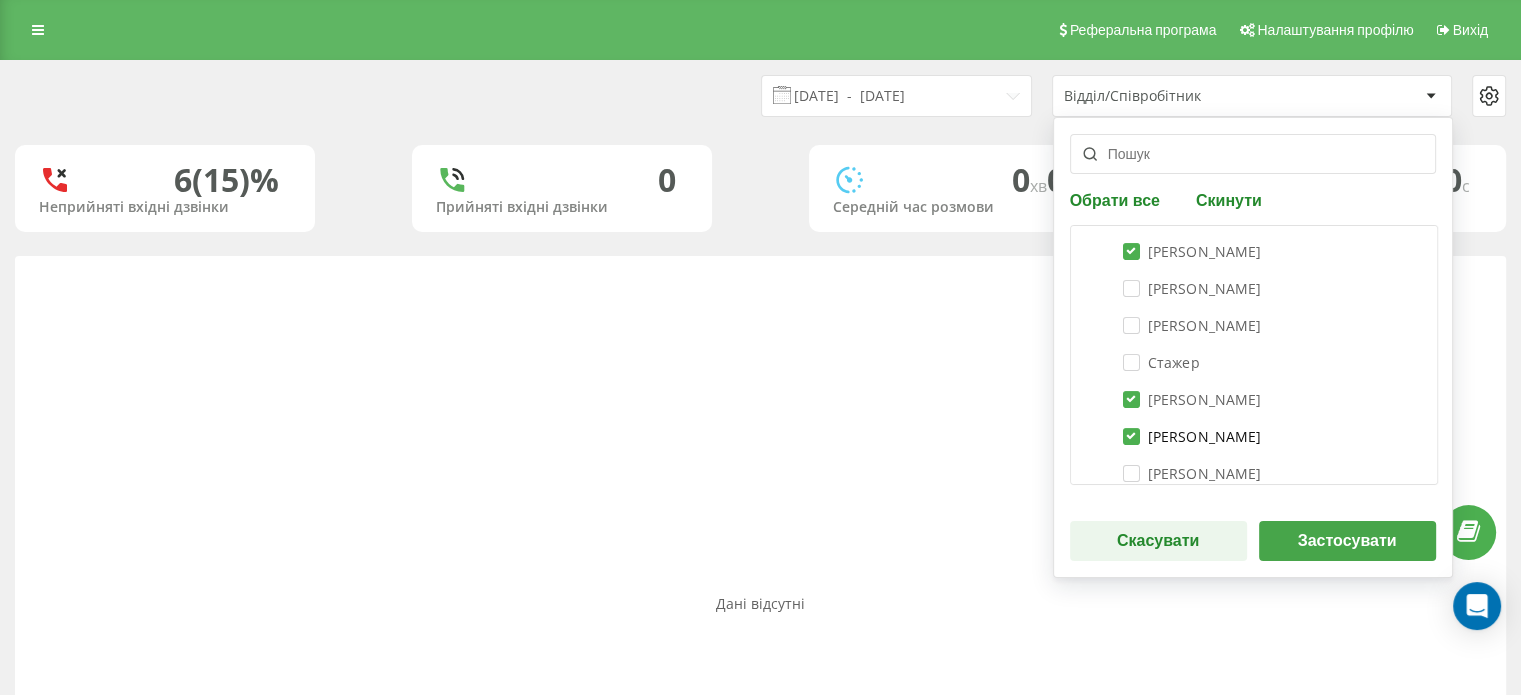 checkbox on "true" 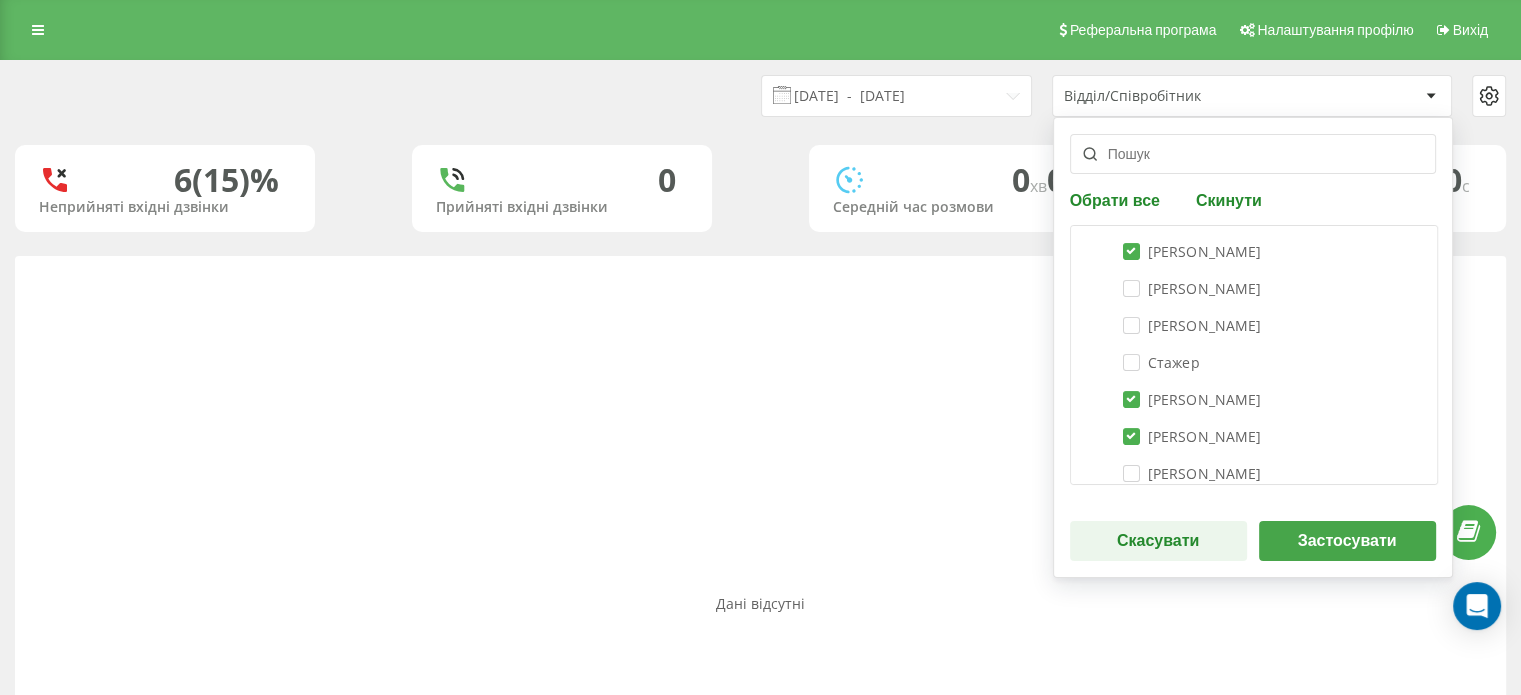 click on "Застосувати" at bounding box center [1347, 541] 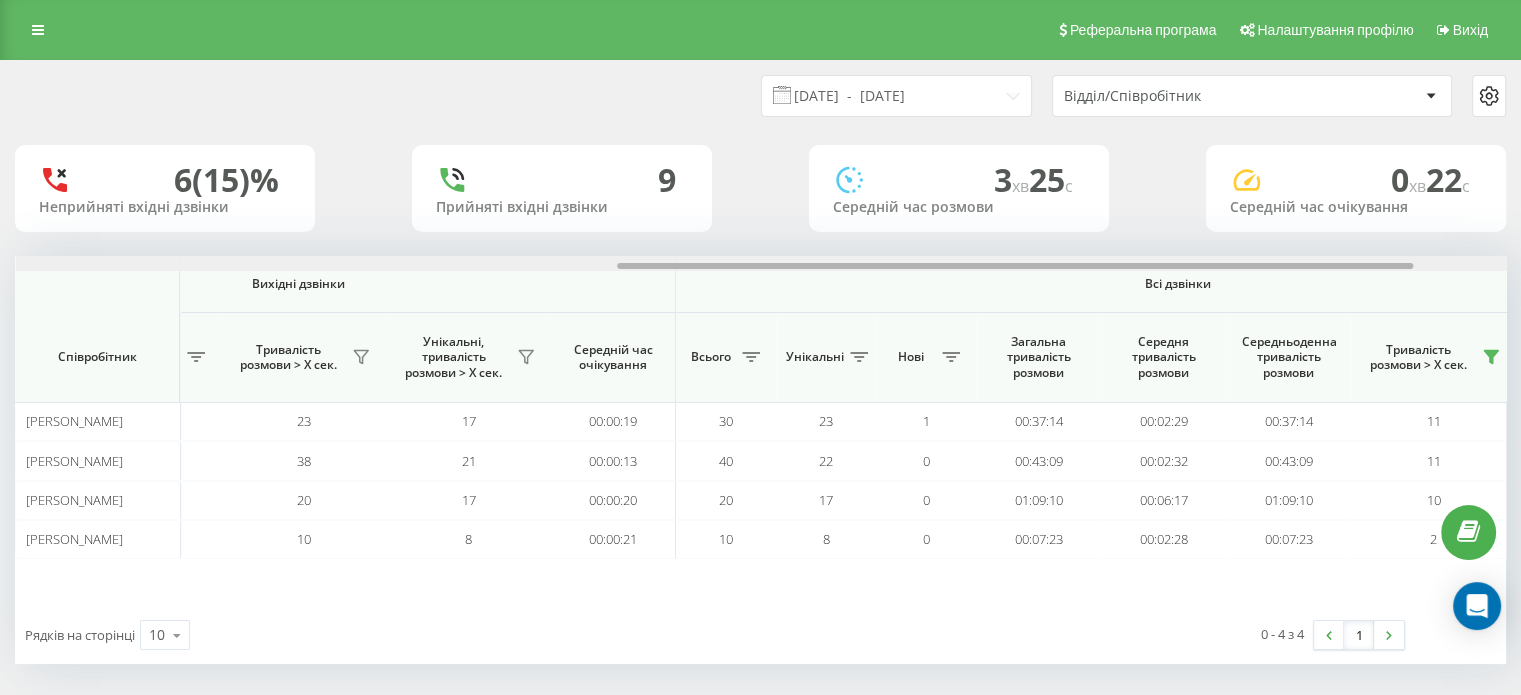 scroll, scrollTop: 0, scrollLeft: 1299, axis: horizontal 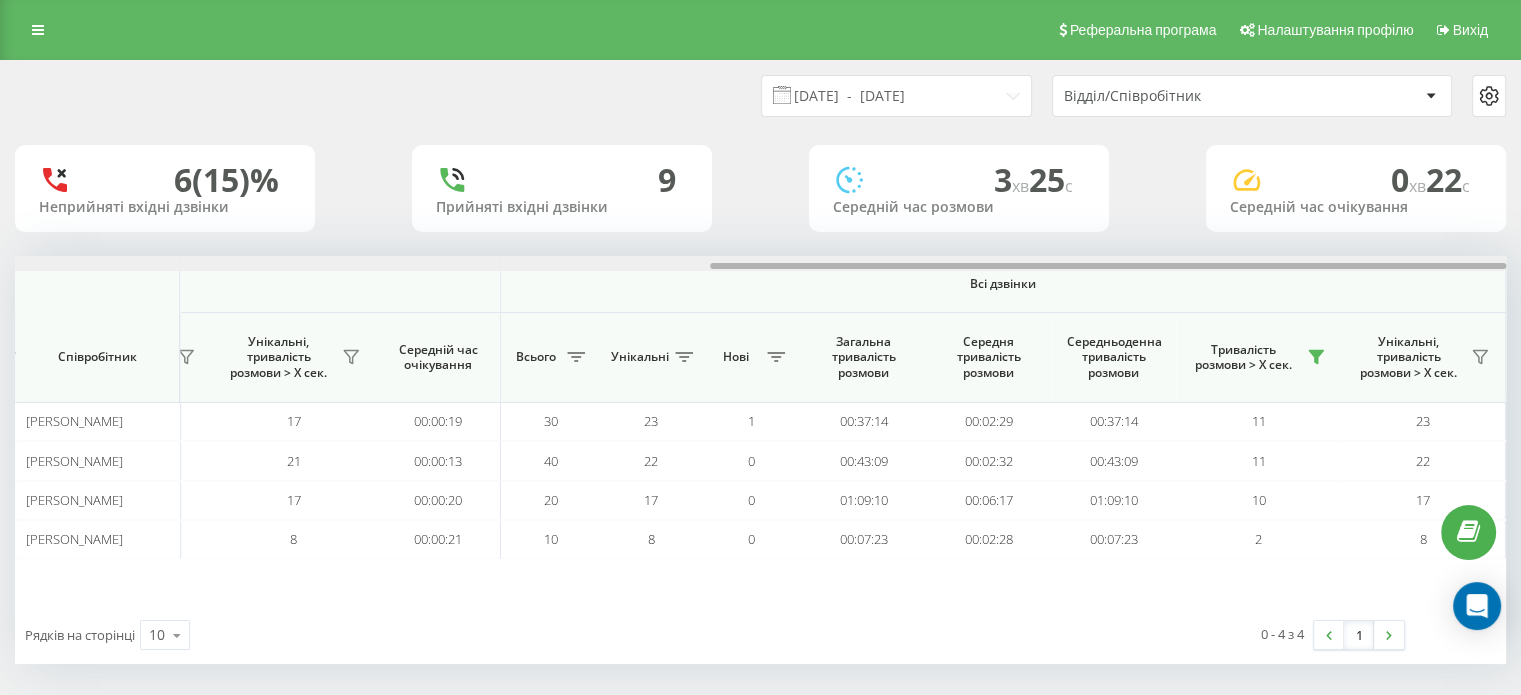 drag, startPoint x: 572, startPoint y: 263, endPoint x: 1338, endPoint y: 313, distance: 767.6301 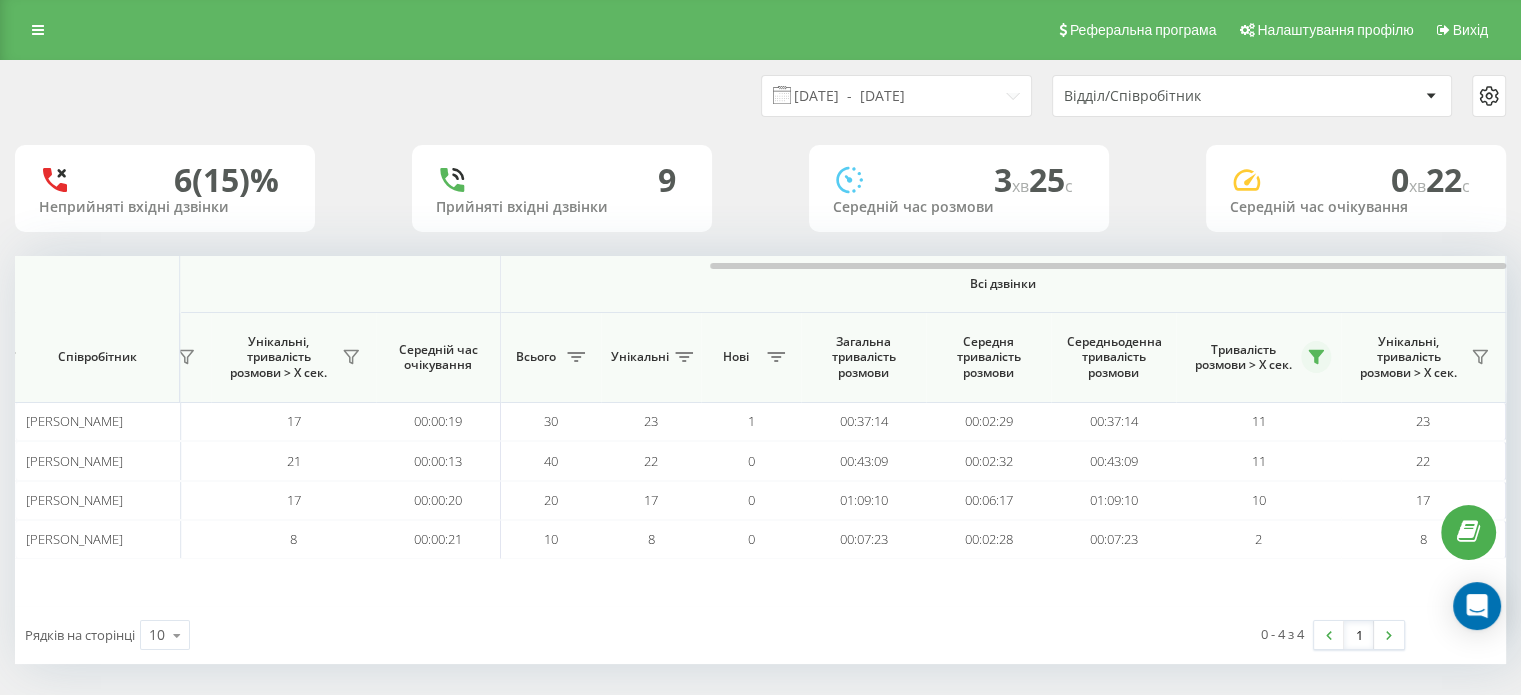 click 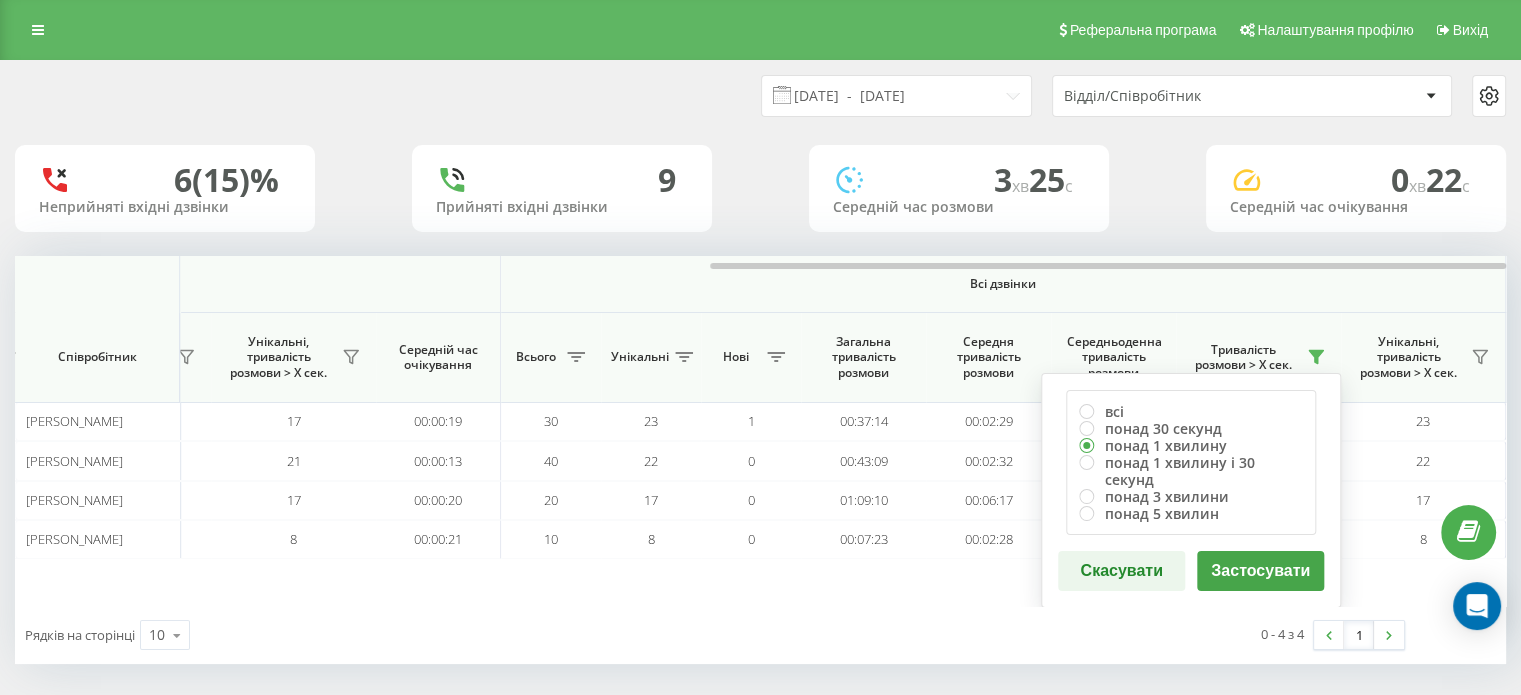 click on "Застосувати" at bounding box center [1260, 571] 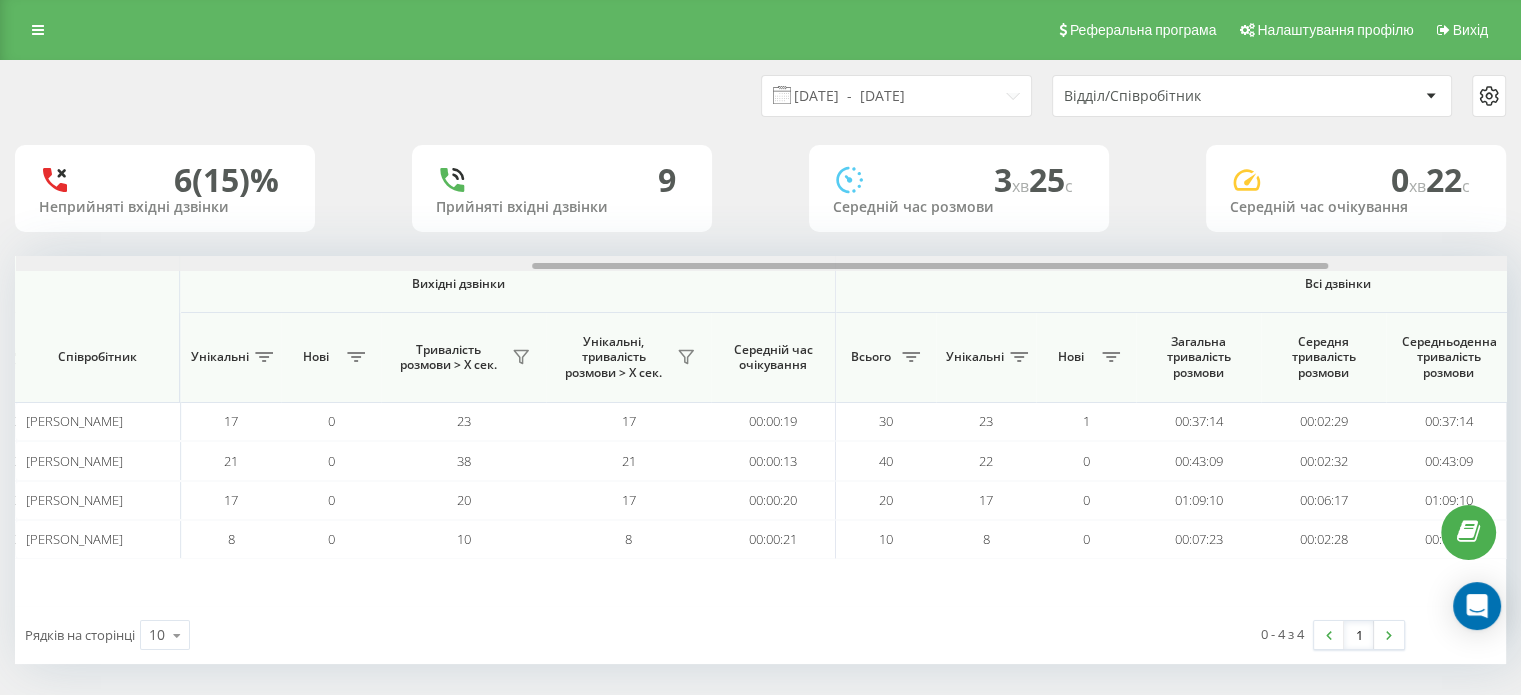 scroll, scrollTop: 0, scrollLeft: 1299, axis: horizontal 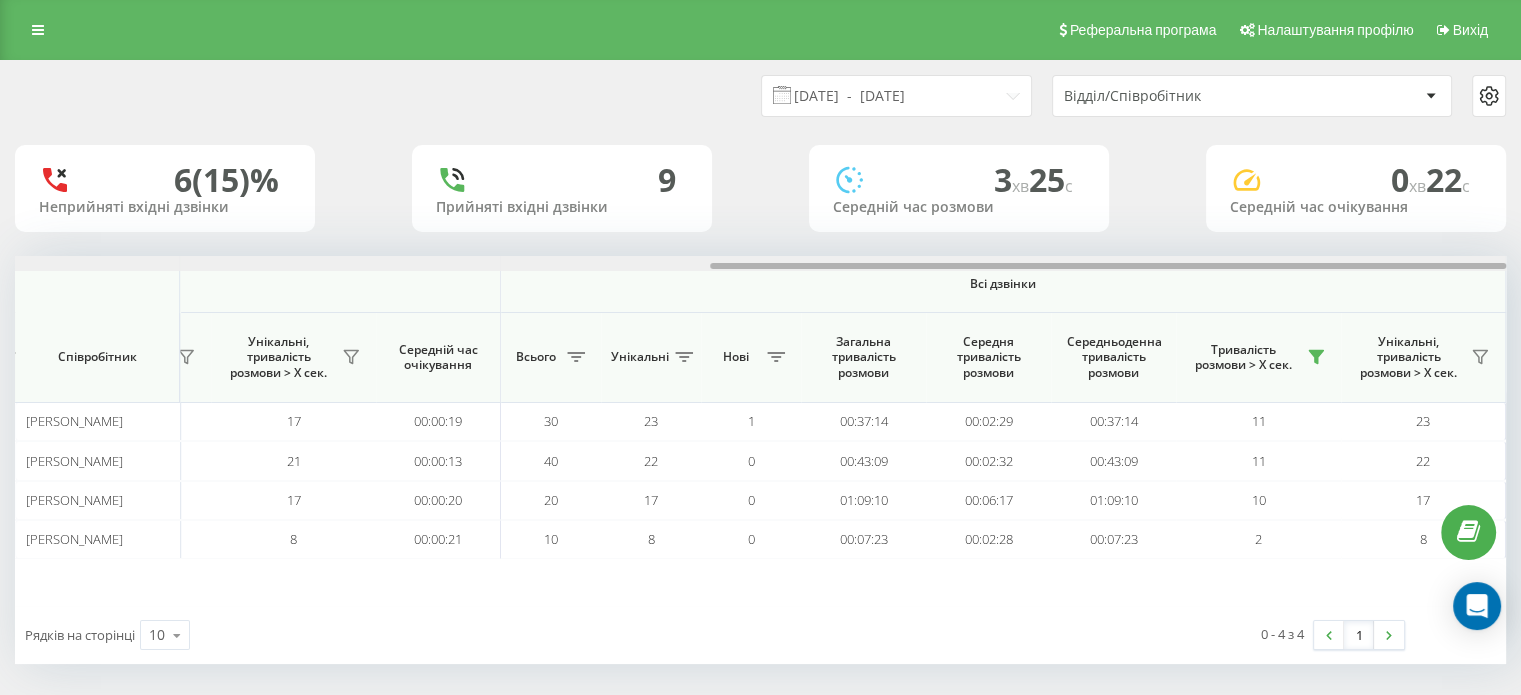 drag, startPoint x: 671, startPoint y: 265, endPoint x: 1535, endPoint y: 280, distance: 864.1302 